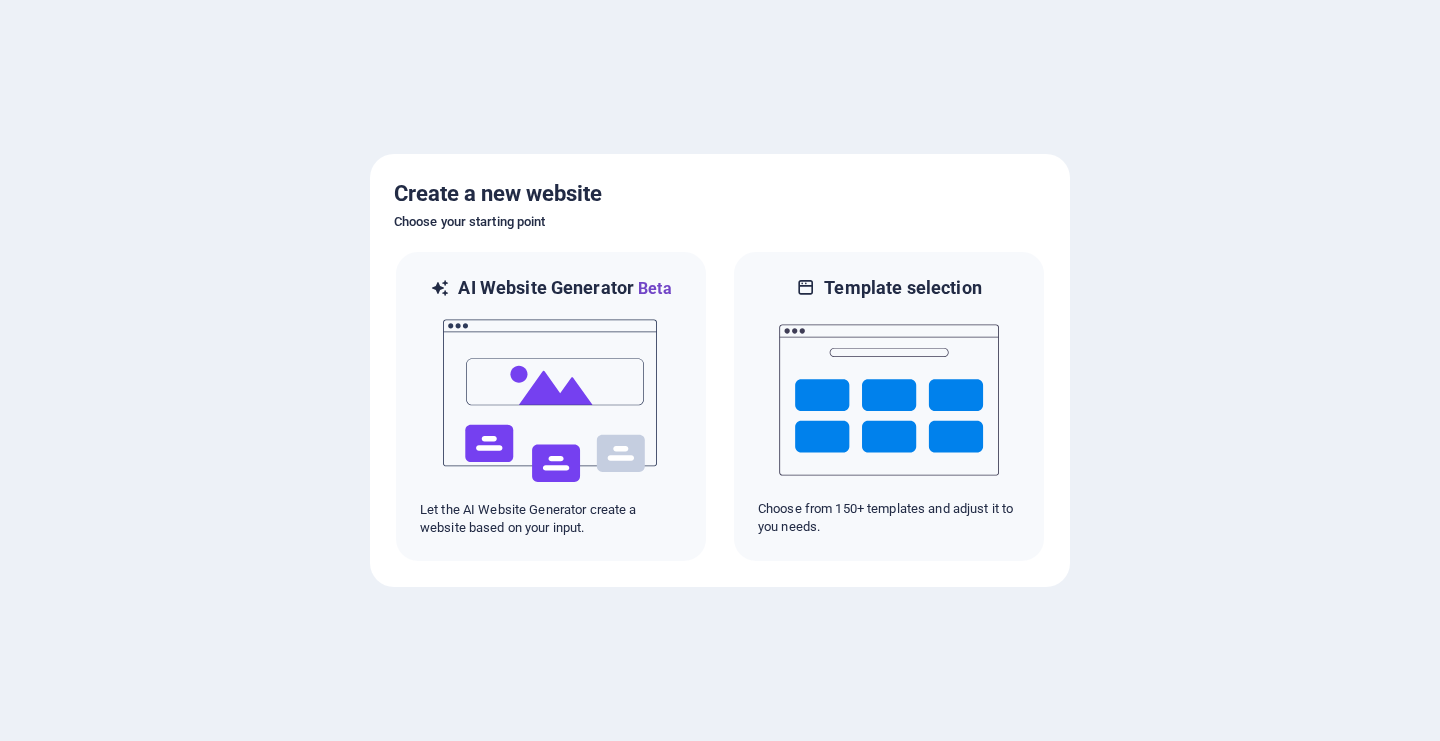 scroll, scrollTop: 0, scrollLeft: 0, axis: both 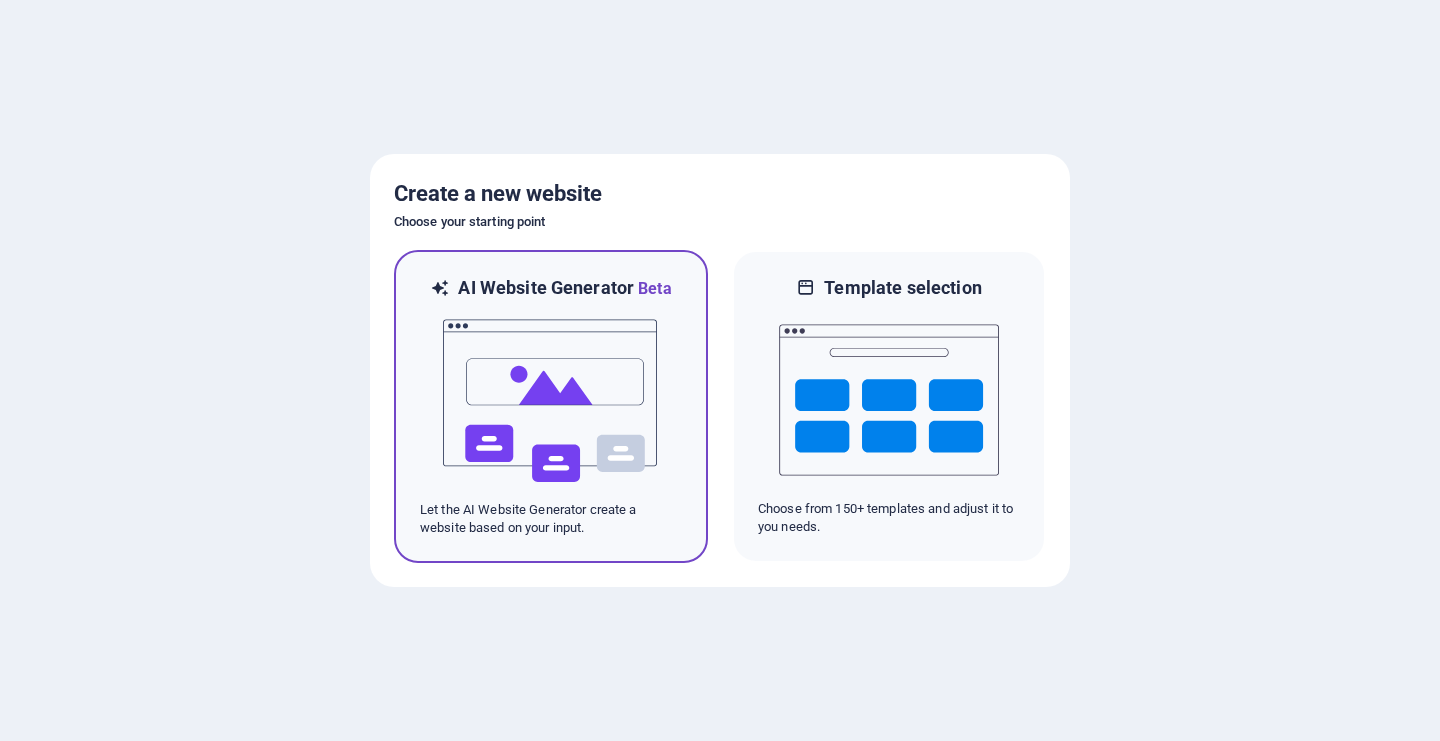 click at bounding box center [551, 401] 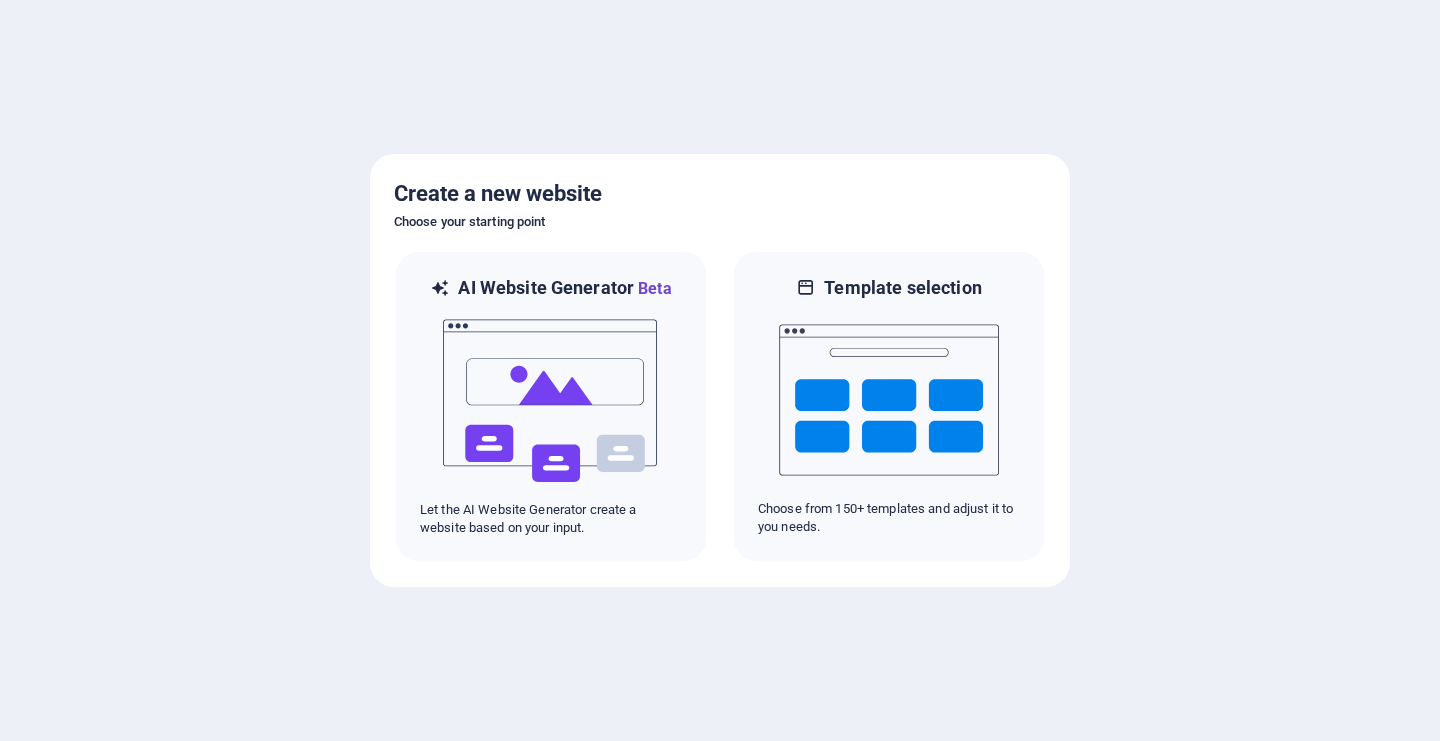 scroll, scrollTop: 0, scrollLeft: 0, axis: both 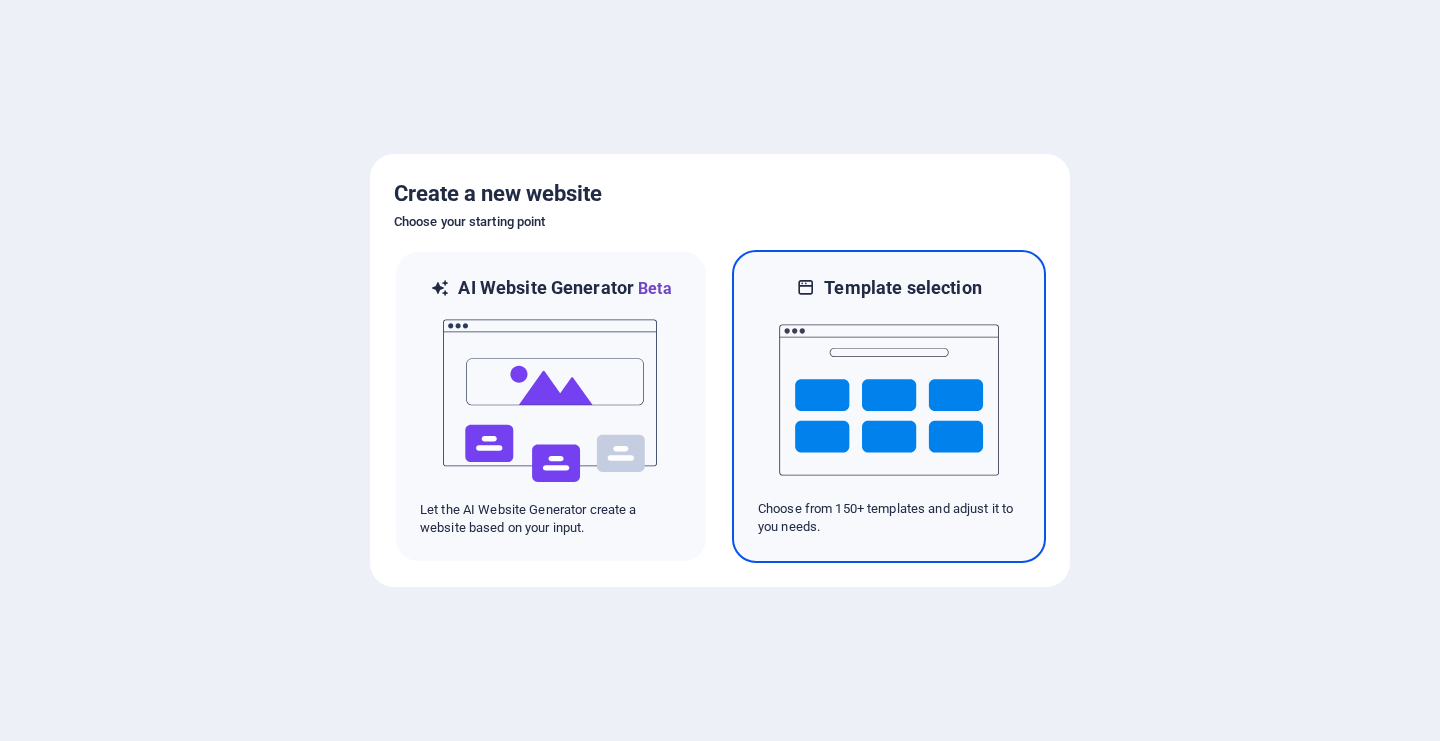 click at bounding box center [889, 400] 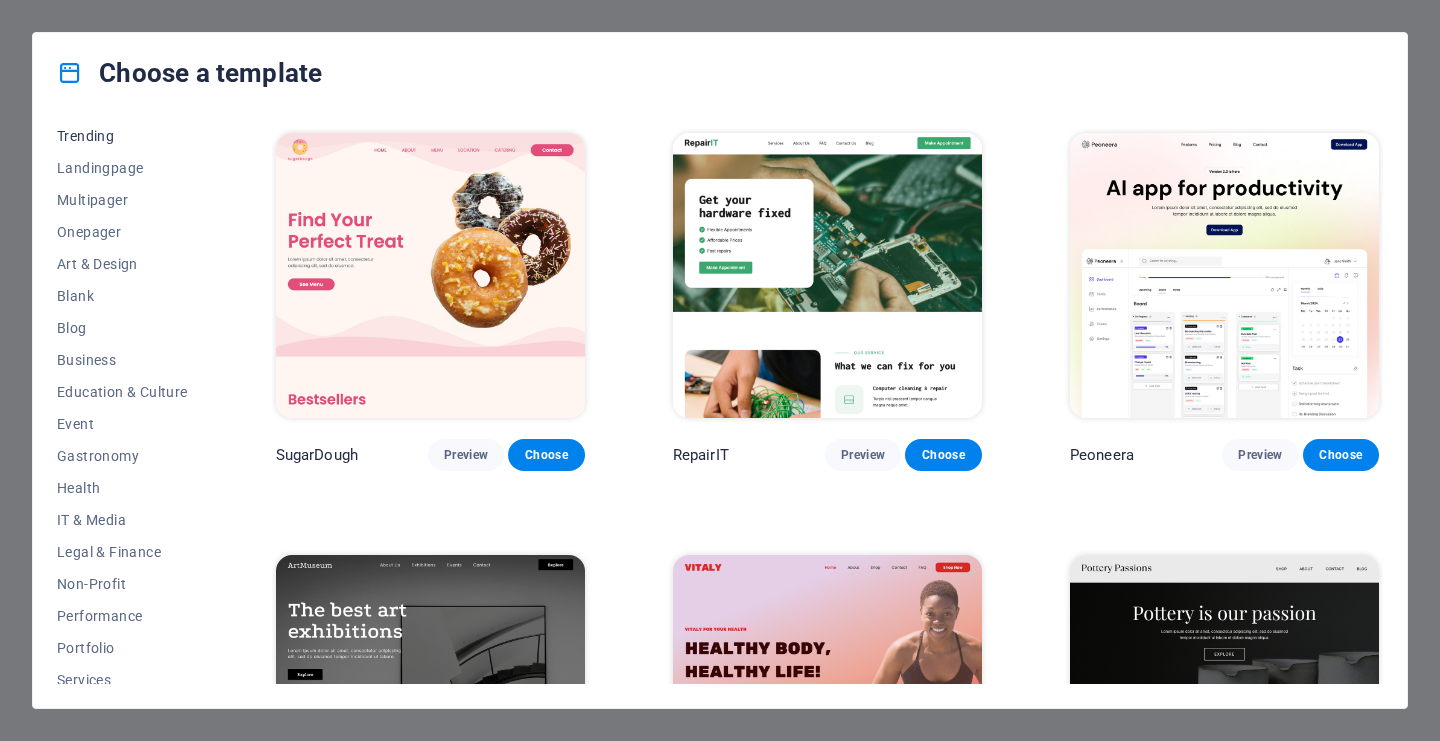 scroll, scrollTop: 107, scrollLeft: 0, axis: vertical 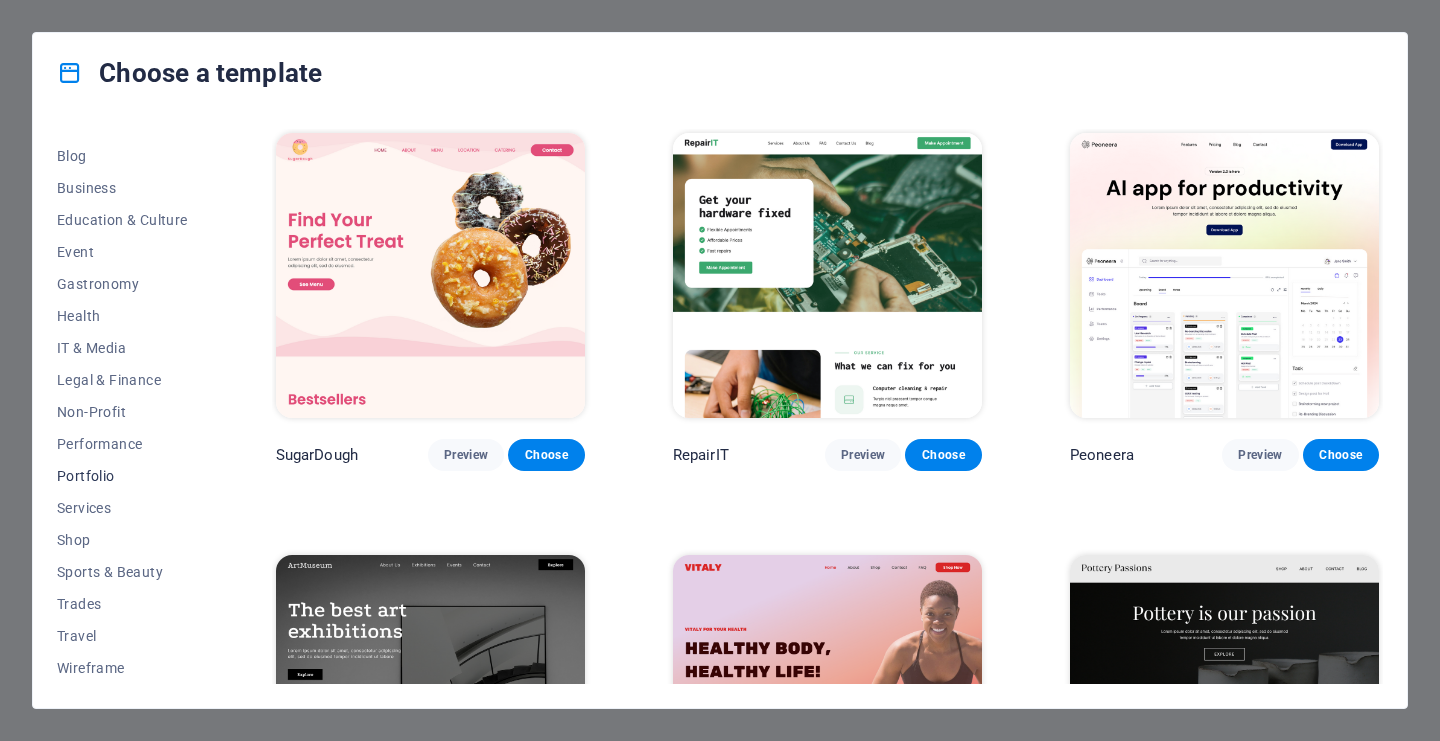 click on "Portfolio" at bounding box center (122, 476) 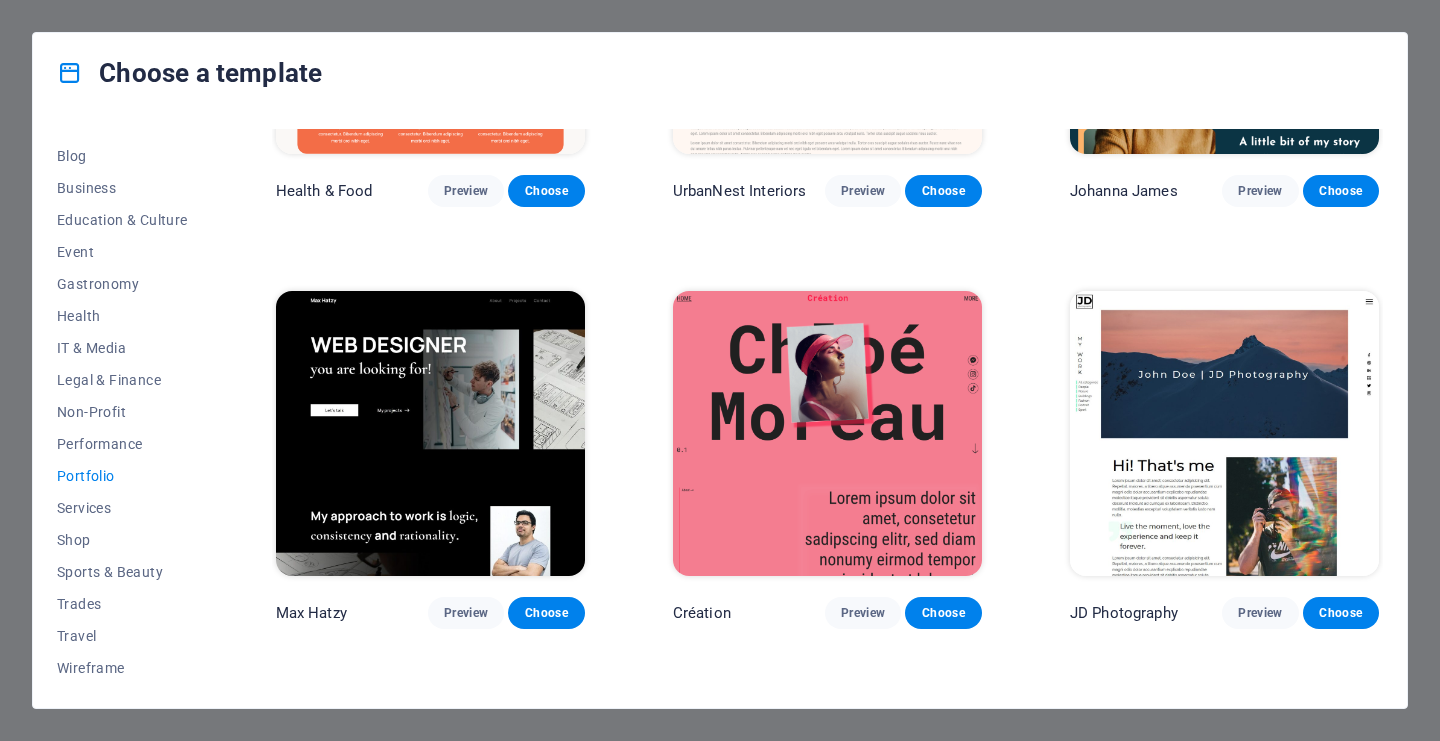 scroll, scrollTop: 360, scrollLeft: 0, axis: vertical 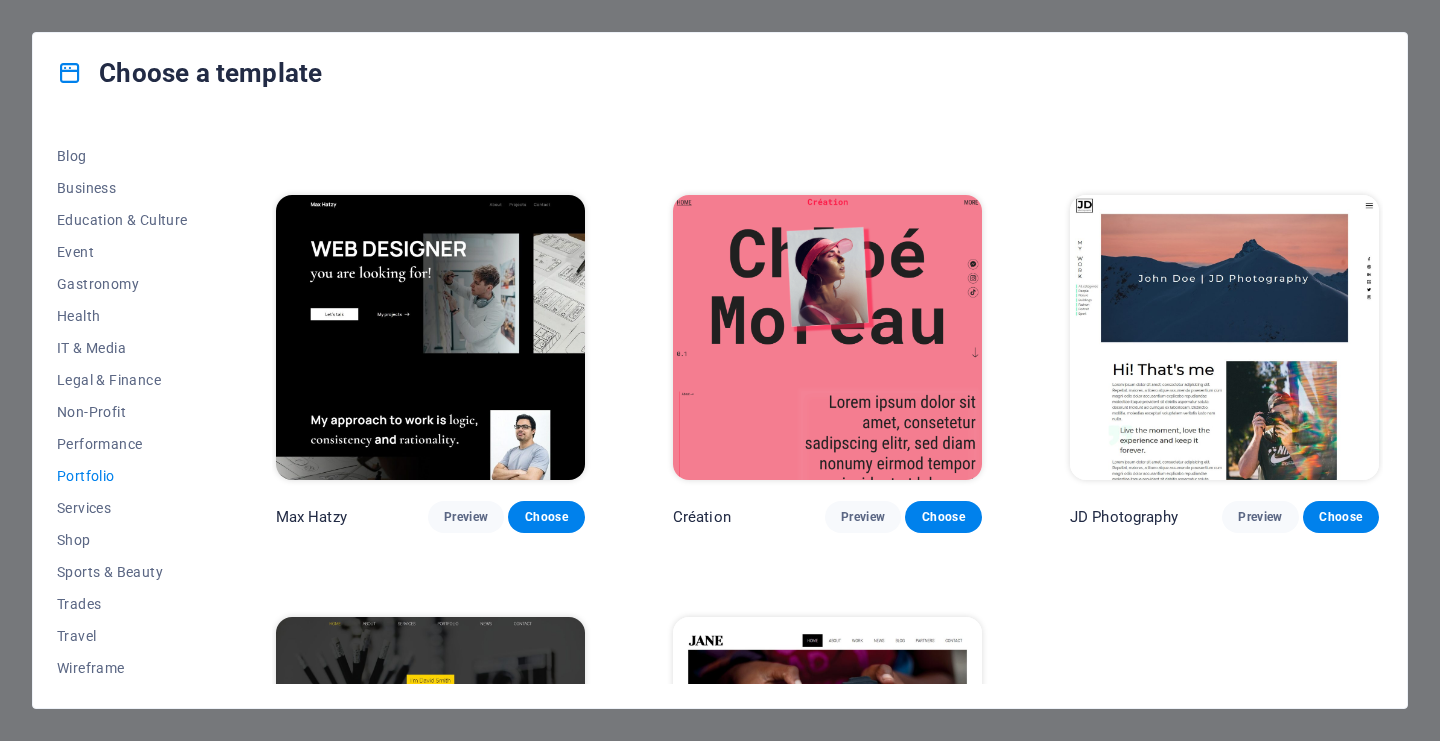 click on "Preview" at bounding box center (466, 938) 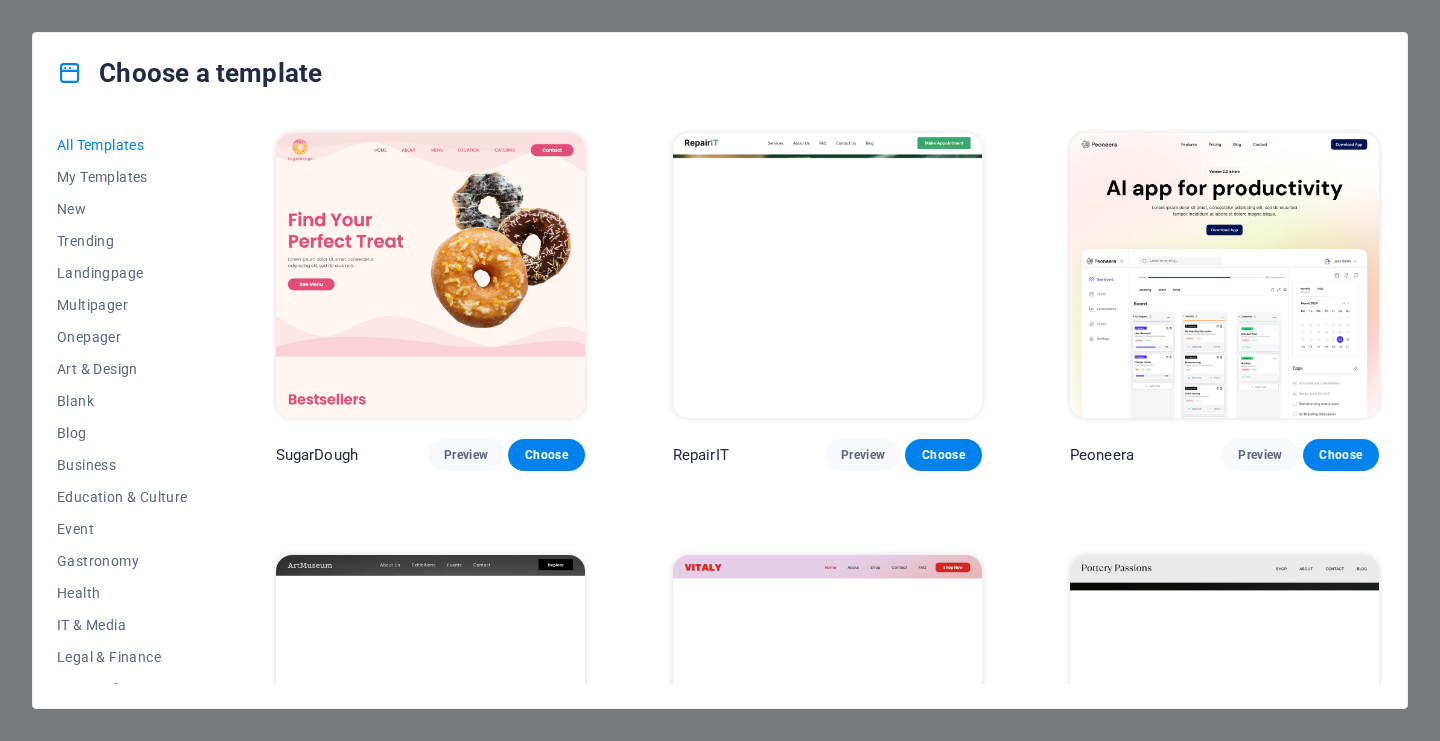 scroll, scrollTop: 0, scrollLeft: 0, axis: both 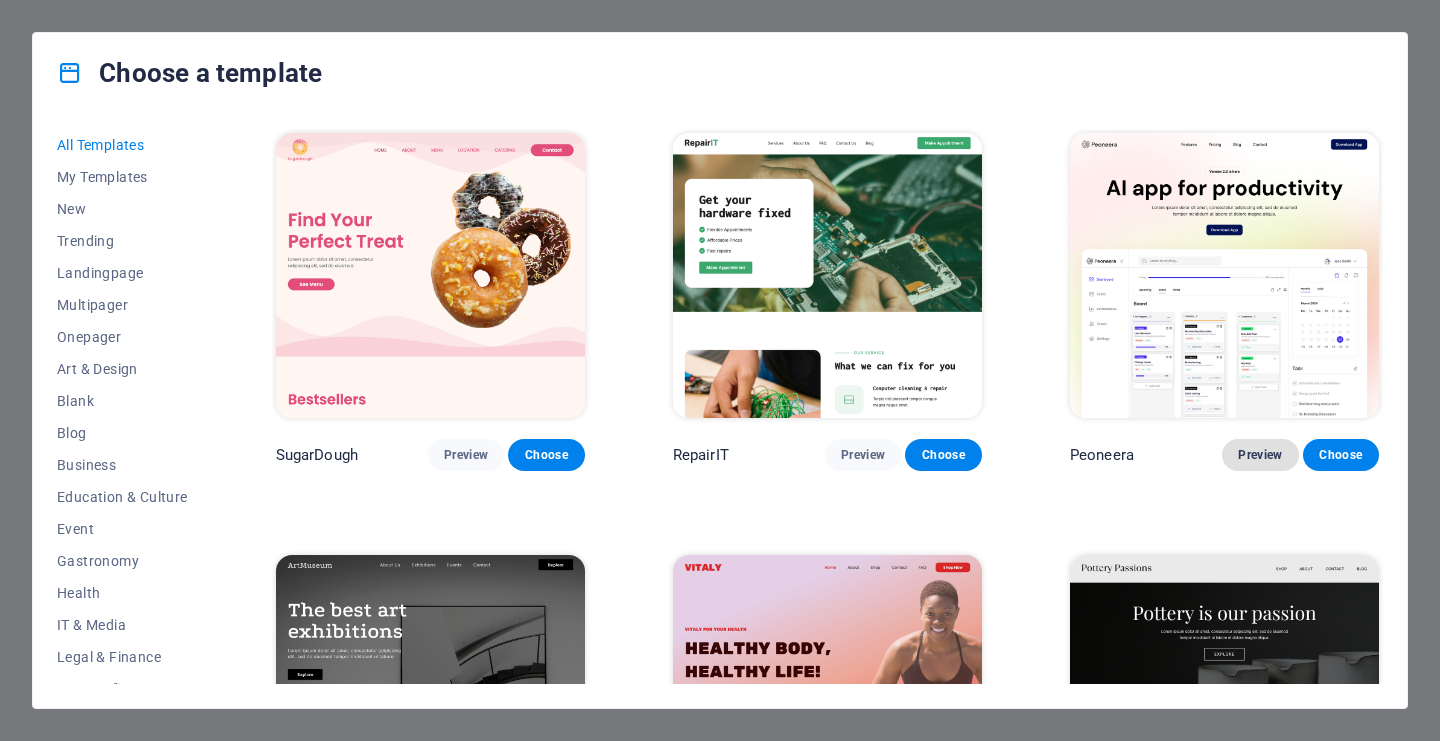 click on "Preview" at bounding box center (1260, 455) 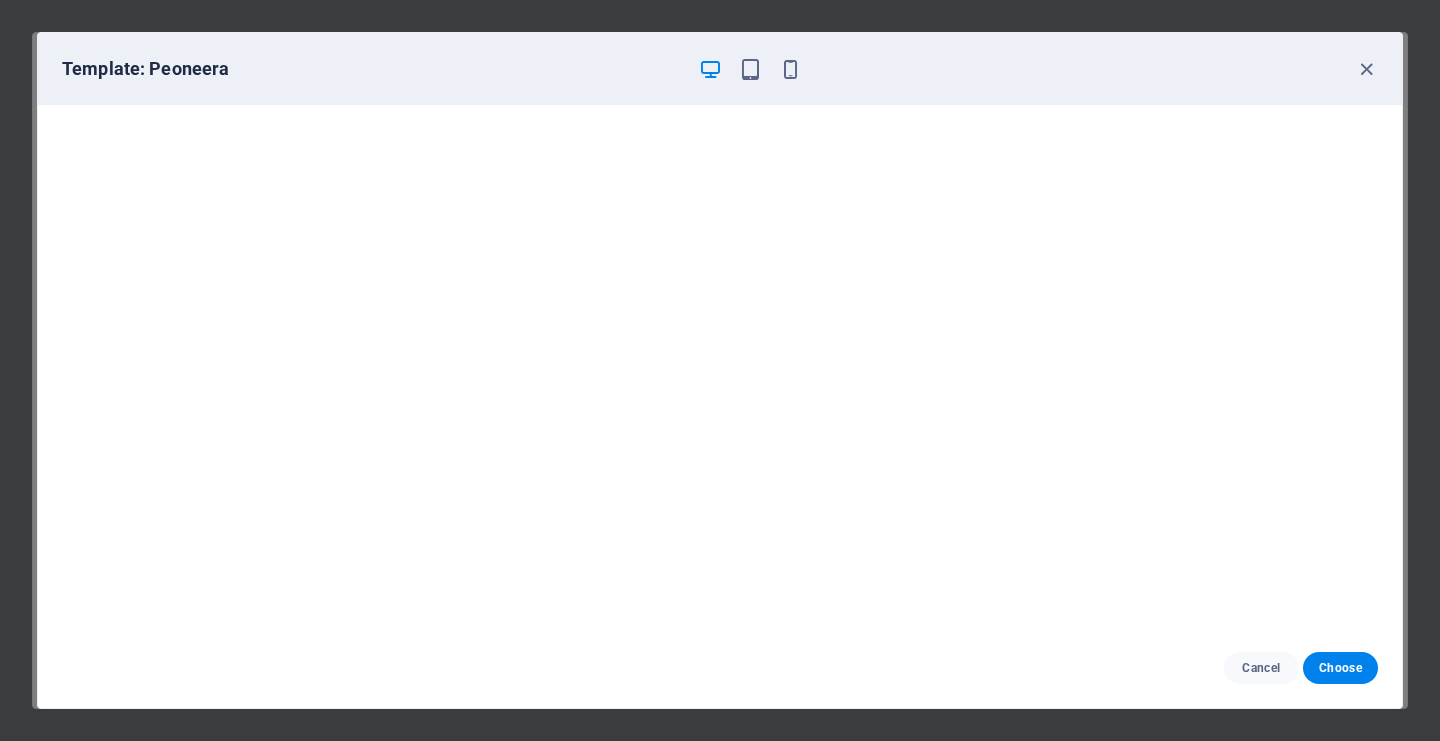 scroll, scrollTop: 0, scrollLeft: 0, axis: both 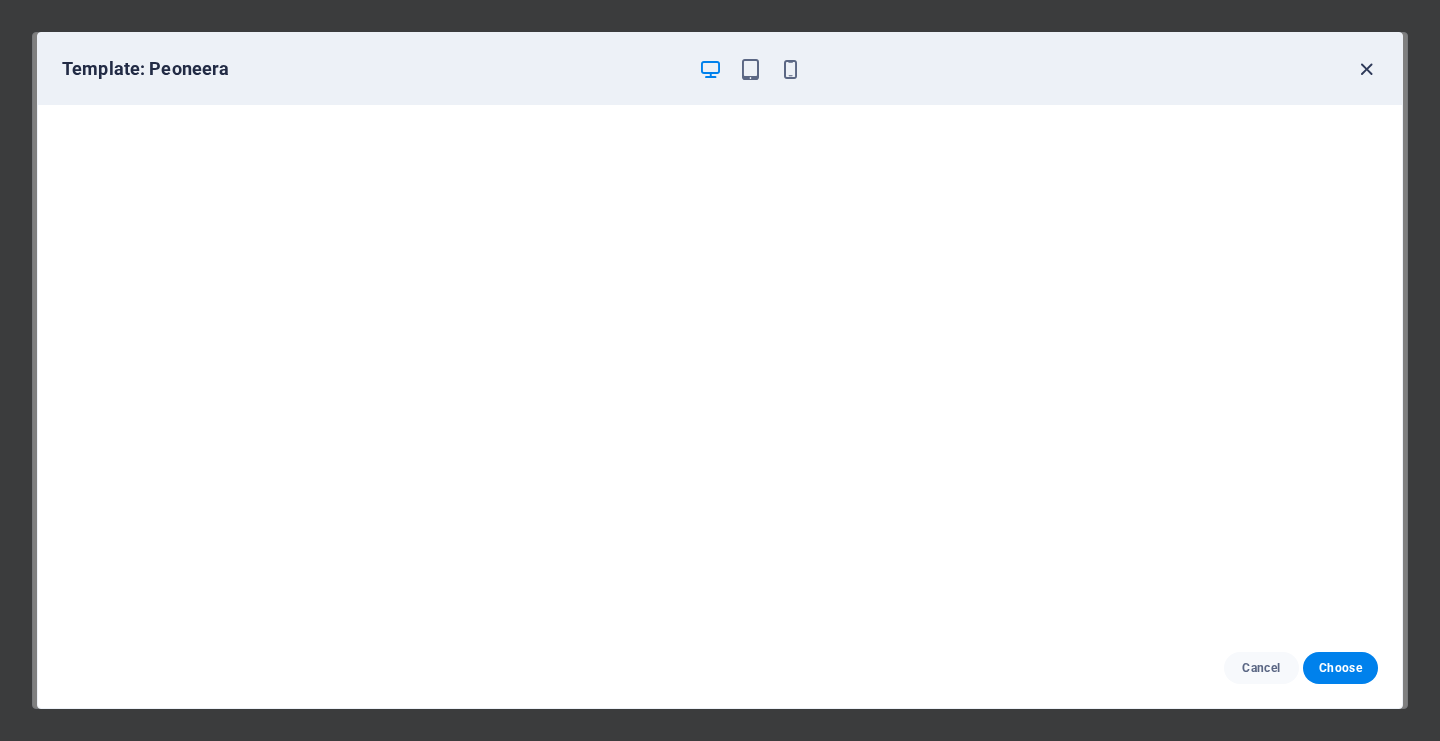 click at bounding box center [1366, 69] 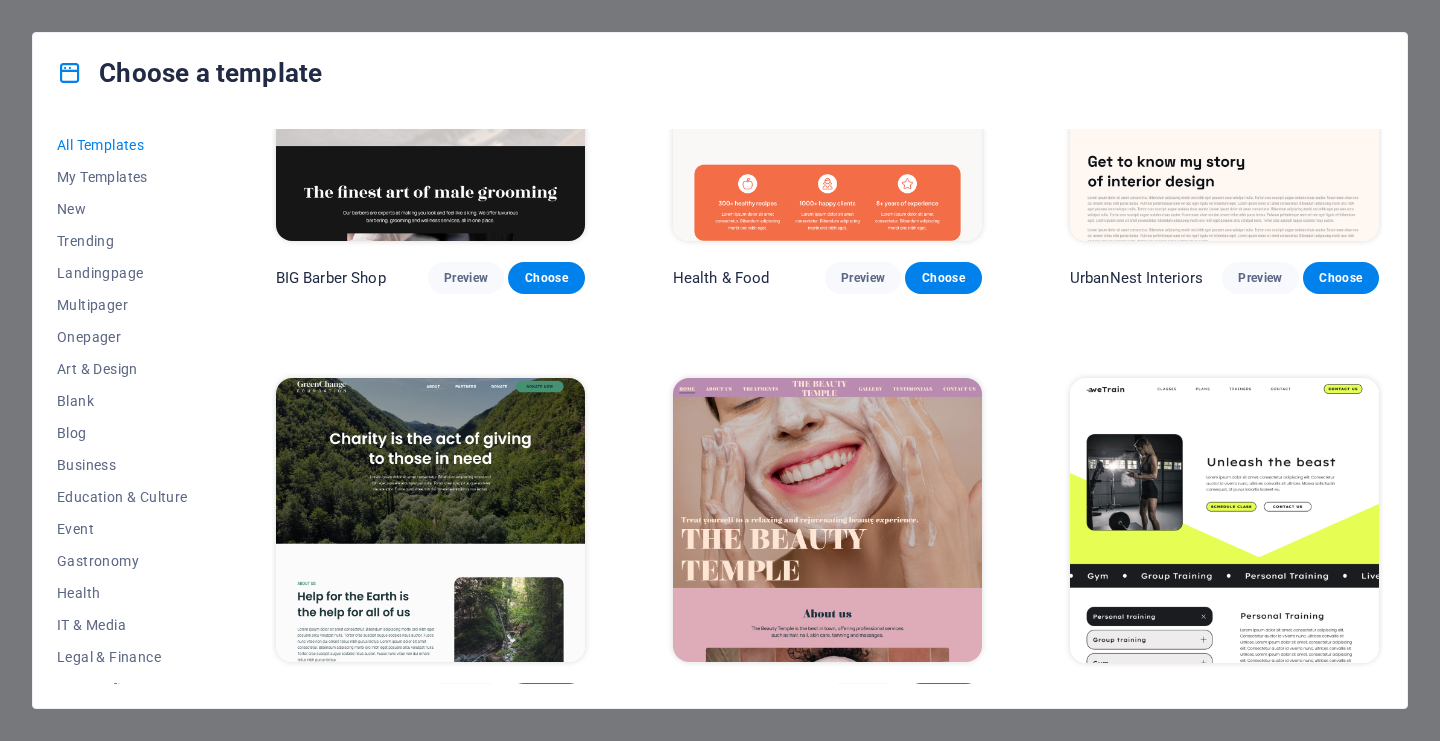 scroll, scrollTop: 2709, scrollLeft: 0, axis: vertical 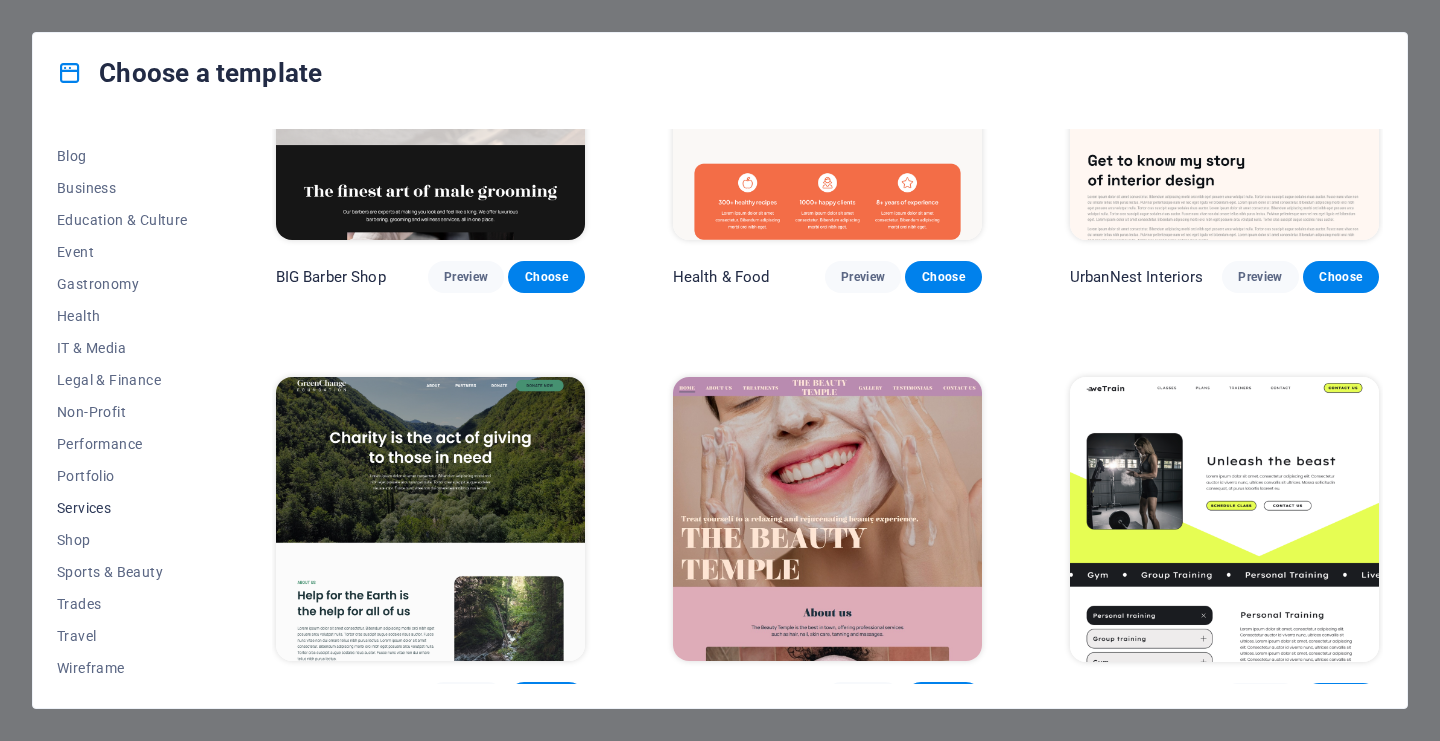 click on "Services" at bounding box center [122, 508] 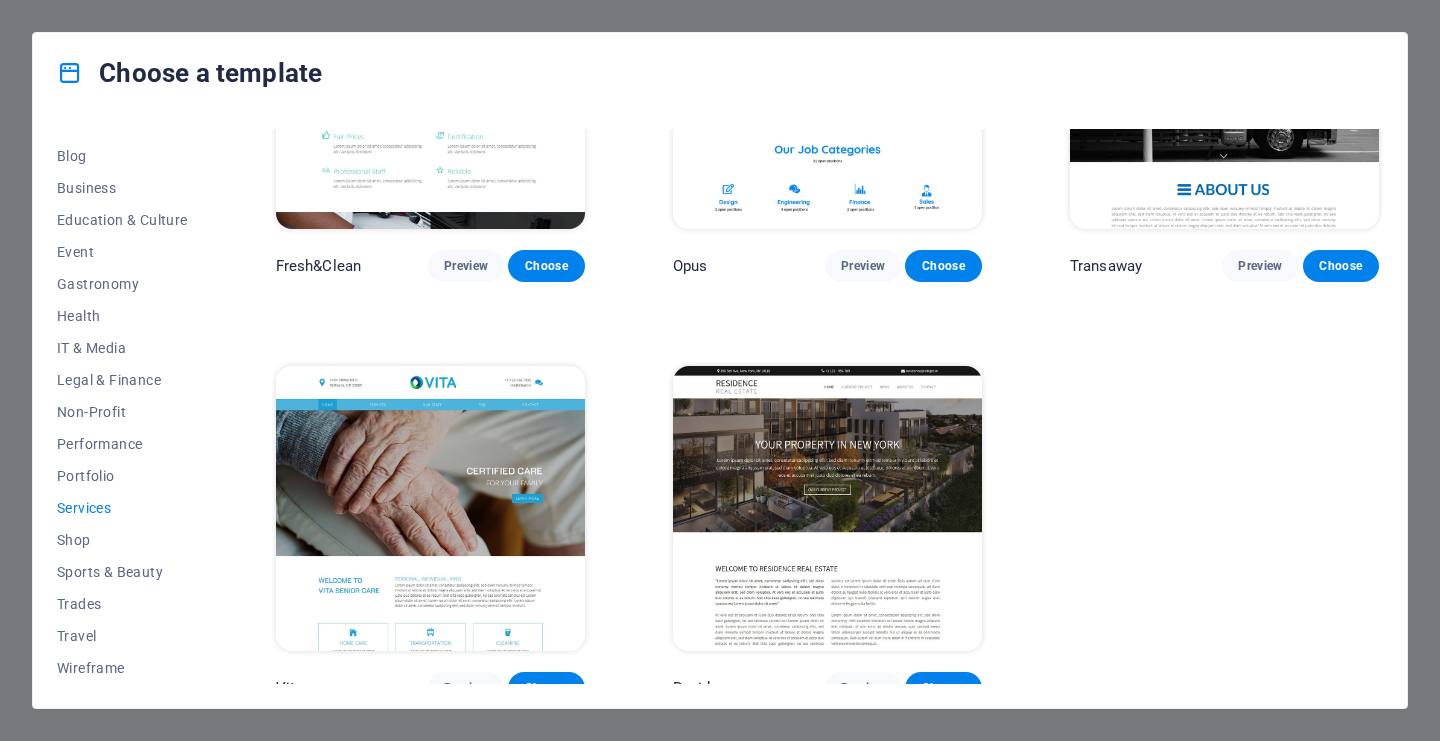 scroll, scrollTop: 2320, scrollLeft: 0, axis: vertical 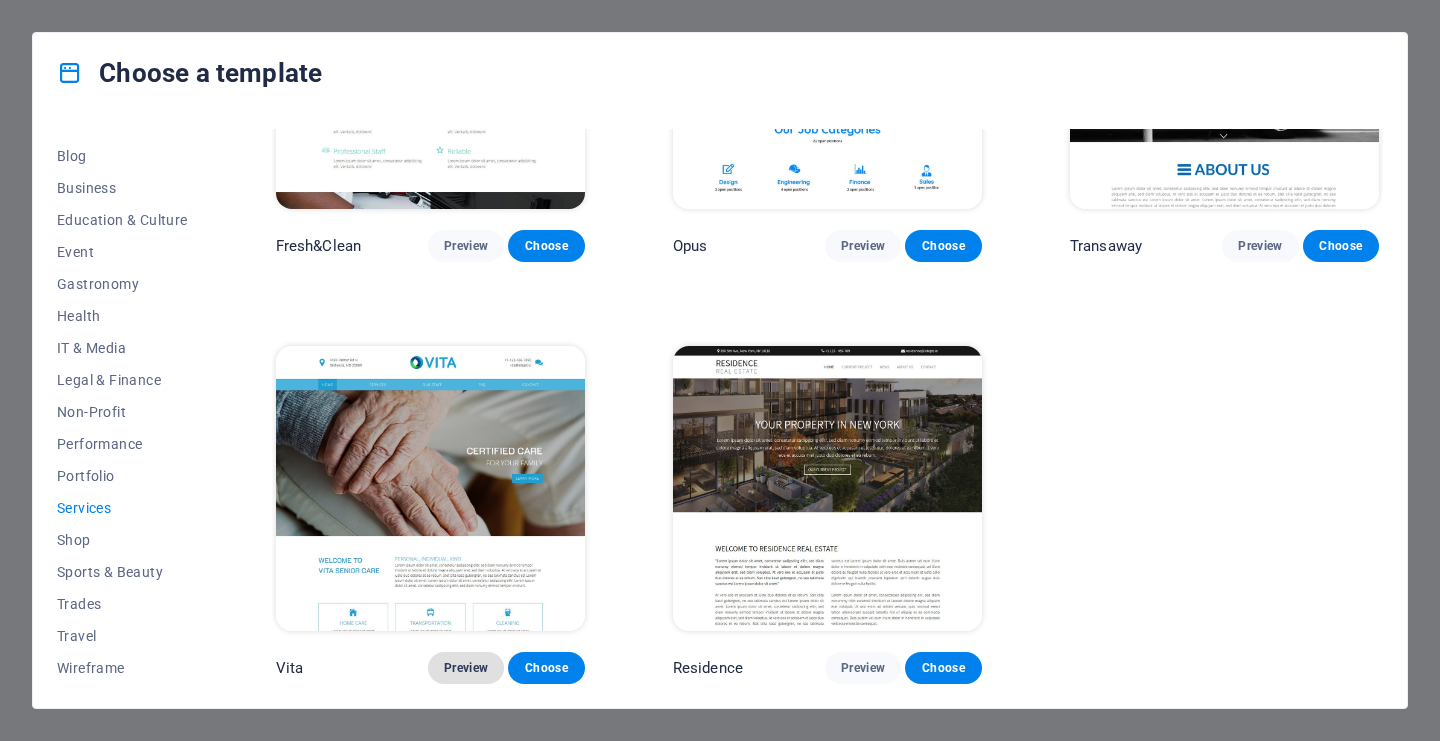 click on "Preview" at bounding box center (466, 668) 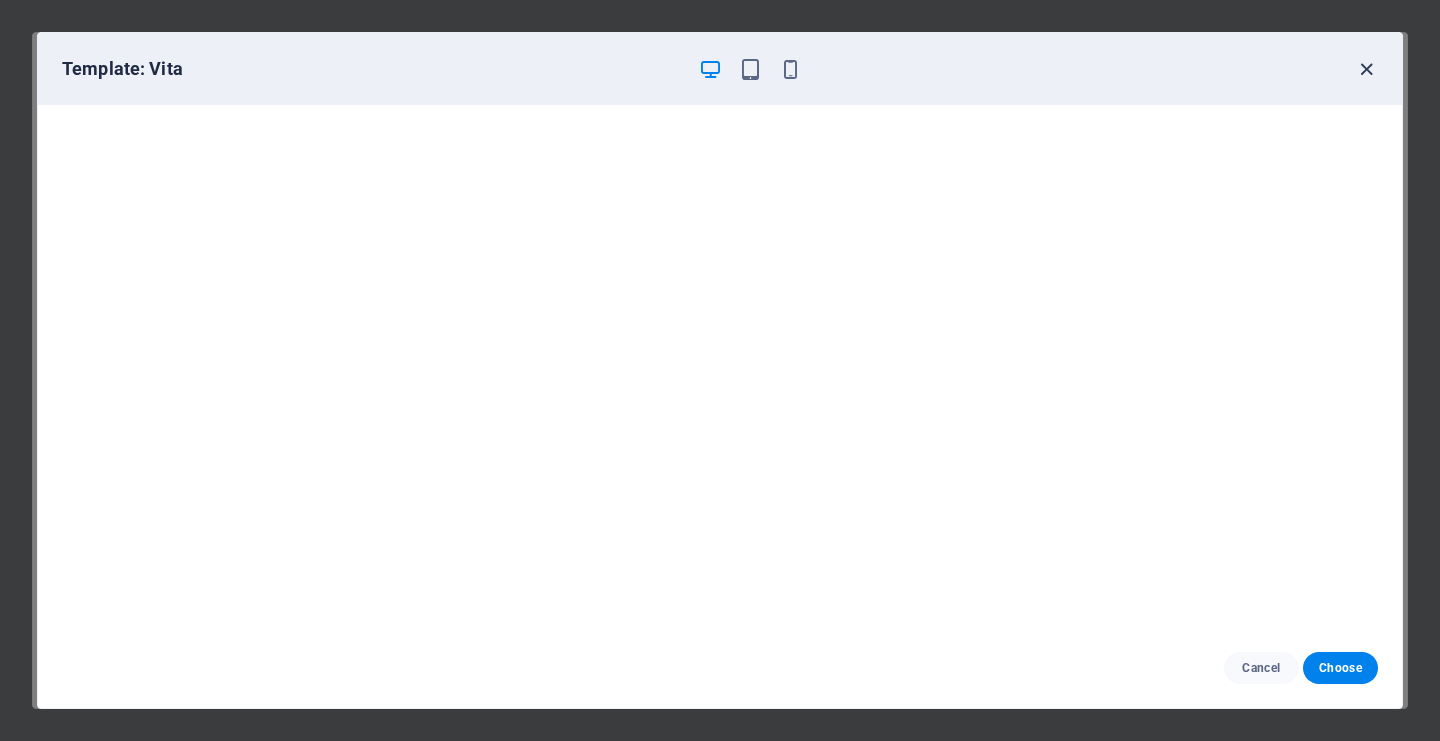 click at bounding box center (1366, 69) 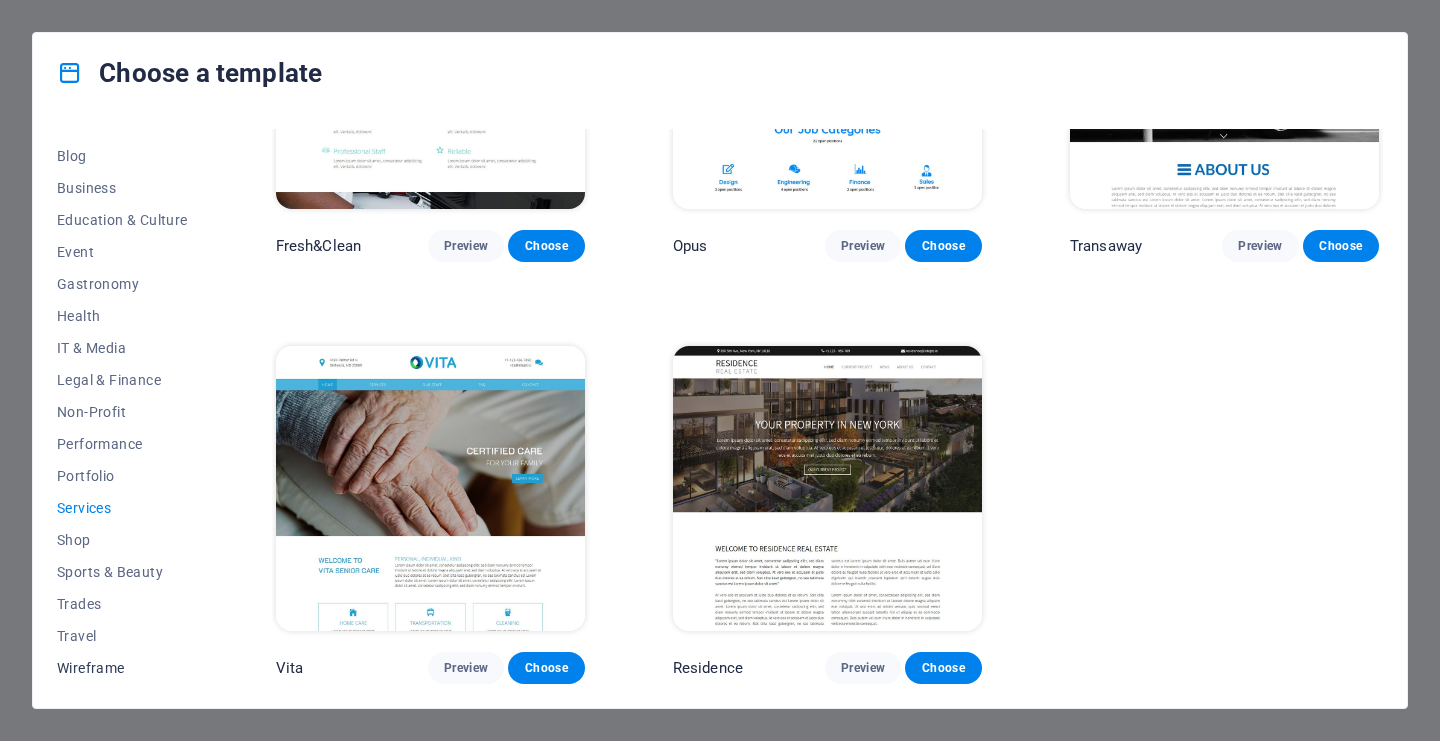click on "Wireframe" at bounding box center (122, 668) 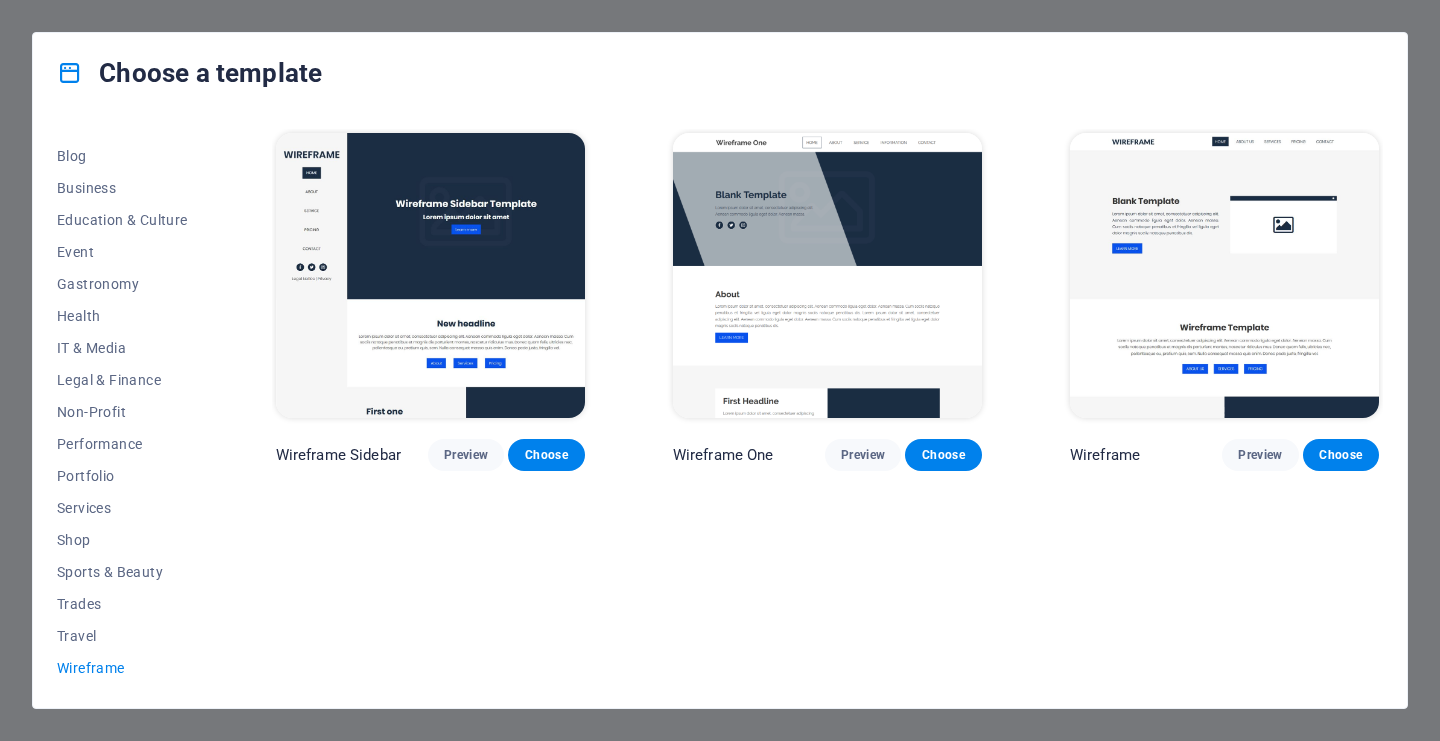 scroll, scrollTop: 0, scrollLeft: 0, axis: both 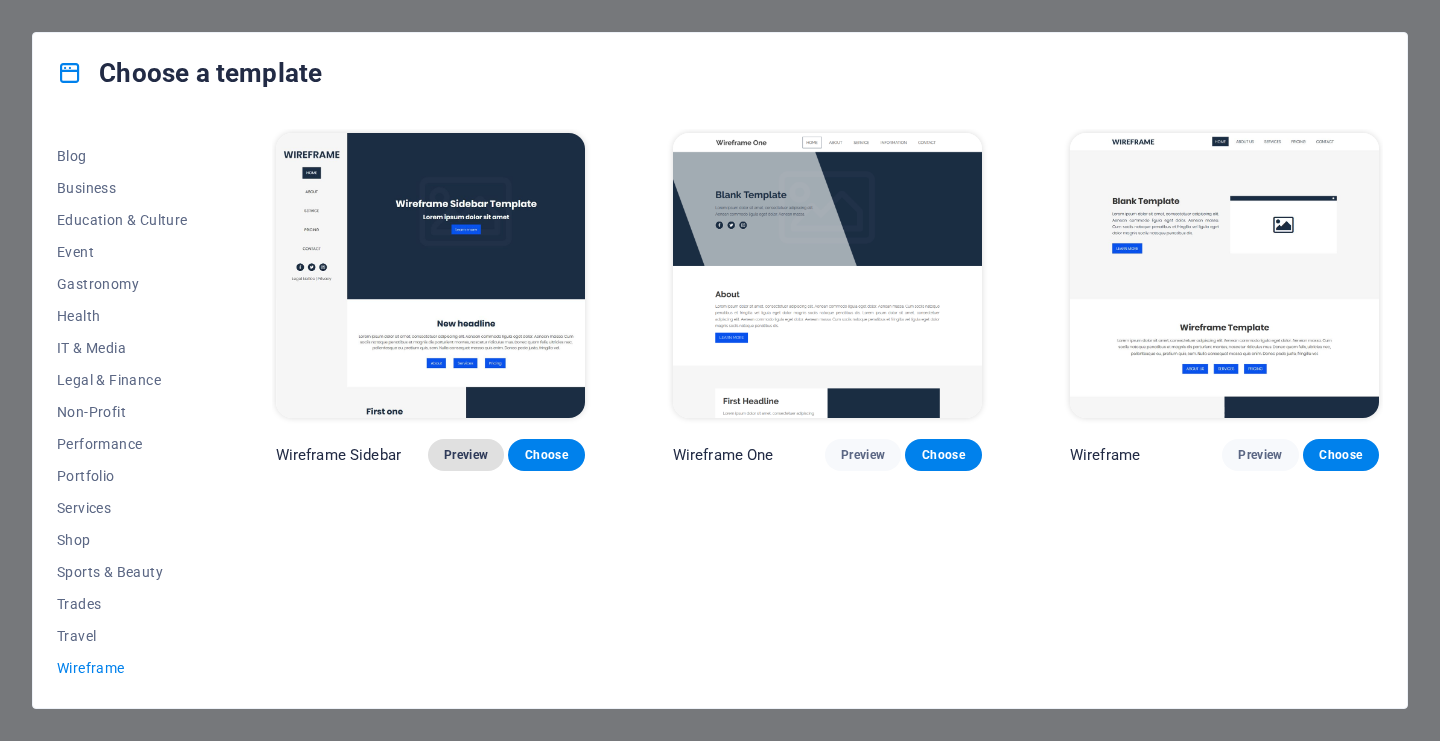 click on "Preview" at bounding box center (466, 455) 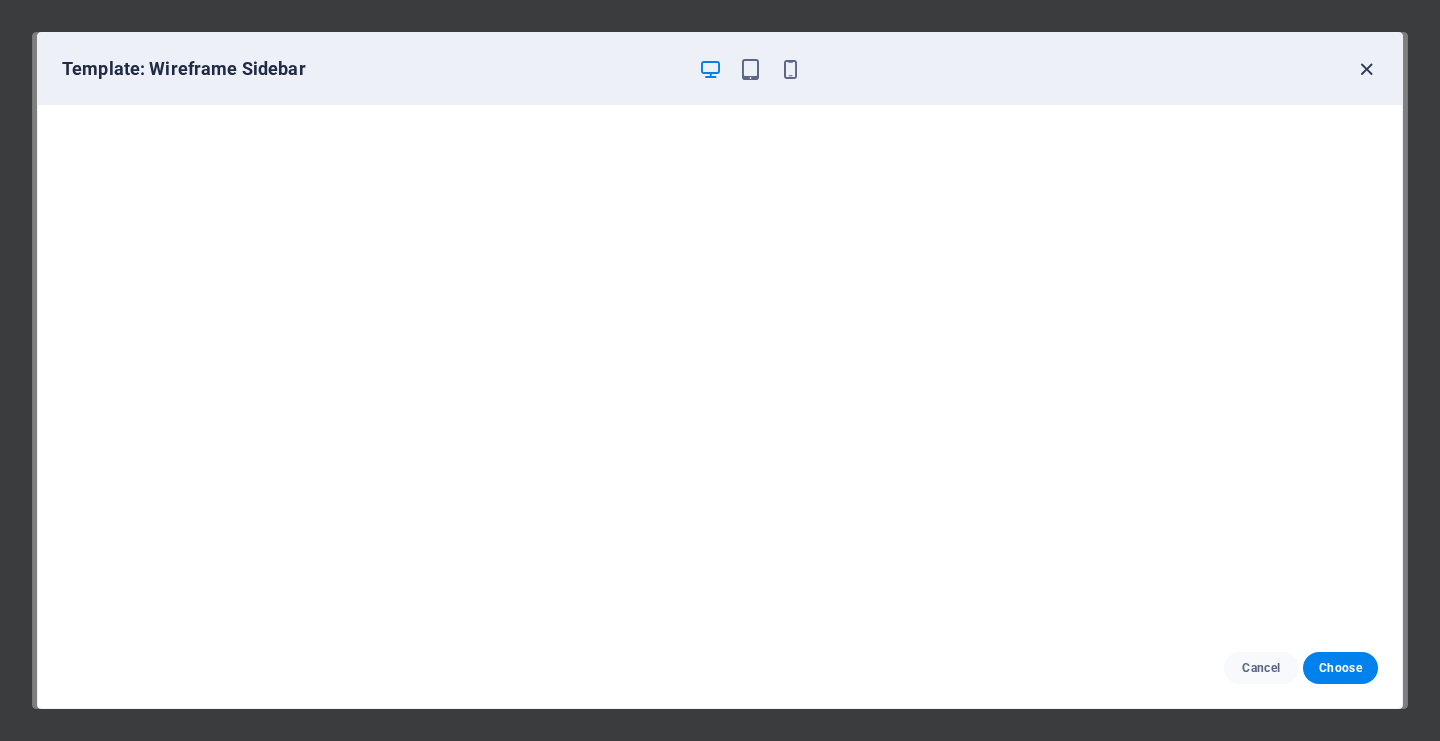 click at bounding box center (1366, 69) 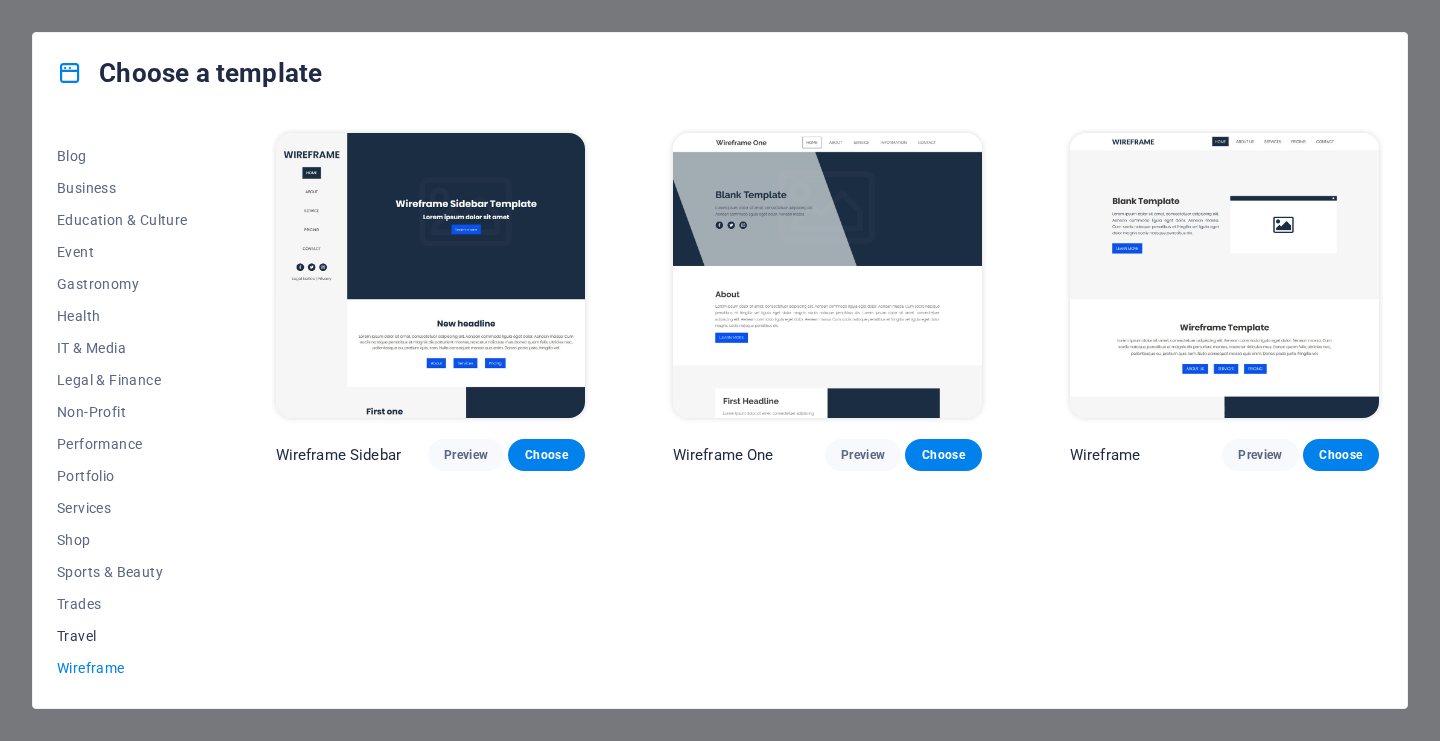 click on "Travel" at bounding box center (122, 636) 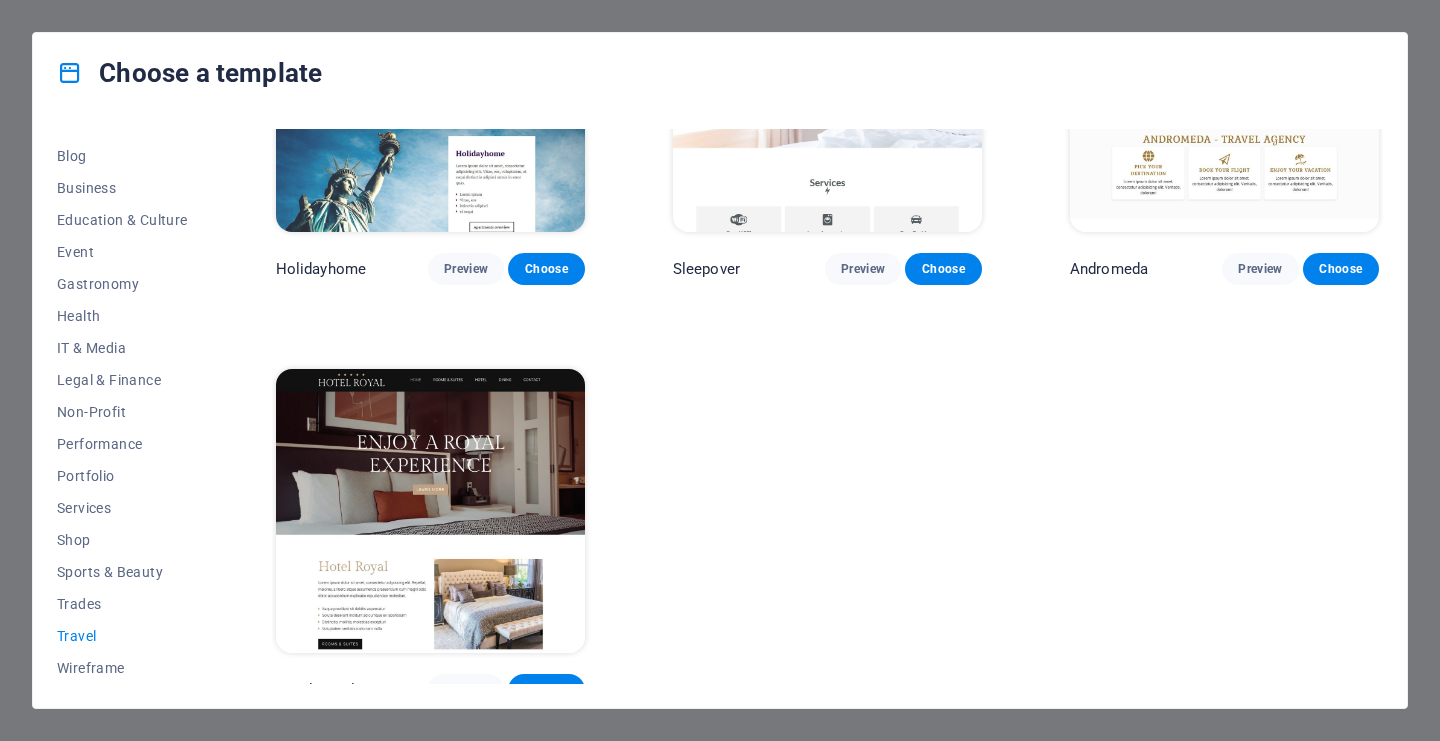 scroll, scrollTop: 631, scrollLeft: 0, axis: vertical 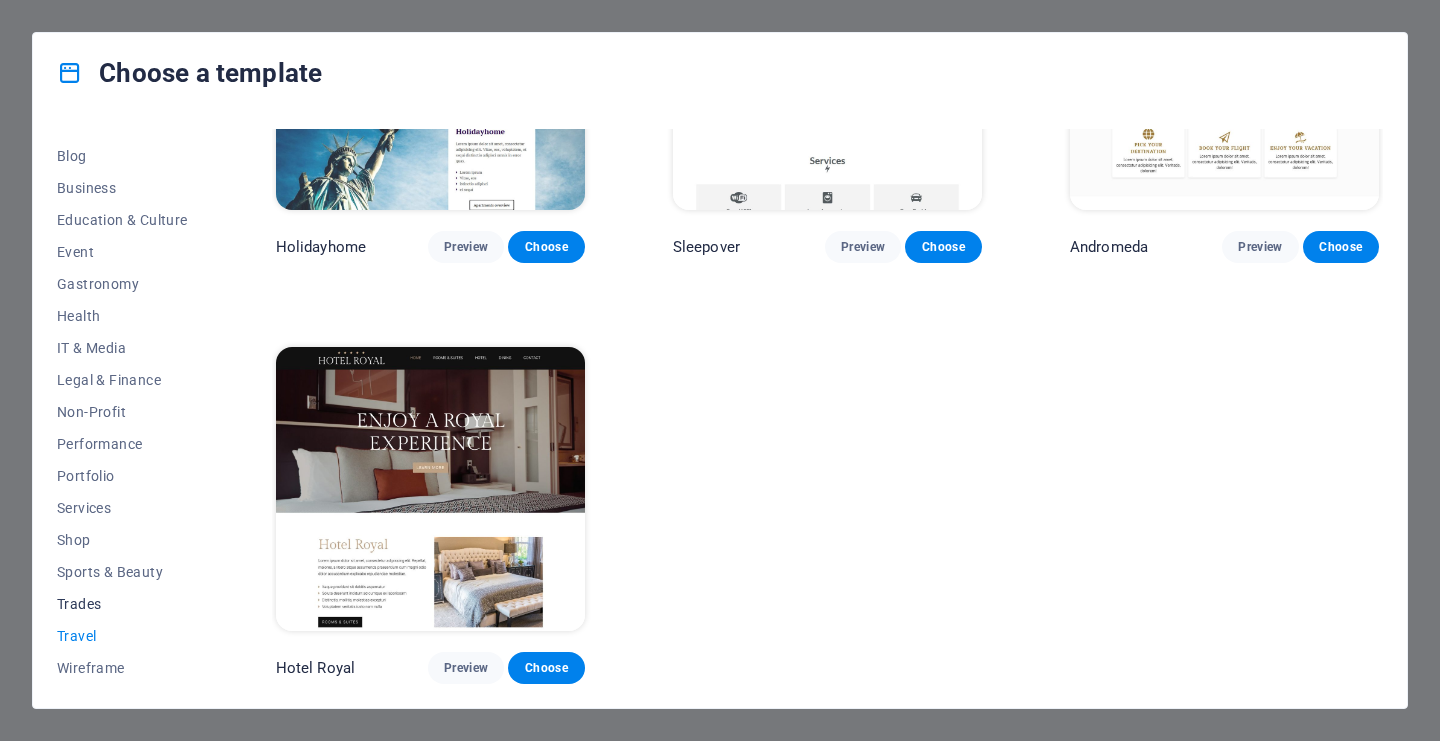 click on "Trades" at bounding box center (122, 604) 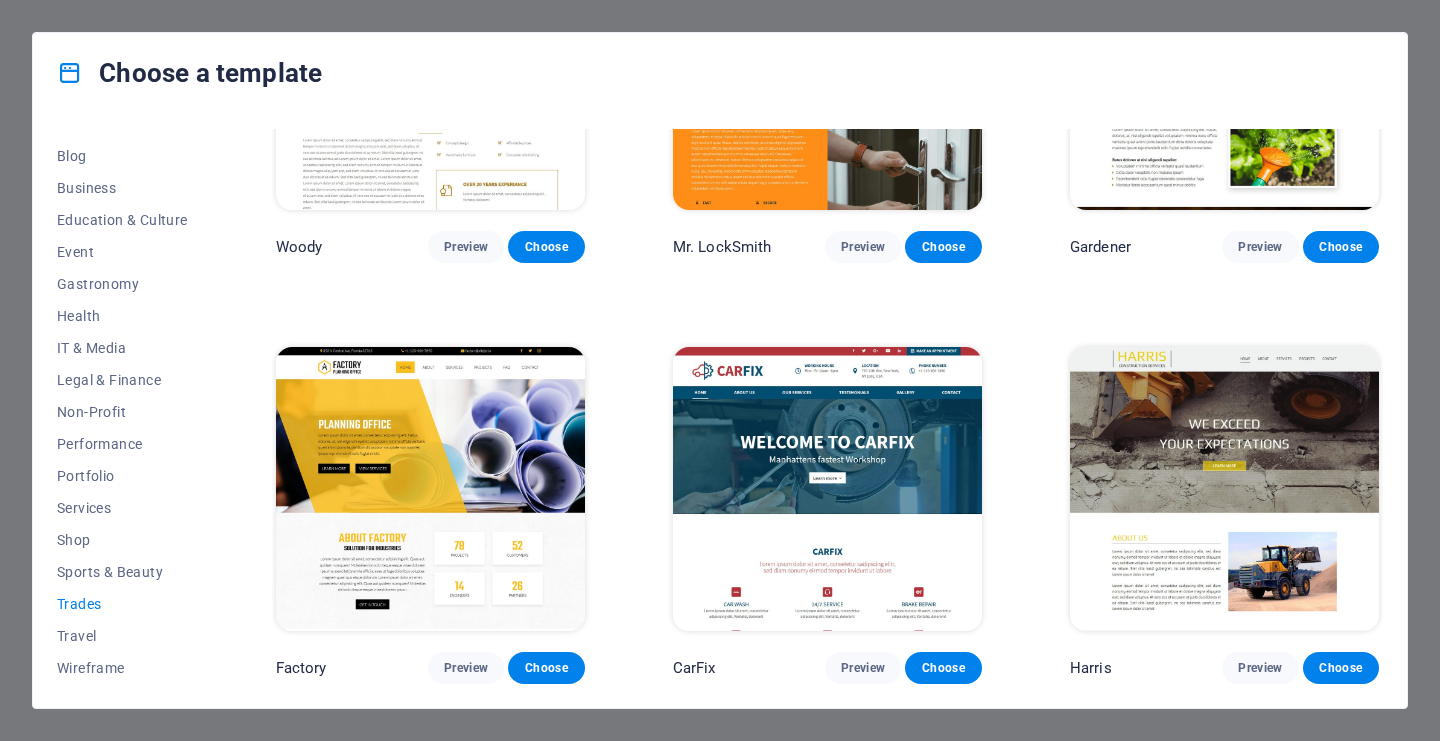 scroll, scrollTop: 630, scrollLeft: 0, axis: vertical 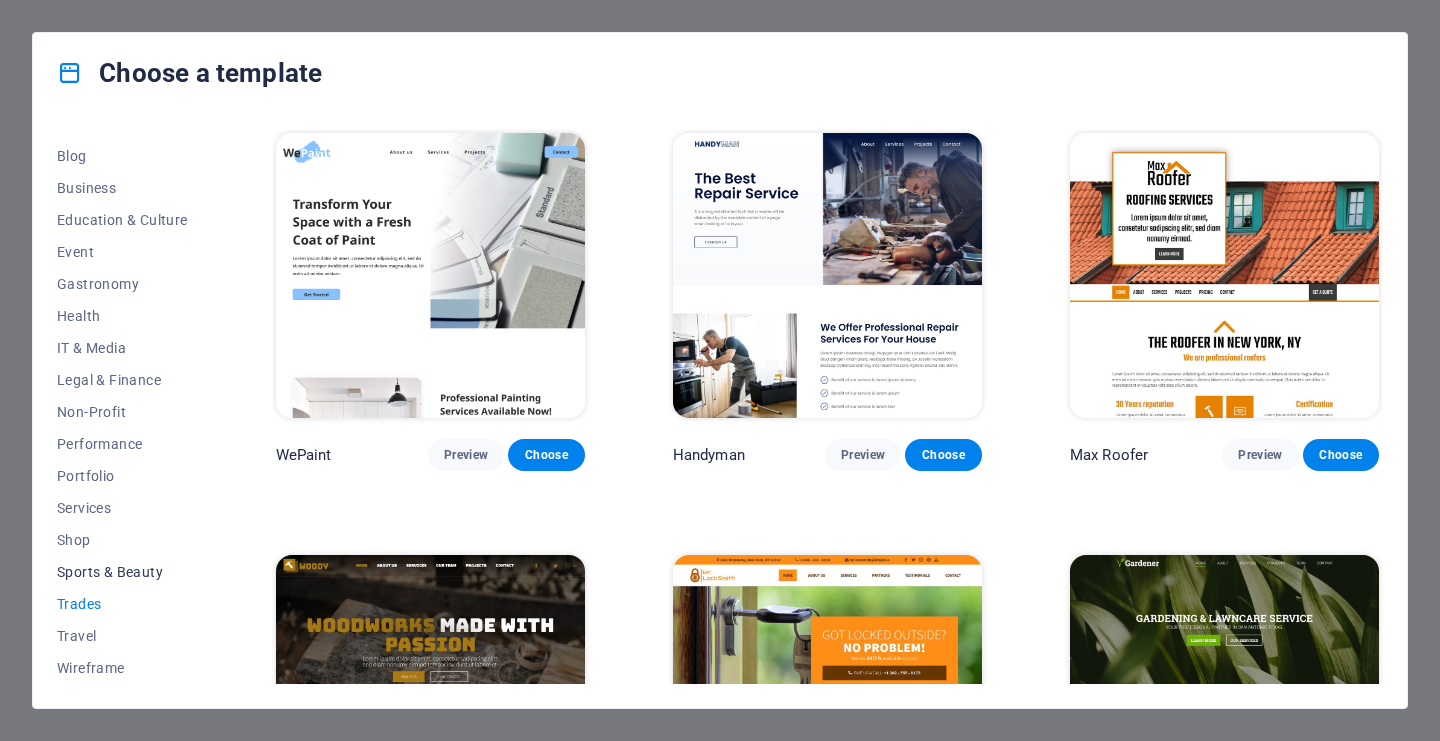 click on "Sports & Beauty" at bounding box center [122, 572] 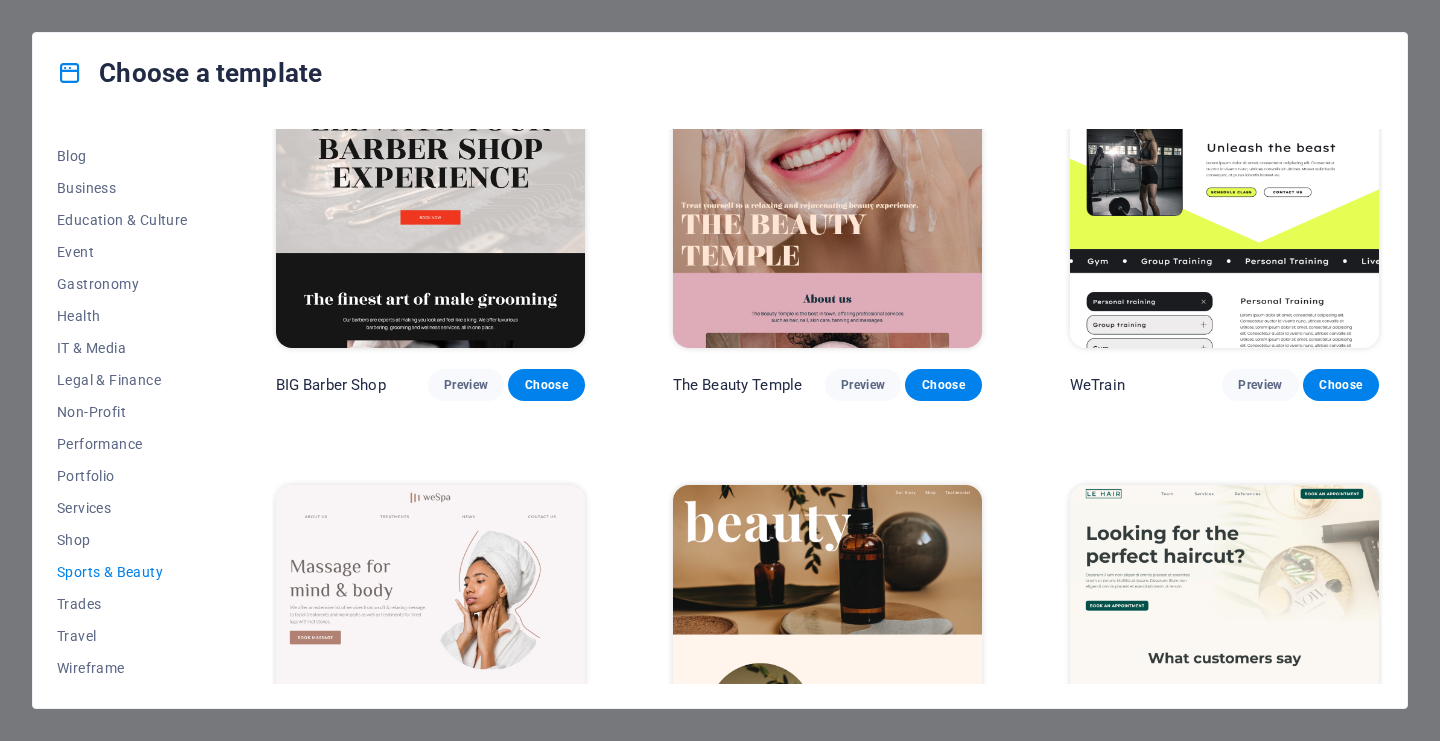 scroll, scrollTop: 0, scrollLeft: 0, axis: both 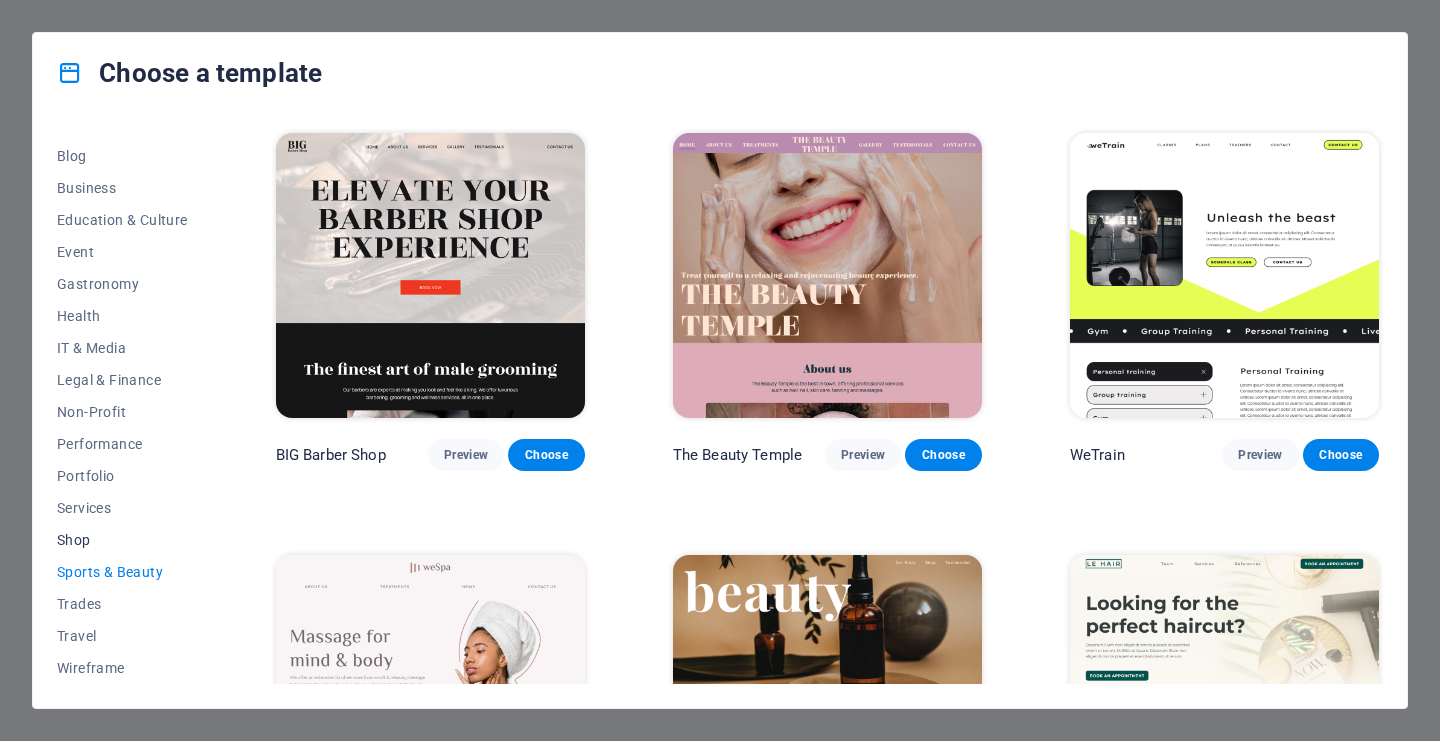 click on "Shop" at bounding box center (122, 540) 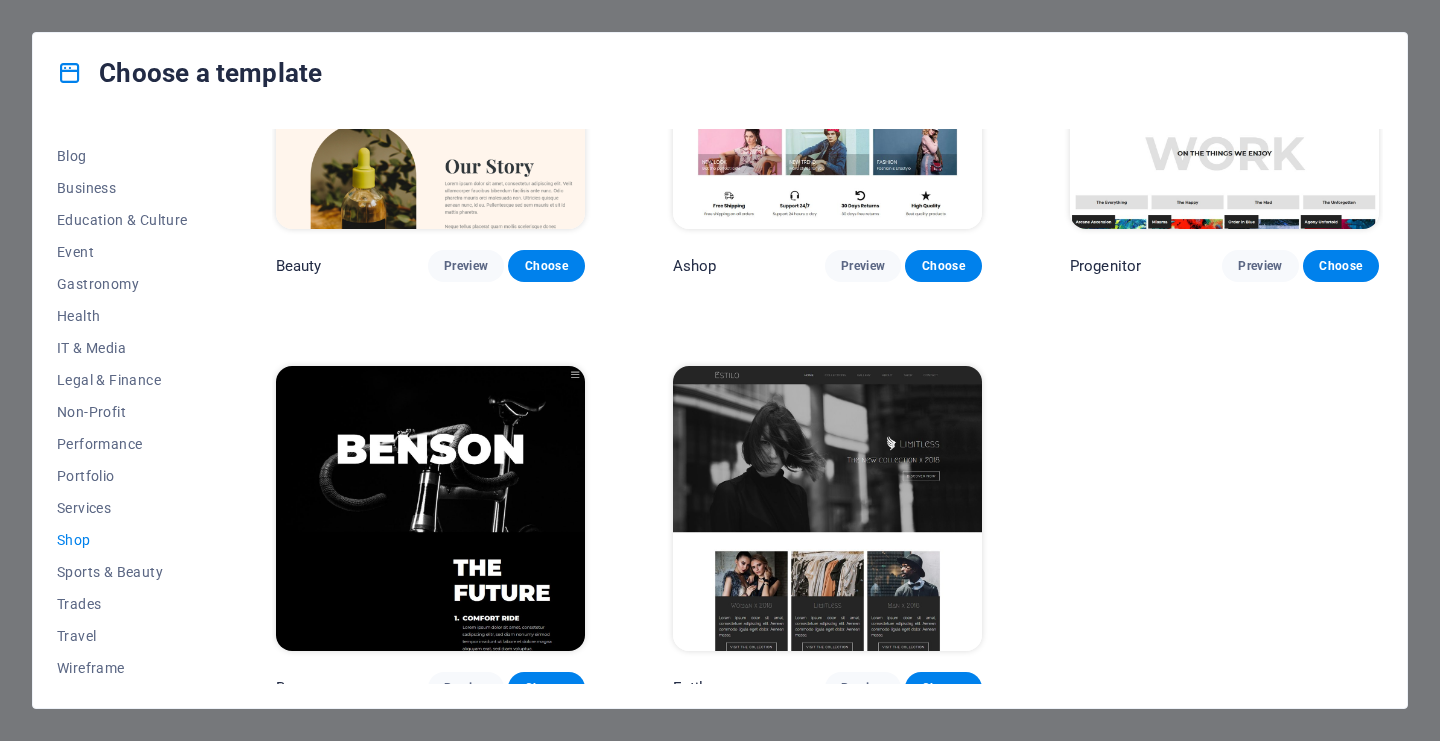 scroll, scrollTop: 1053, scrollLeft: 0, axis: vertical 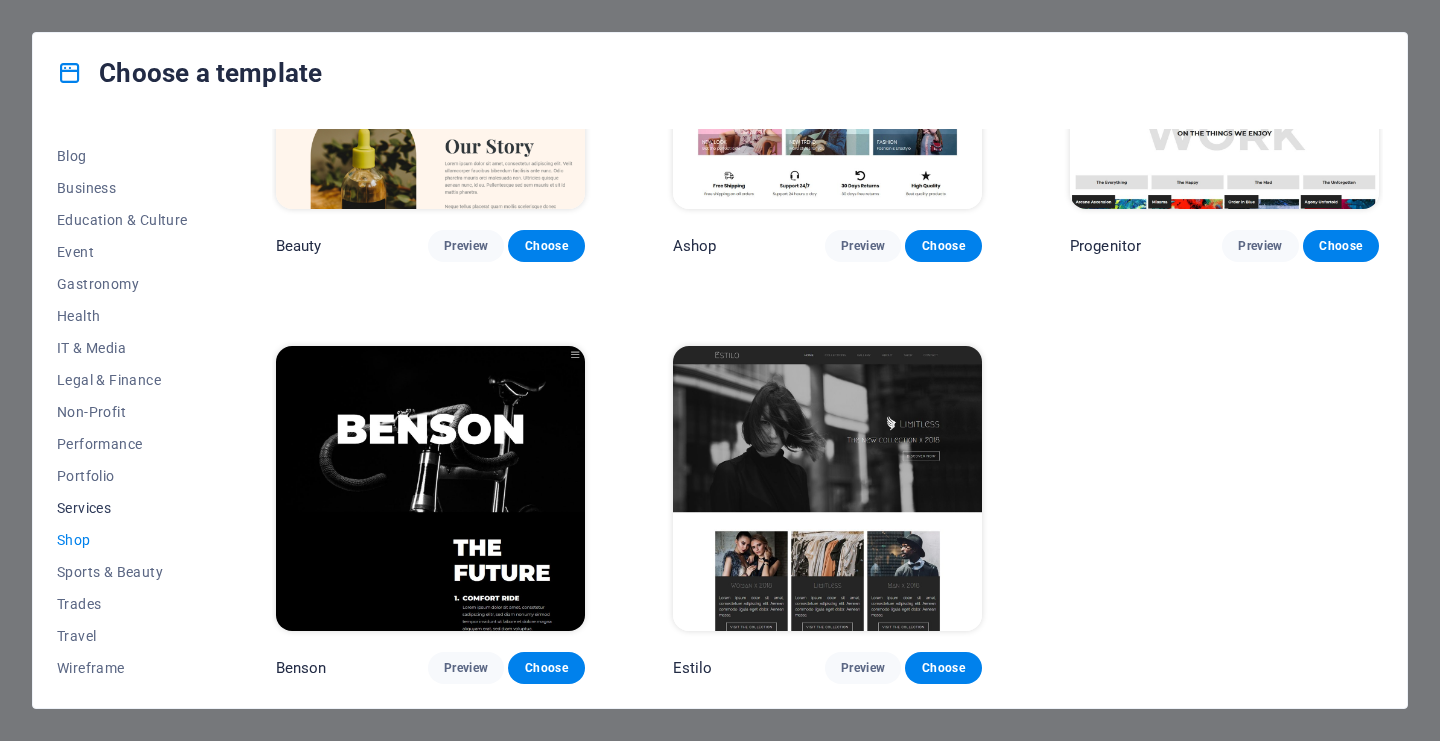 click on "Services" at bounding box center (122, 508) 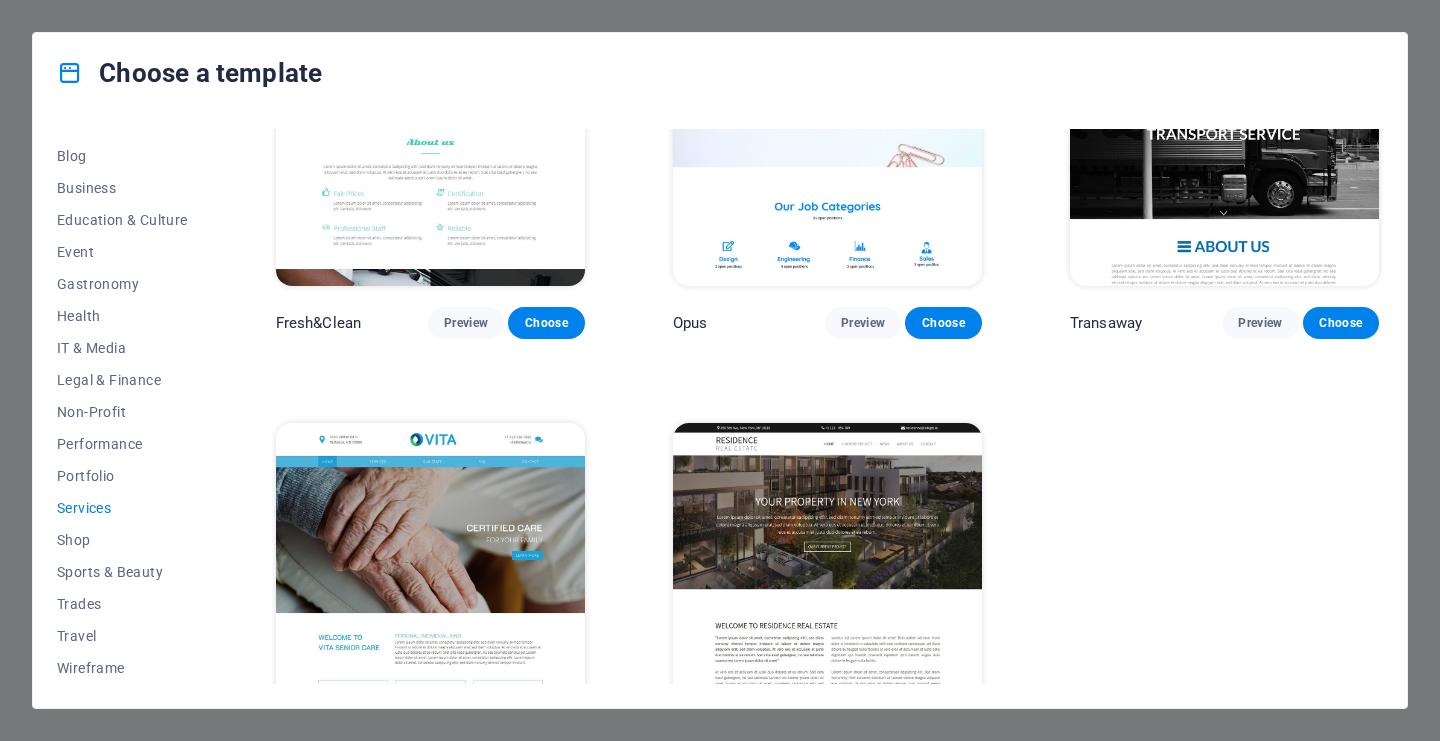 scroll, scrollTop: 2320, scrollLeft: 0, axis: vertical 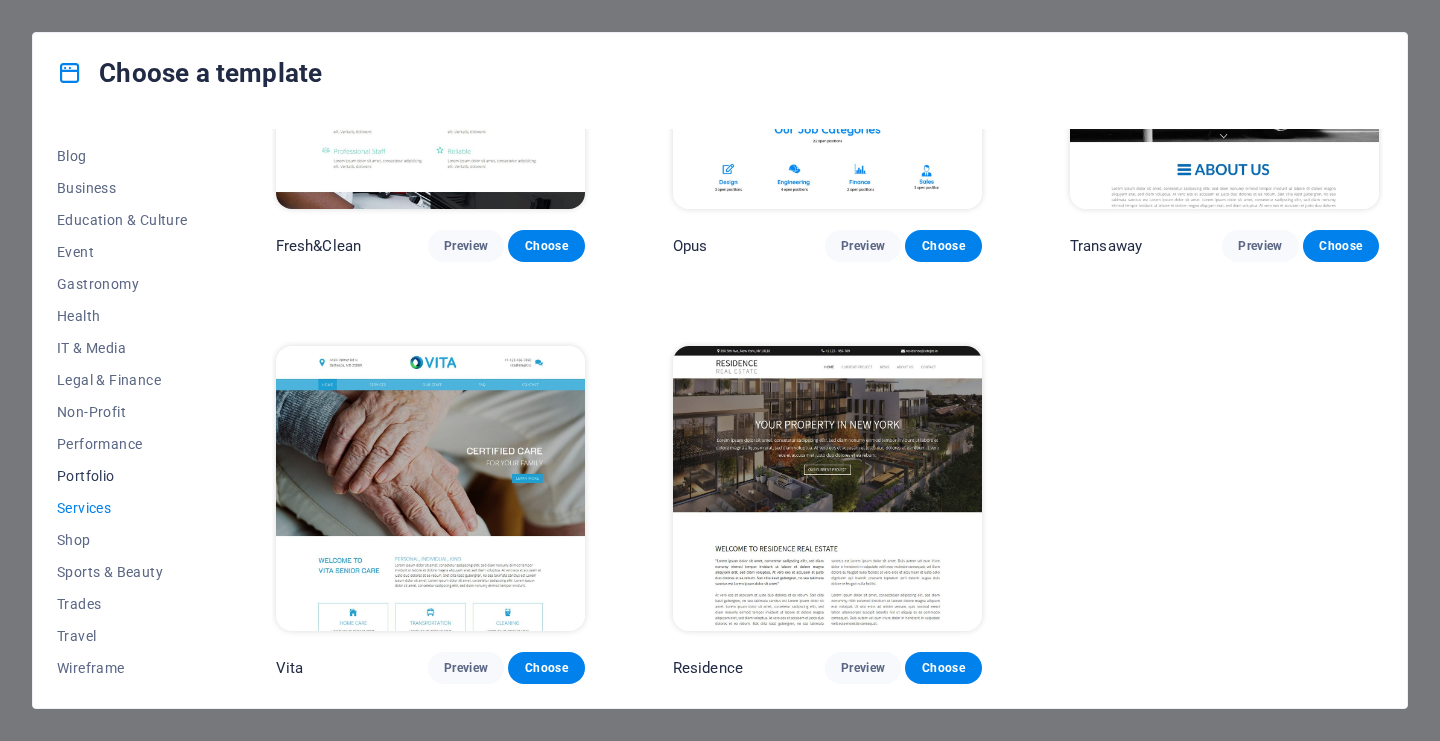 click on "Portfolio" at bounding box center (122, 476) 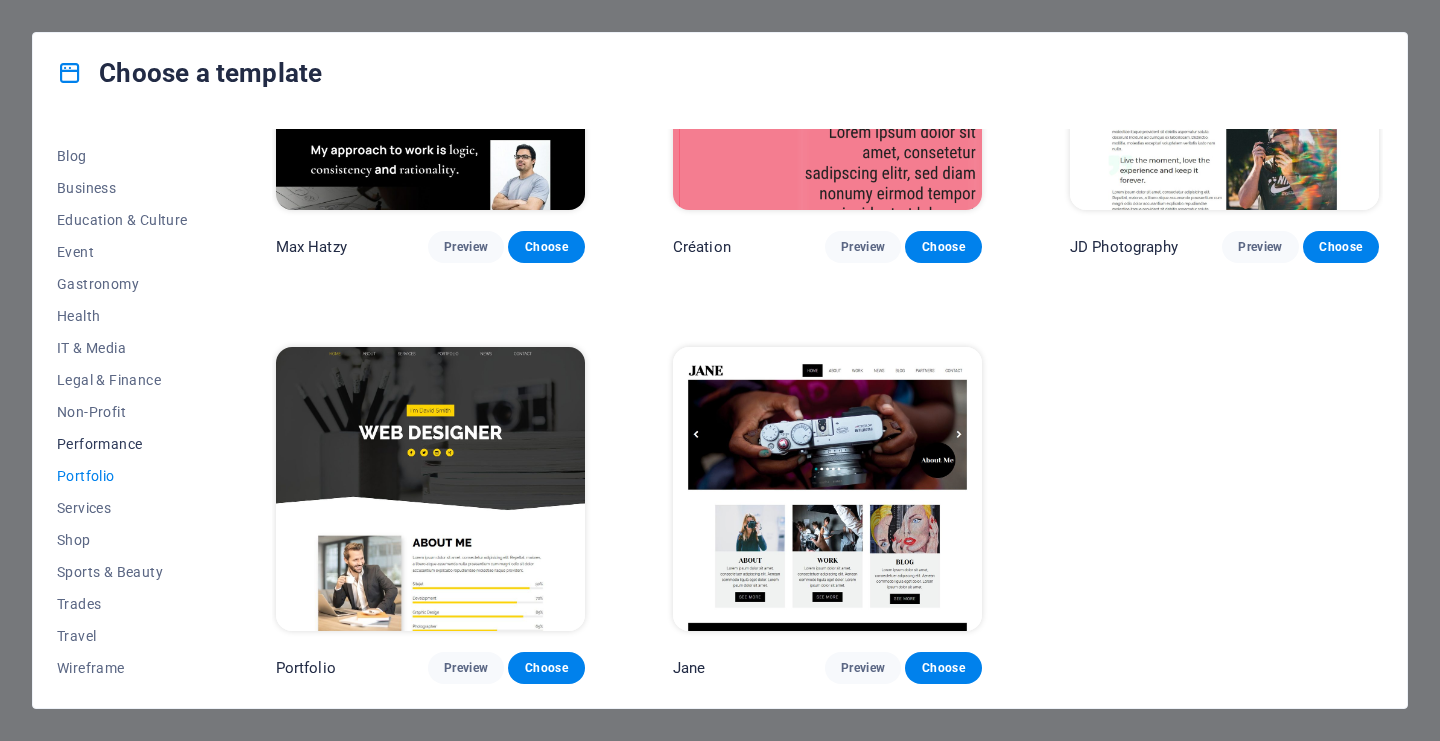 click on "Performance" at bounding box center (122, 444) 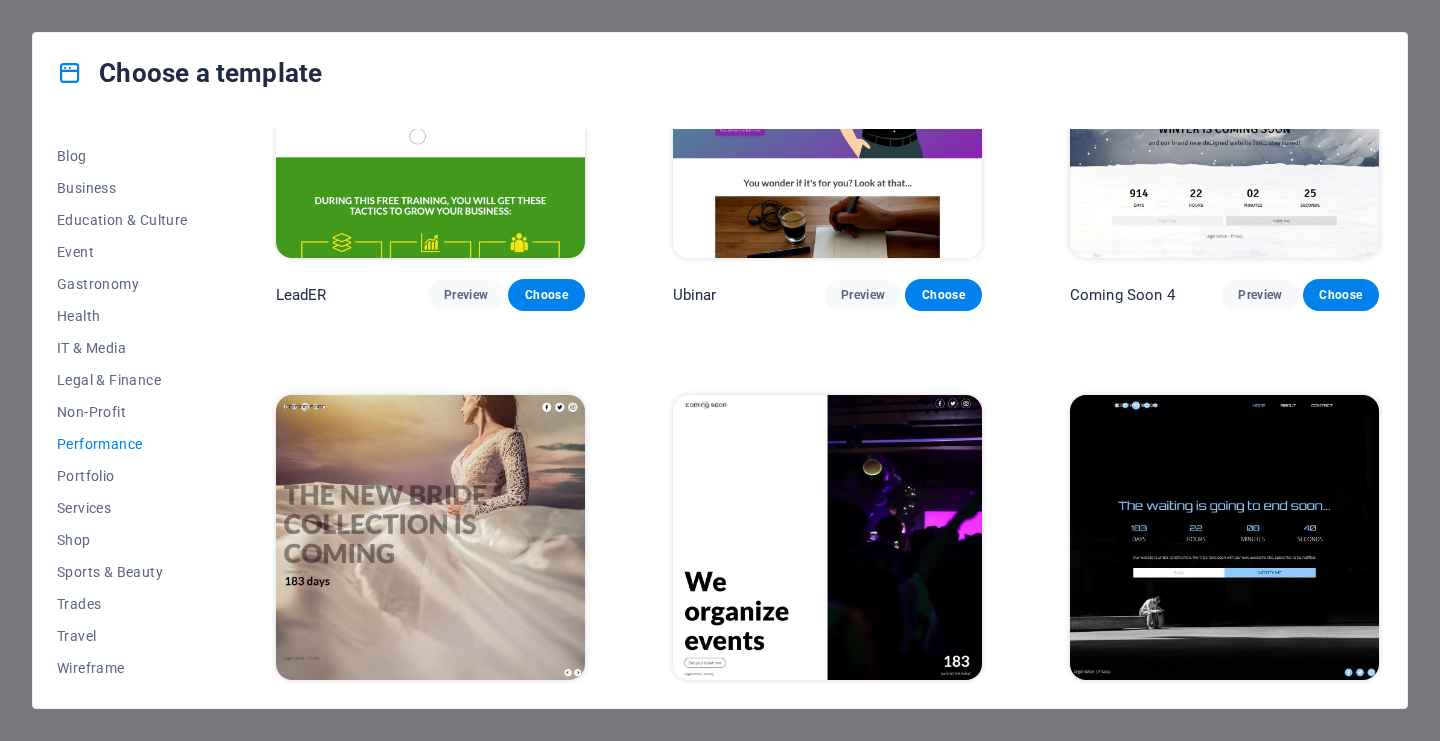scroll, scrollTop: 1897, scrollLeft: 0, axis: vertical 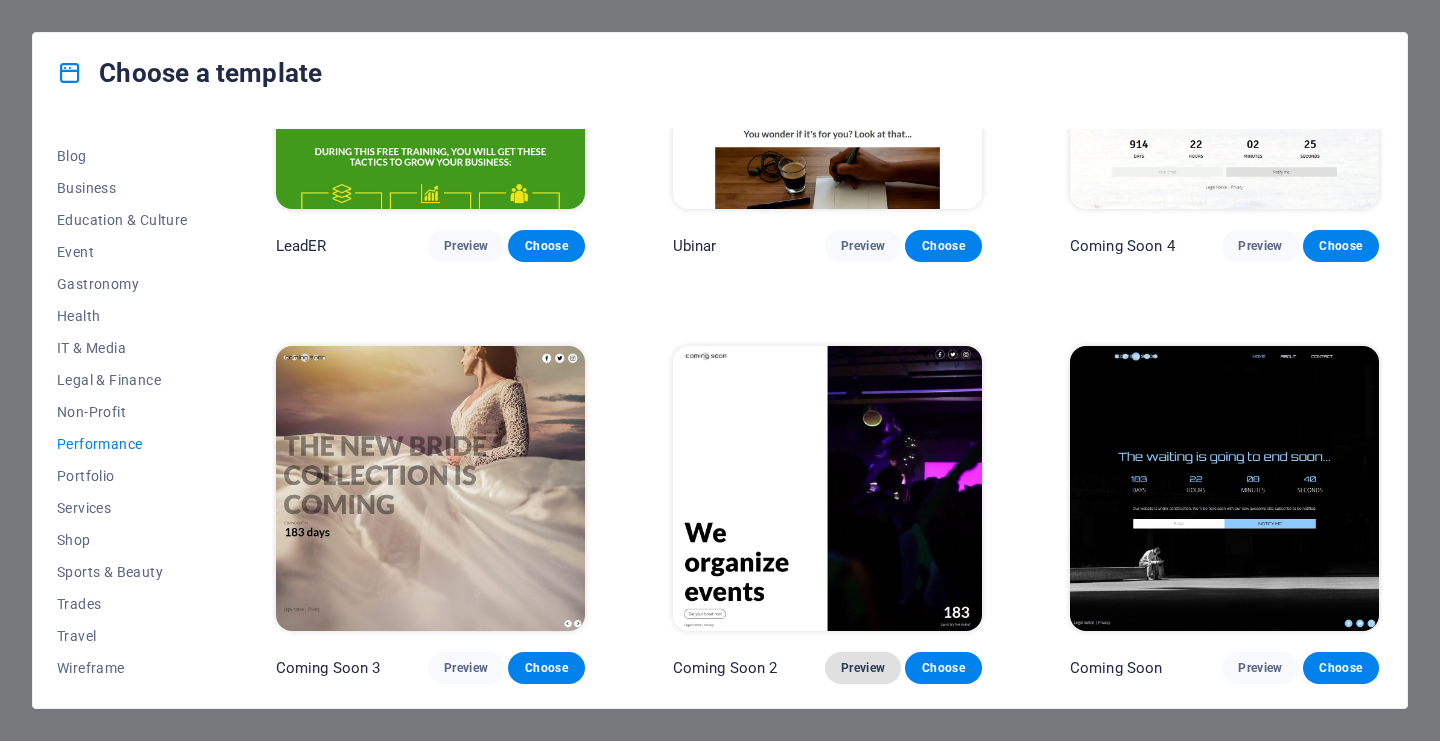 click on "Preview" at bounding box center (863, 668) 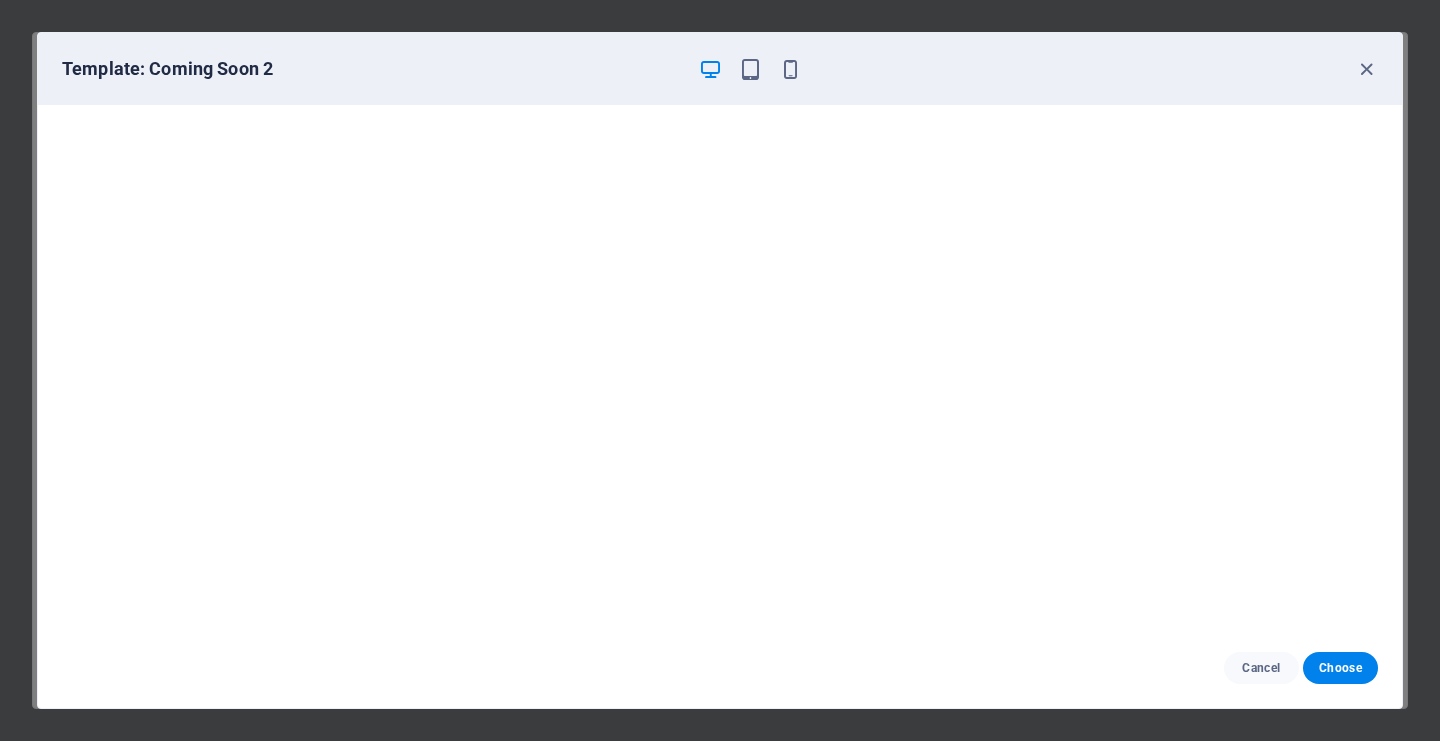scroll, scrollTop: 5, scrollLeft: 0, axis: vertical 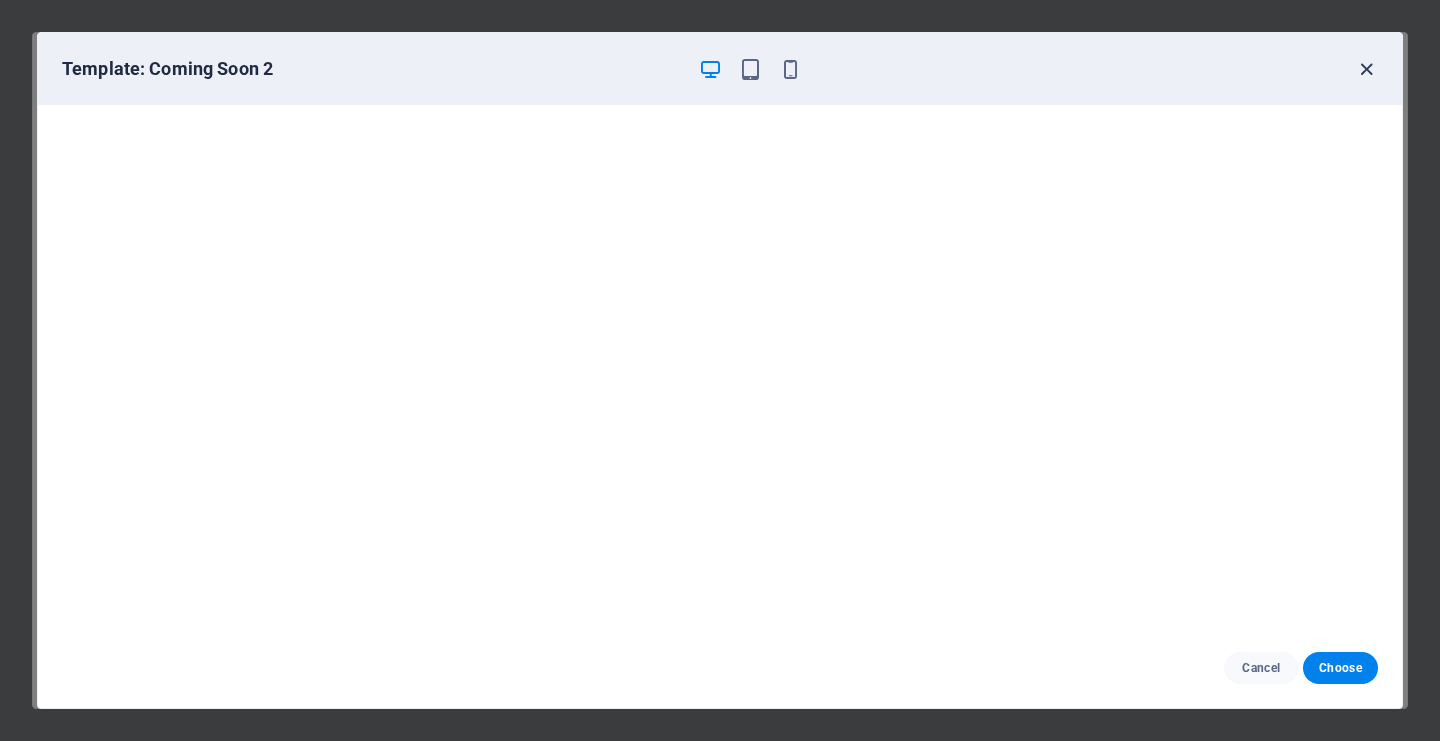 click at bounding box center [1366, 69] 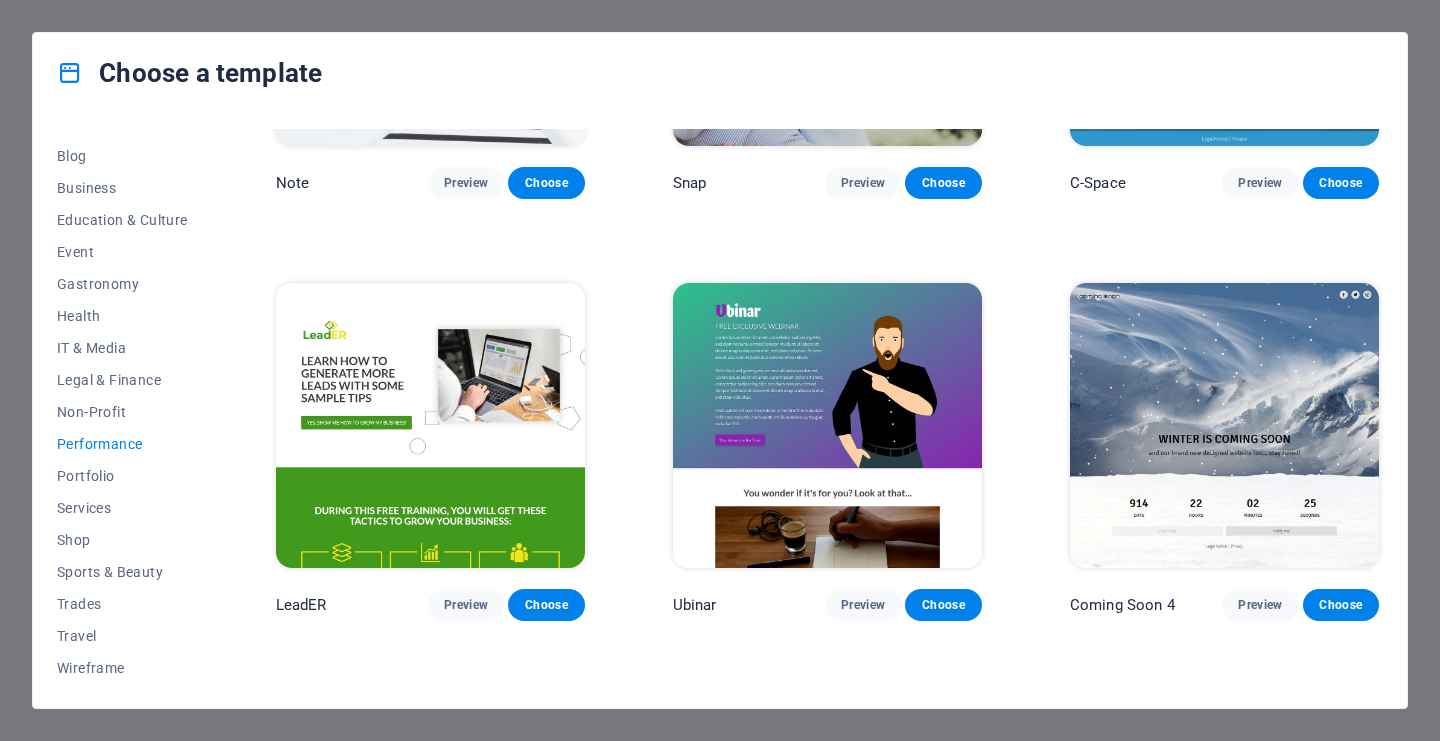scroll, scrollTop: 1535, scrollLeft: 0, axis: vertical 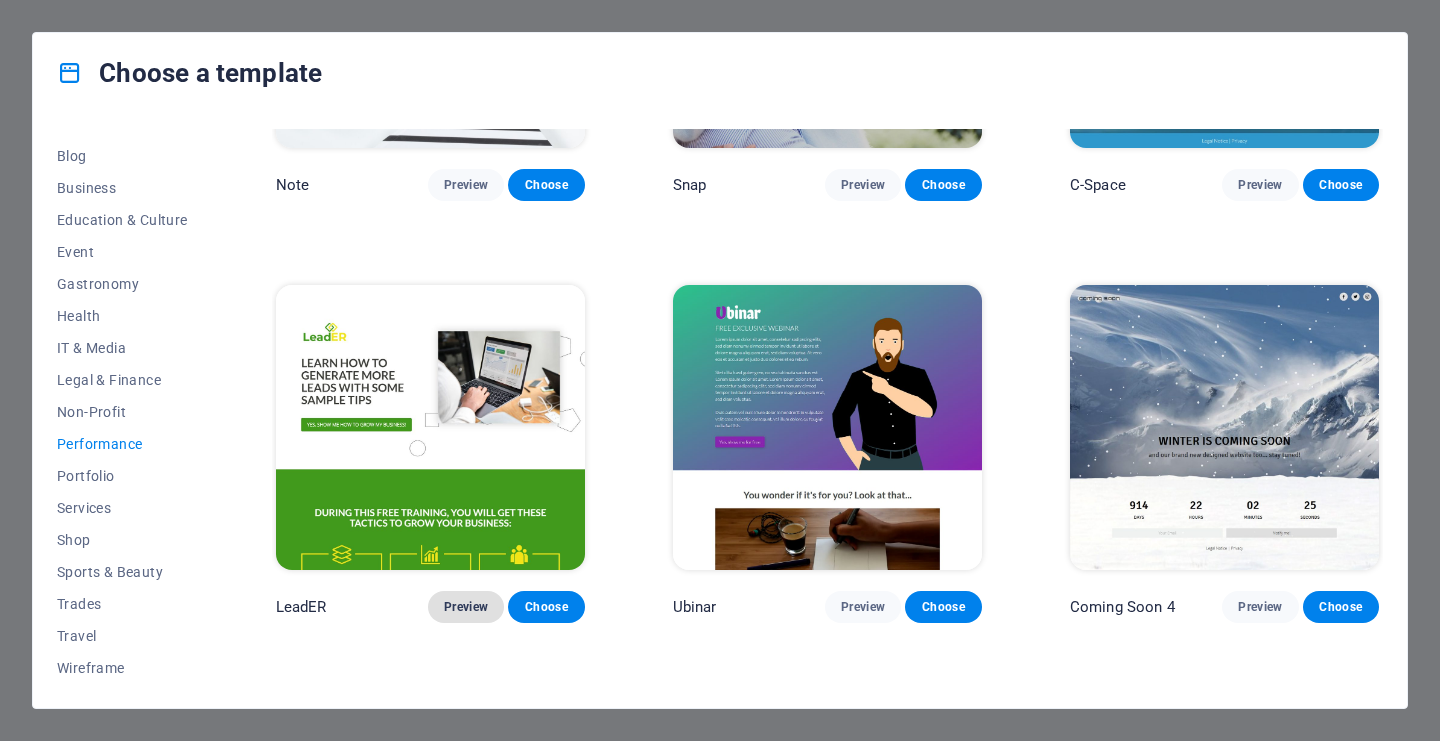 click on "Preview" at bounding box center [466, 607] 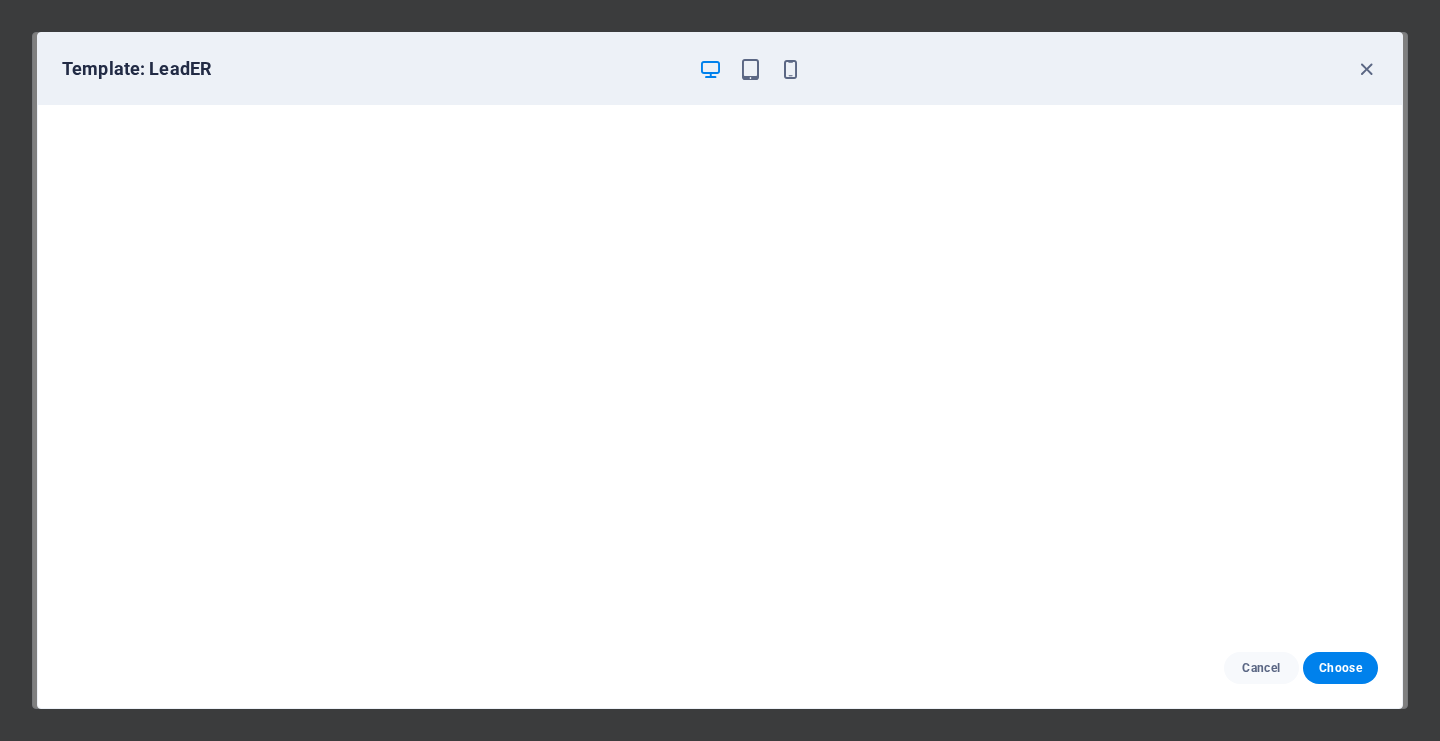 scroll, scrollTop: 0, scrollLeft: 0, axis: both 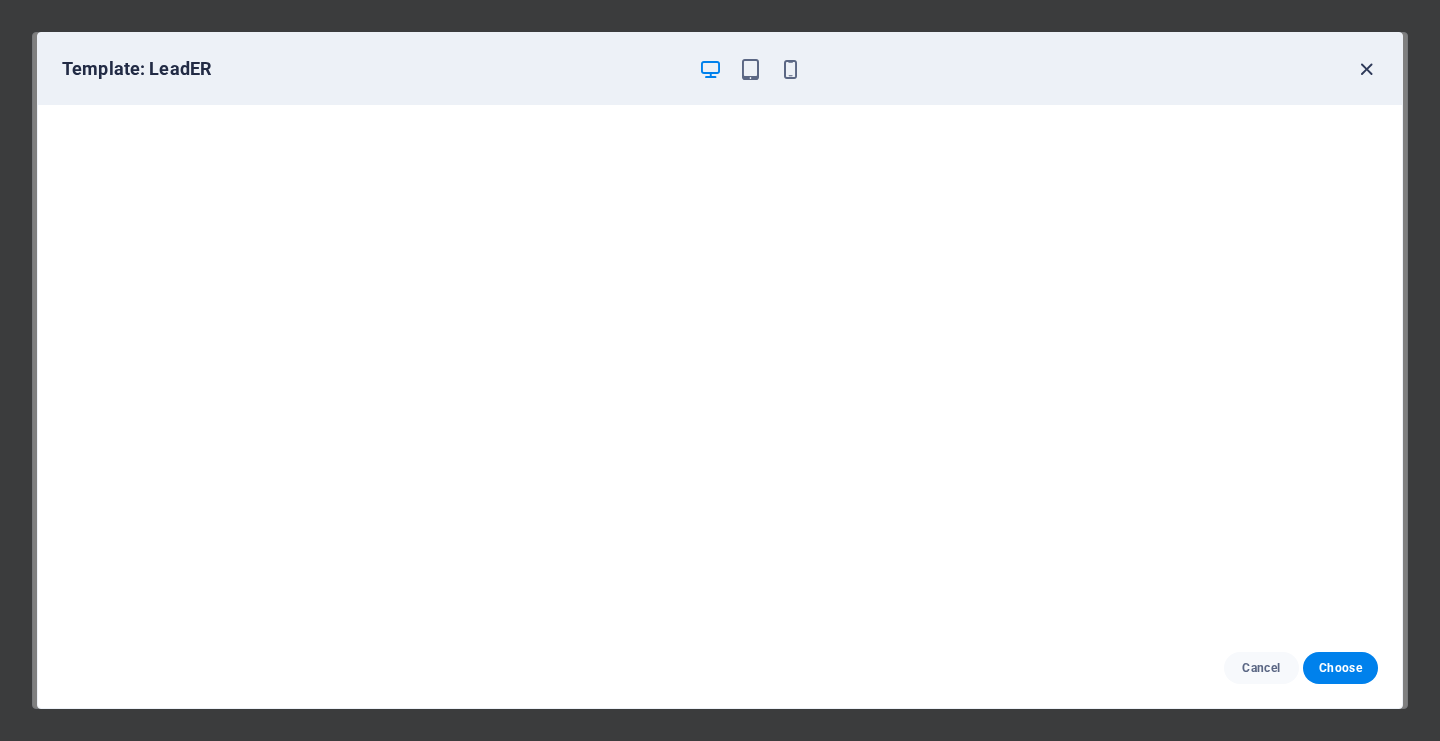 click at bounding box center (1366, 69) 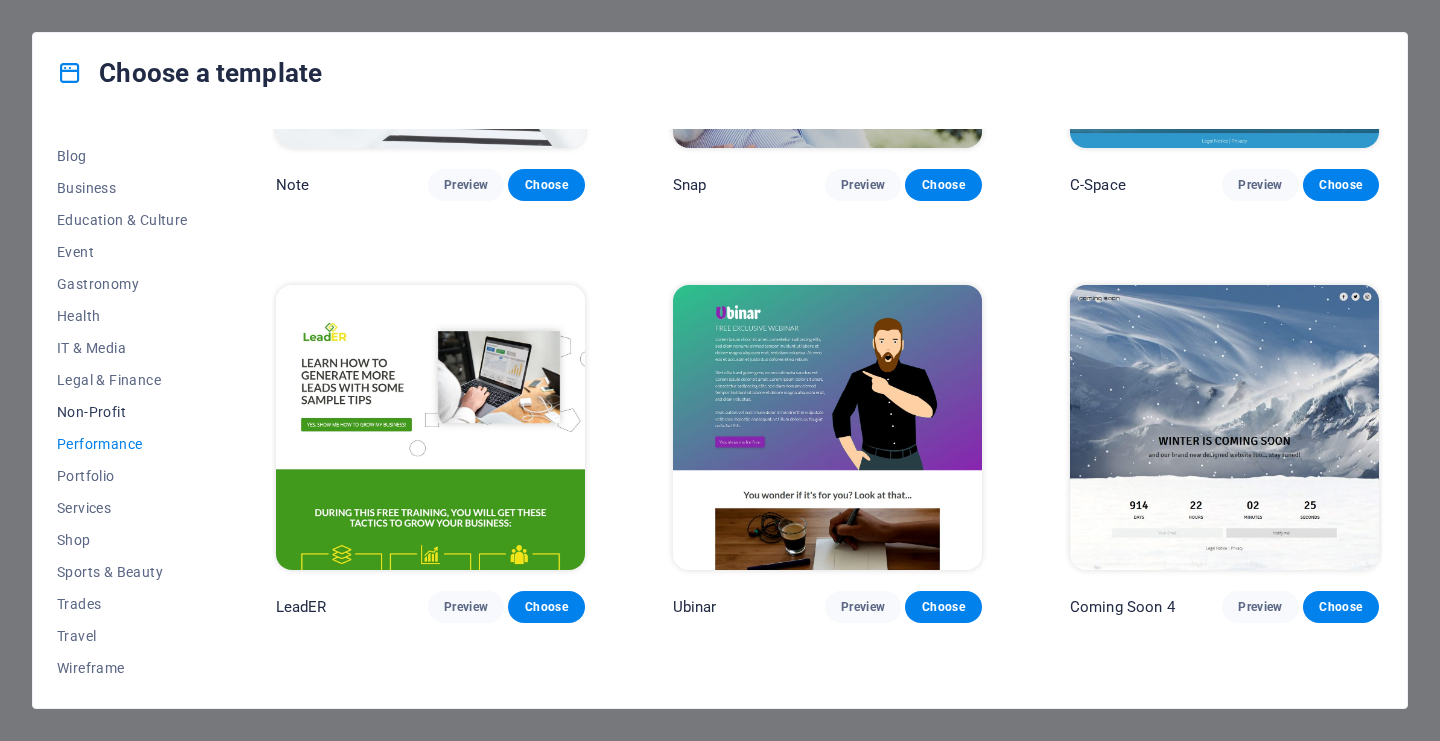 click on "Non-Profit" at bounding box center (122, 412) 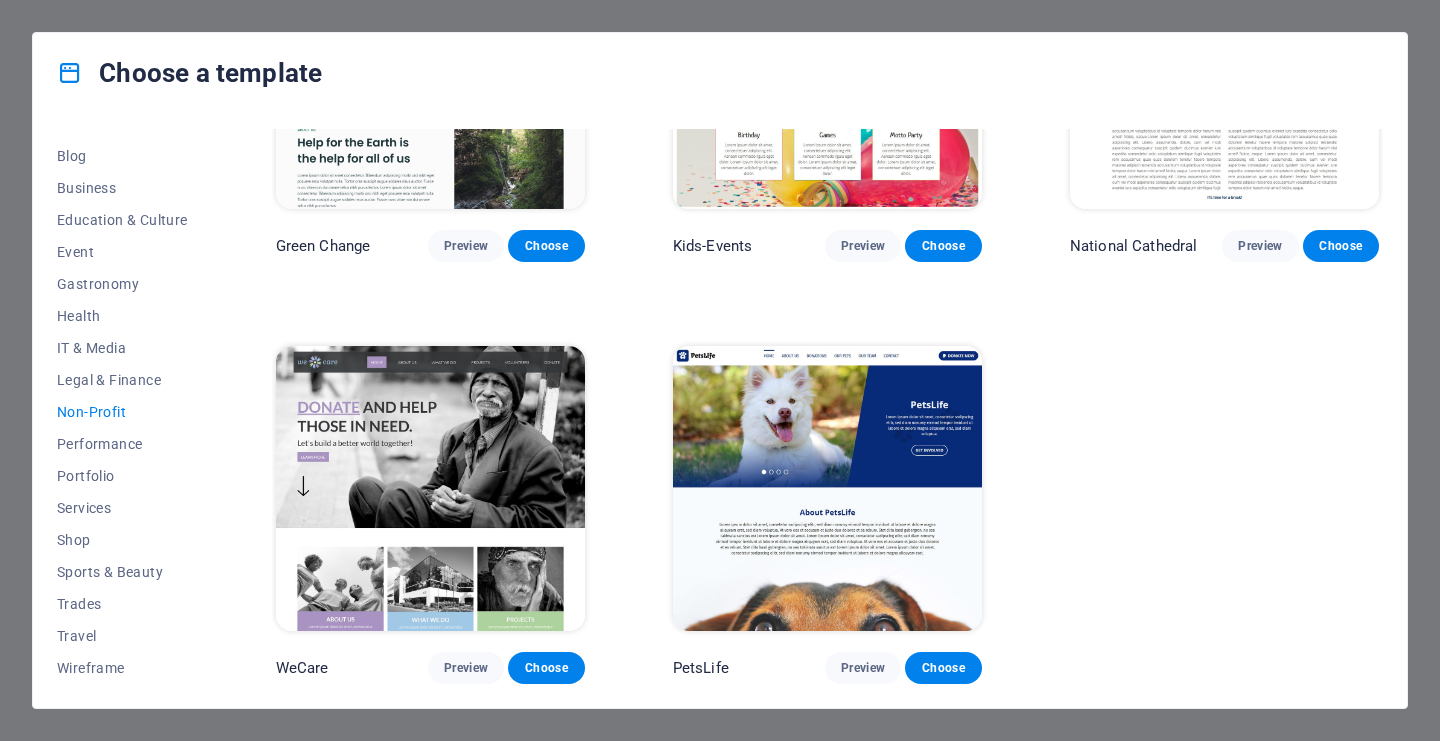 scroll, scrollTop: 0, scrollLeft: 0, axis: both 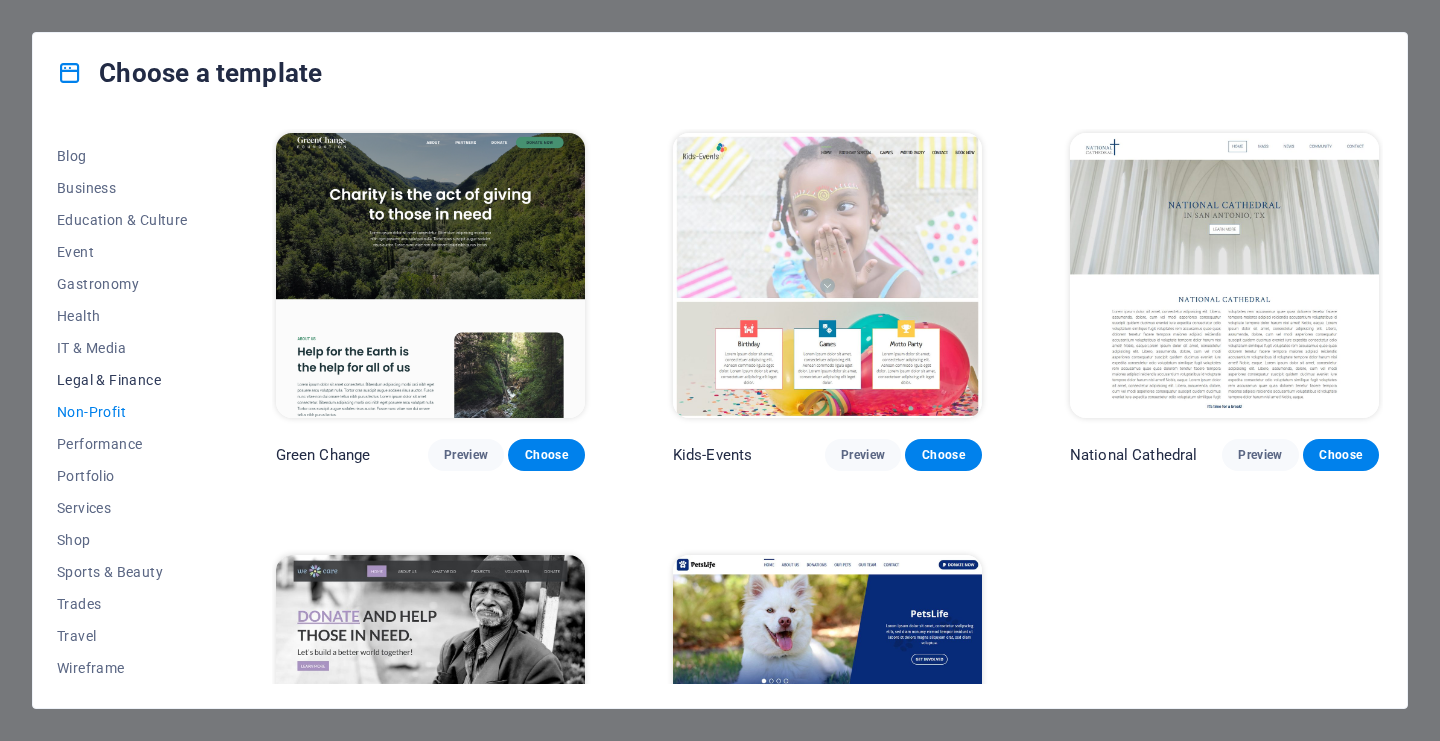 click on "Legal & Finance" at bounding box center (122, 380) 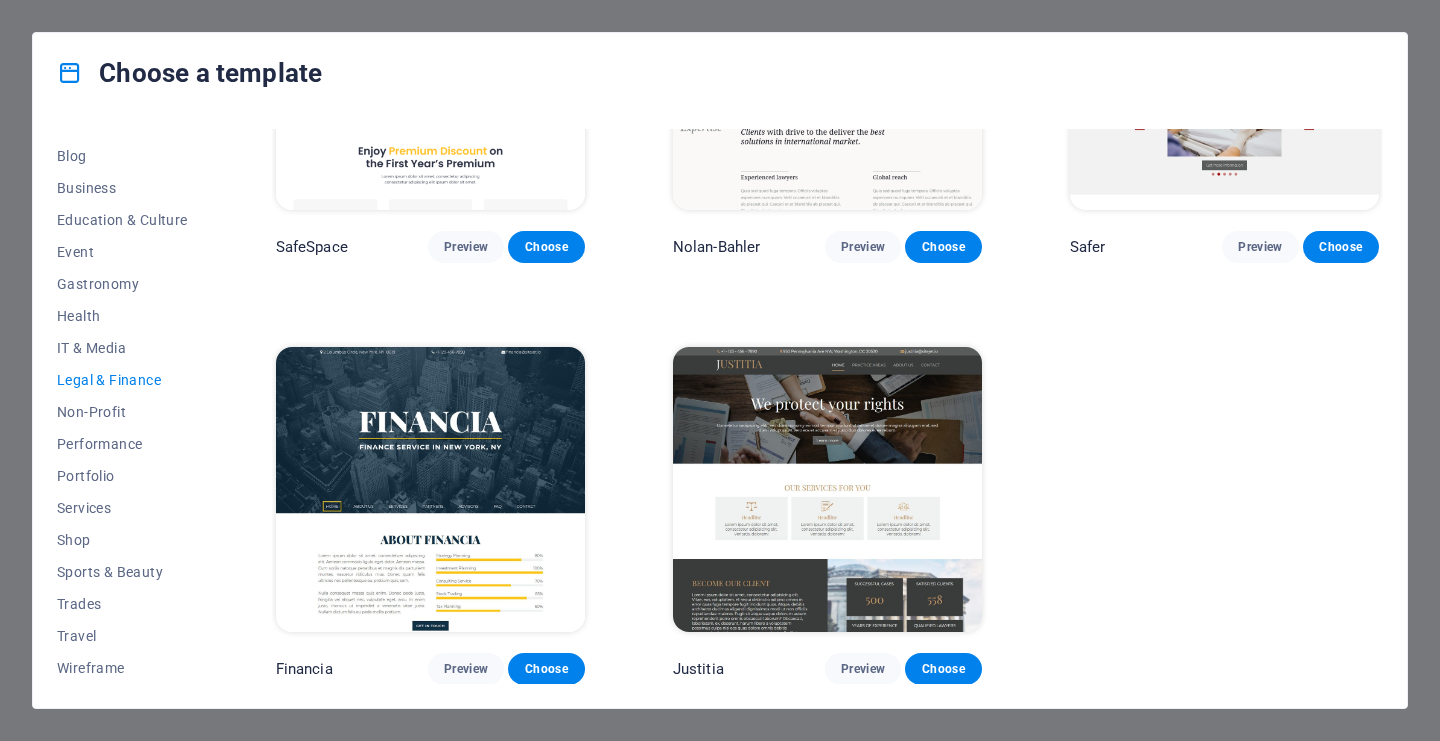 scroll, scrollTop: 209, scrollLeft: 0, axis: vertical 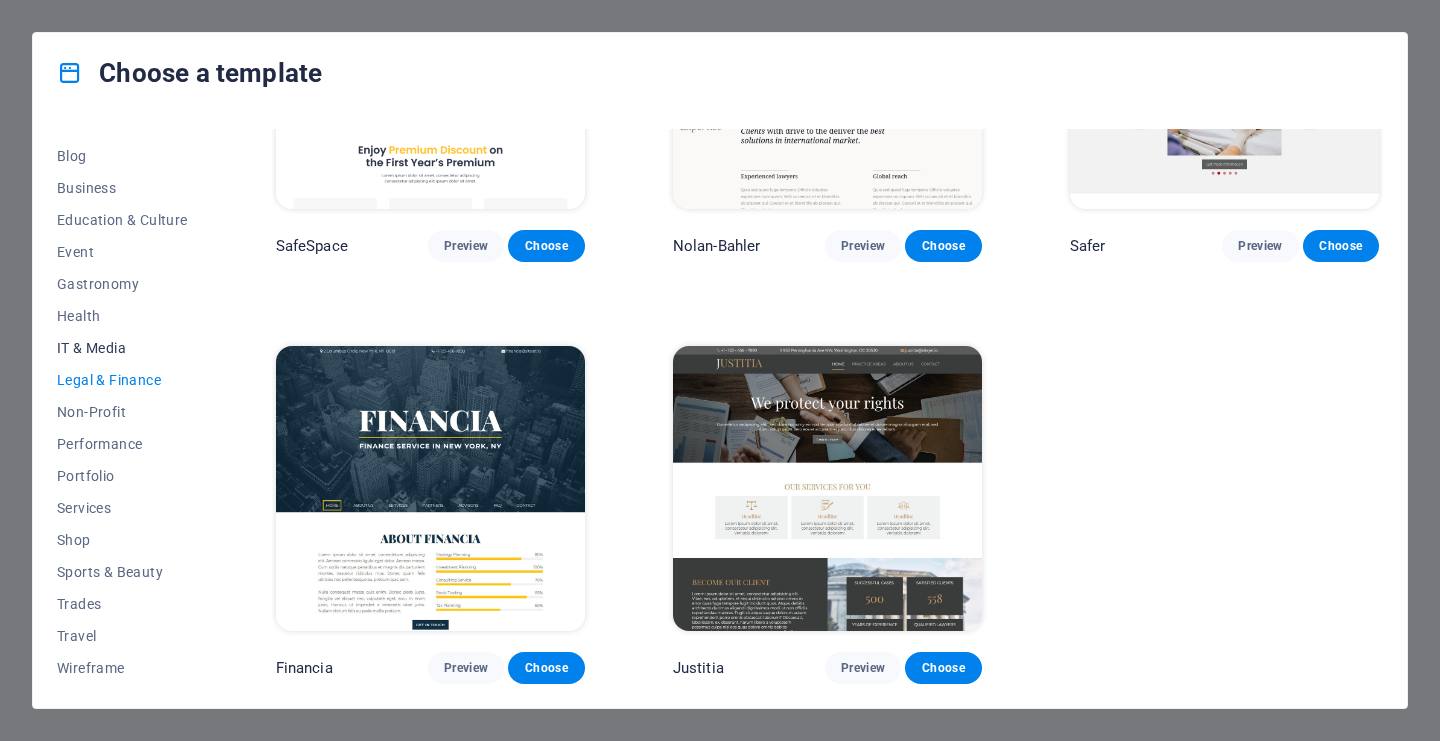 click on "IT & Media" at bounding box center (122, 348) 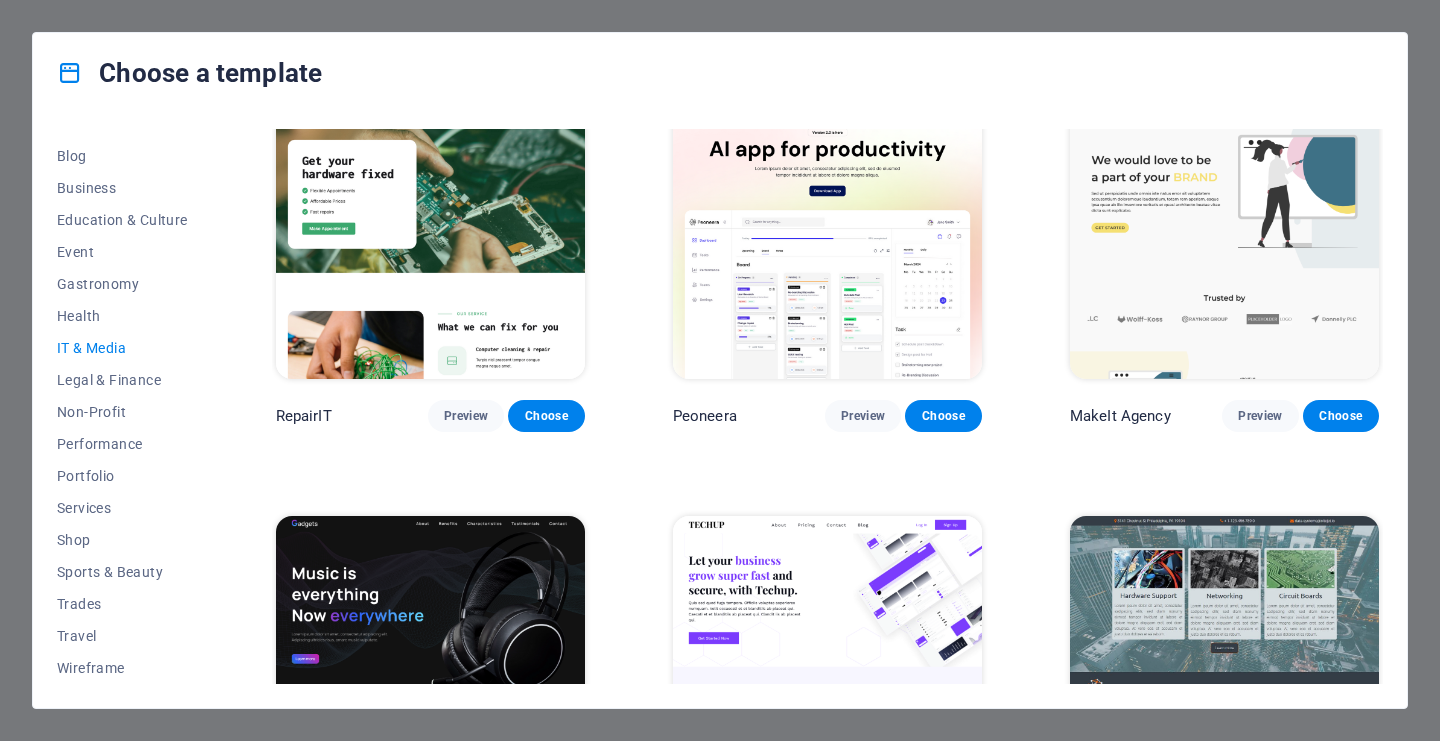 scroll, scrollTop: 0, scrollLeft: 0, axis: both 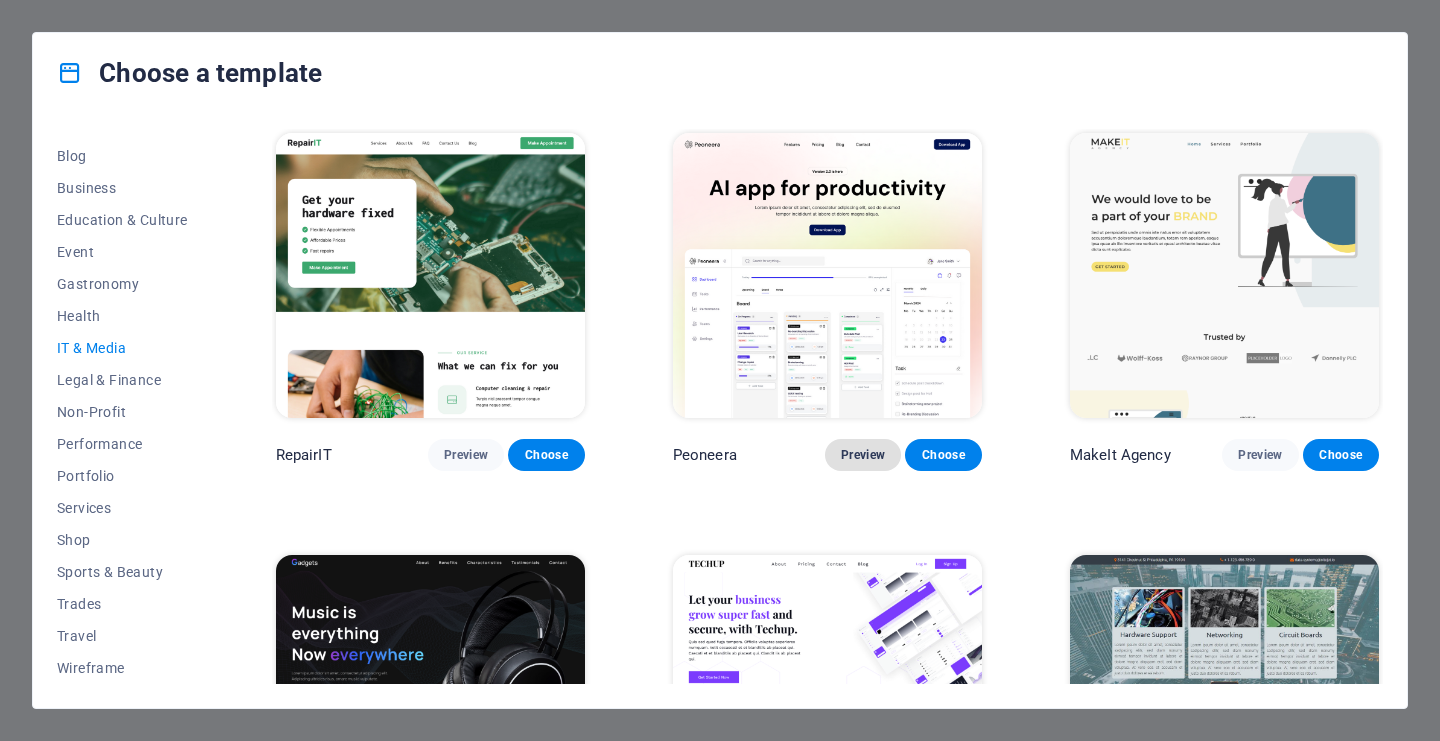 click on "Preview" at bounding box center (863, 455) 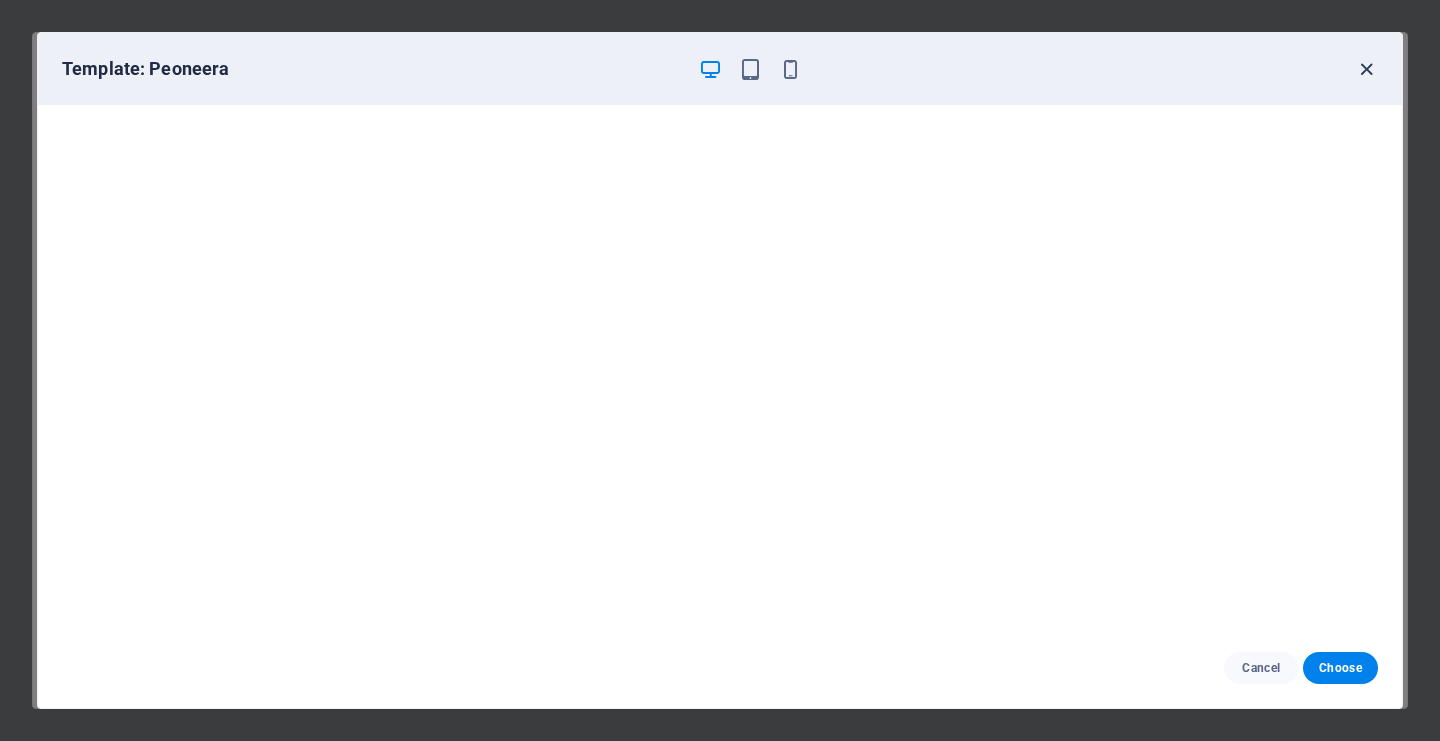 click at bounding box center [1366, 69] 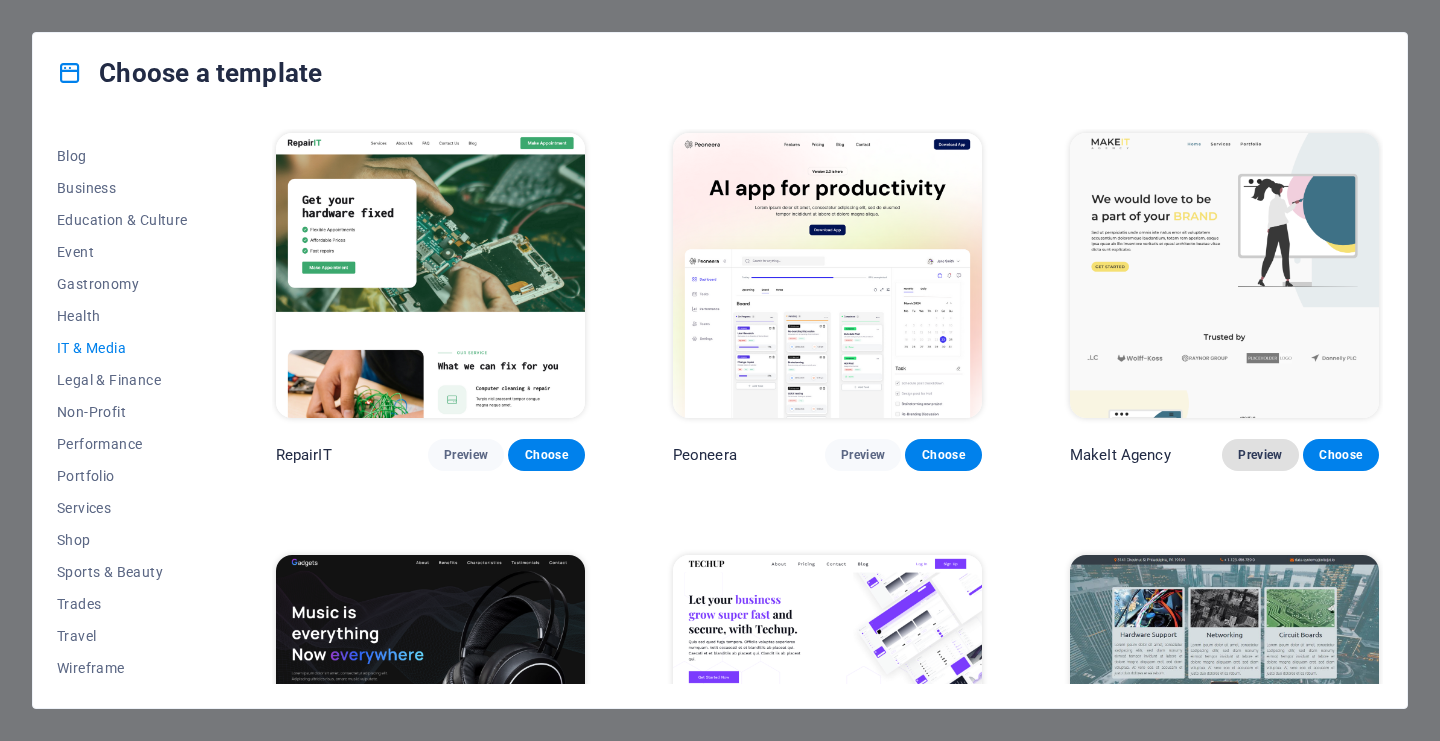 click on "Preview" at bounding box center (1260, 455) 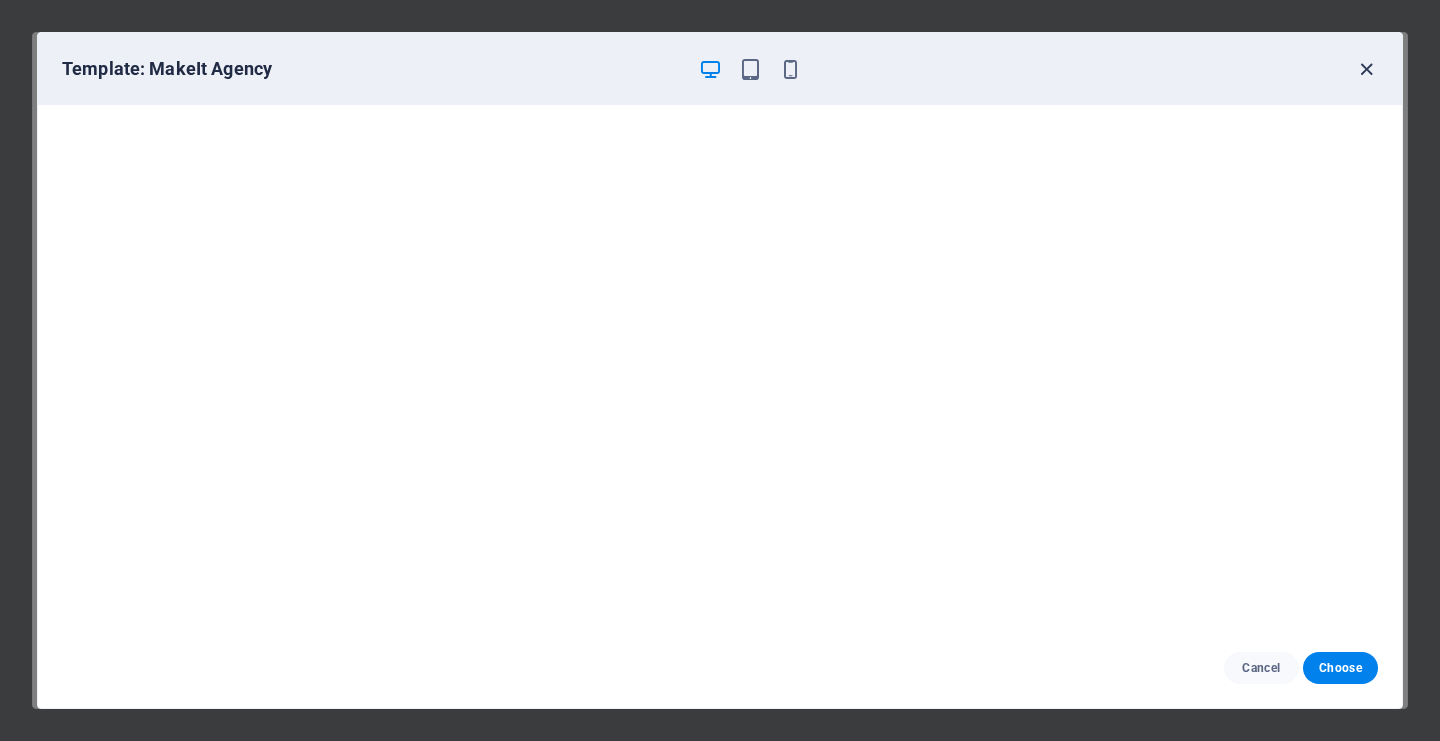 click at bounding box center [1366, 69] 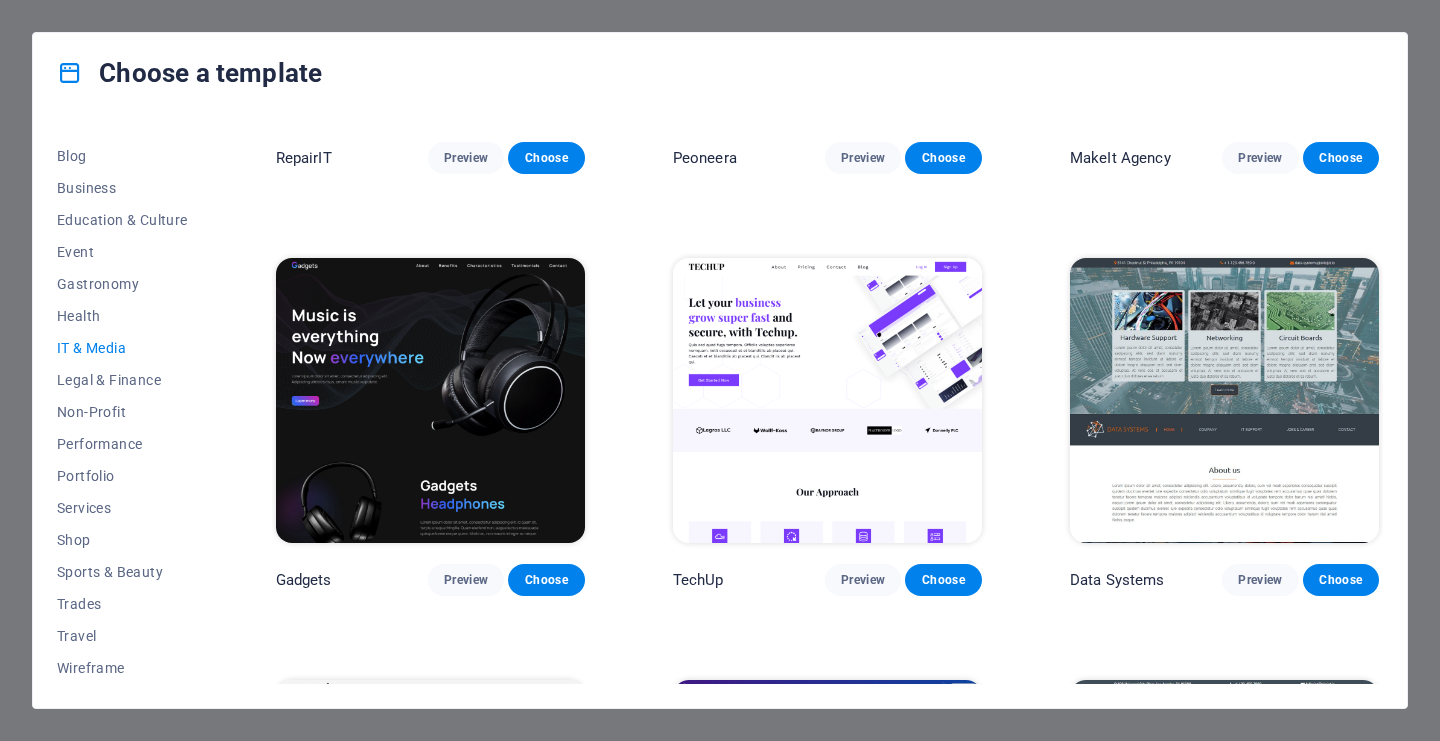 scroll, scrollTop: 298, scrollLeft: 0, axis: vertical 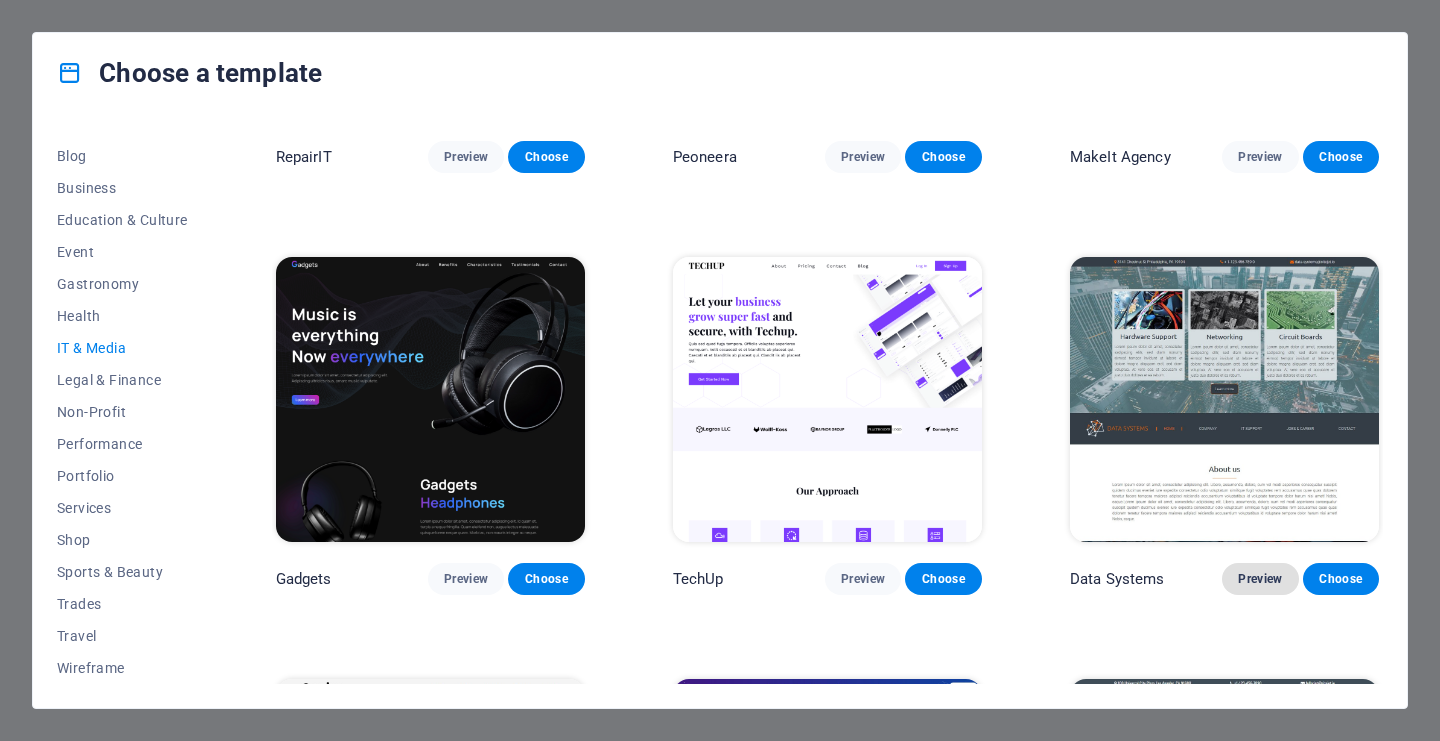 click on "Preview" at bounding box center [1260, 579] 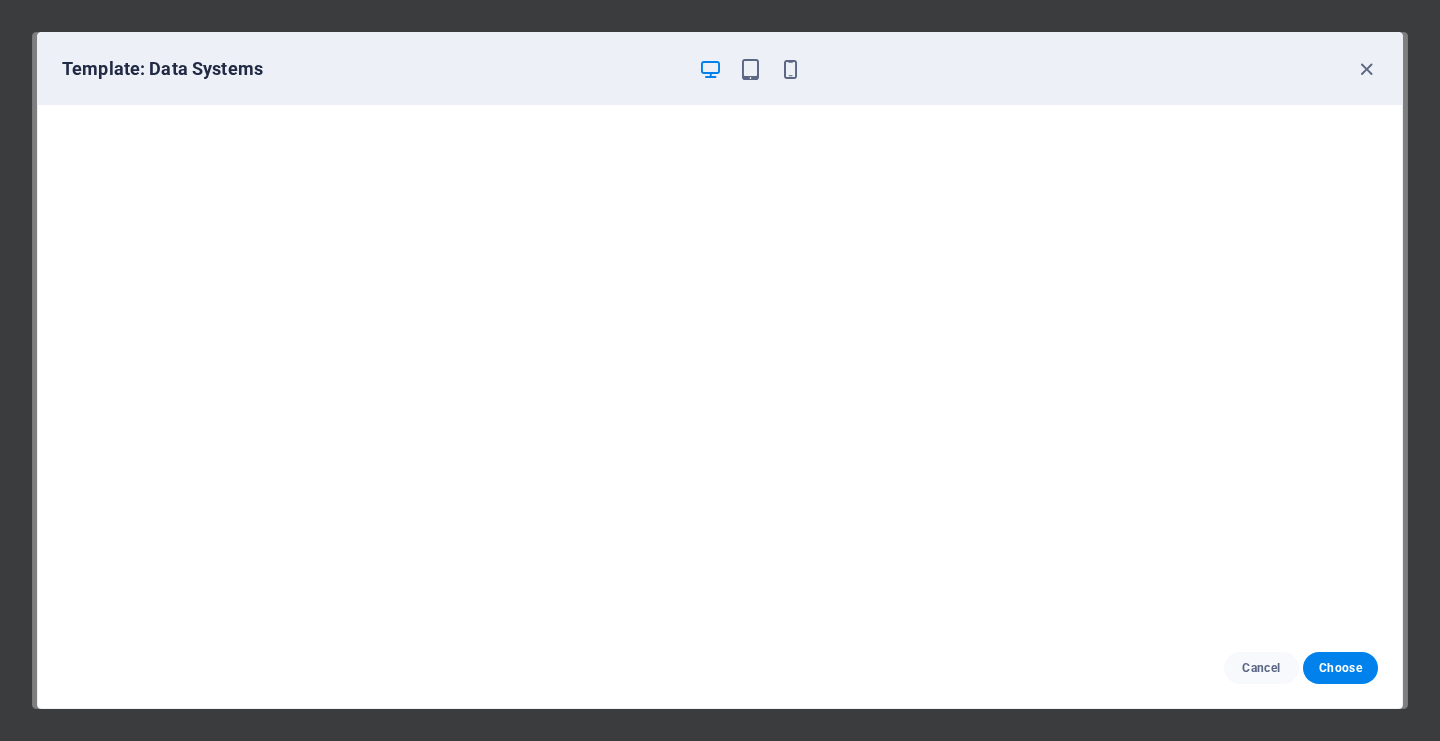 scroll, scrollTop: 0, scrollLeft: 0, axis: both 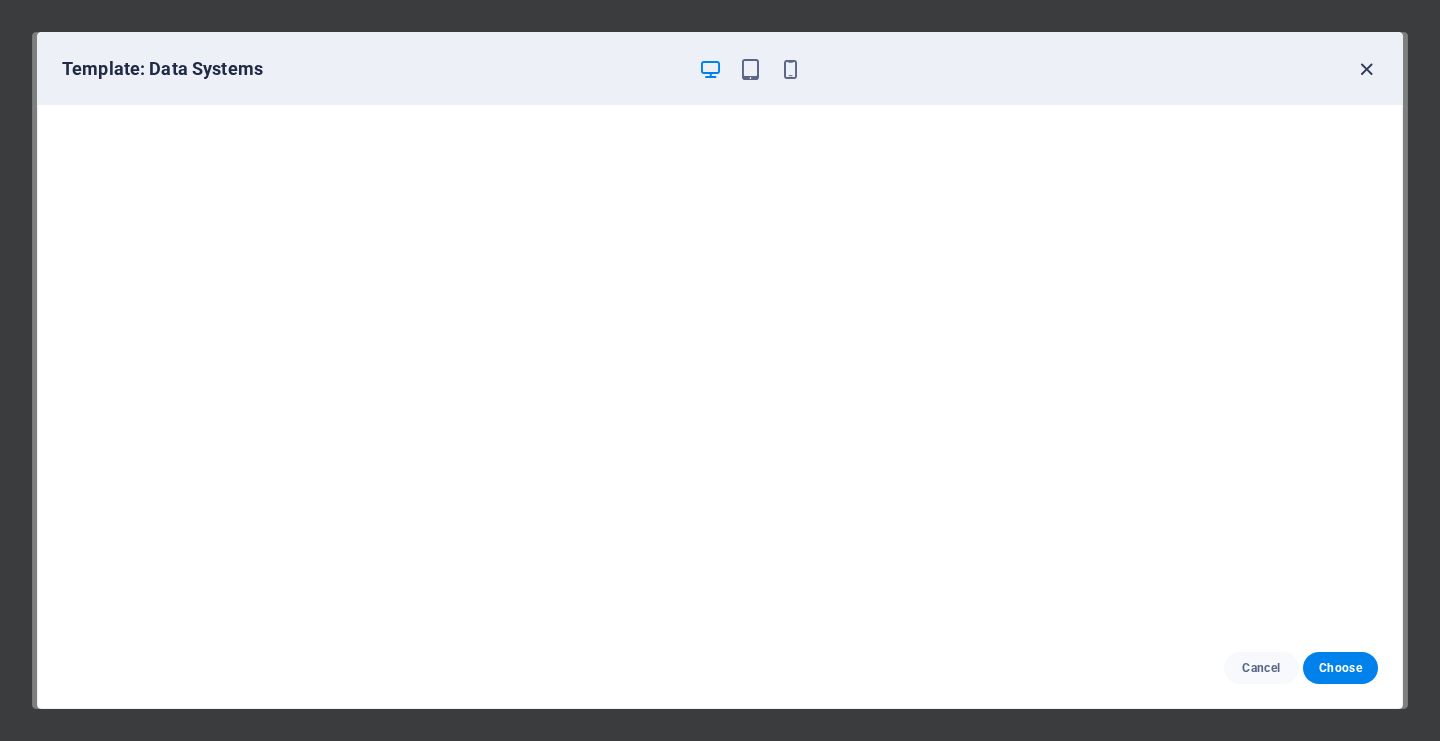 click at bounding box center (1366, 69) 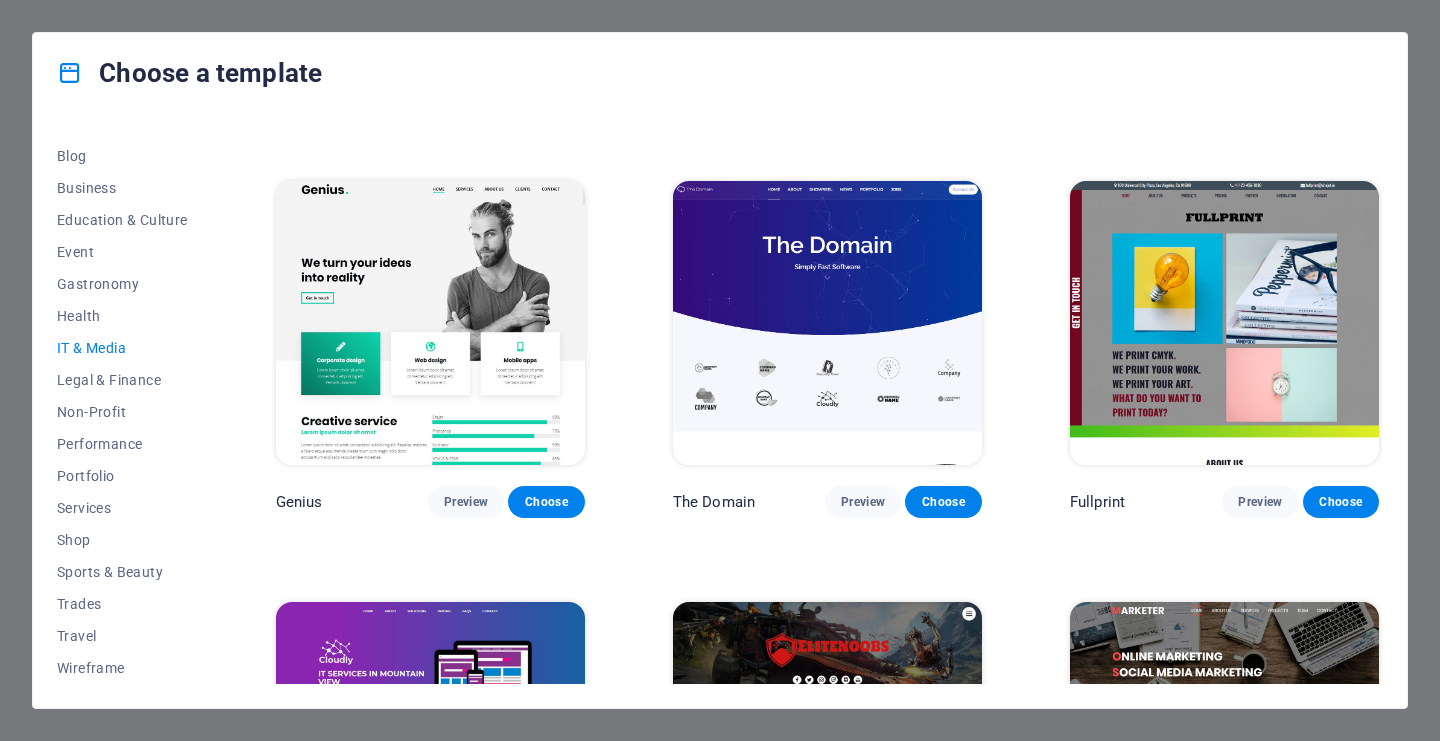scroll, scrollTop: 798, scrollLeft: 0, axis: vertical 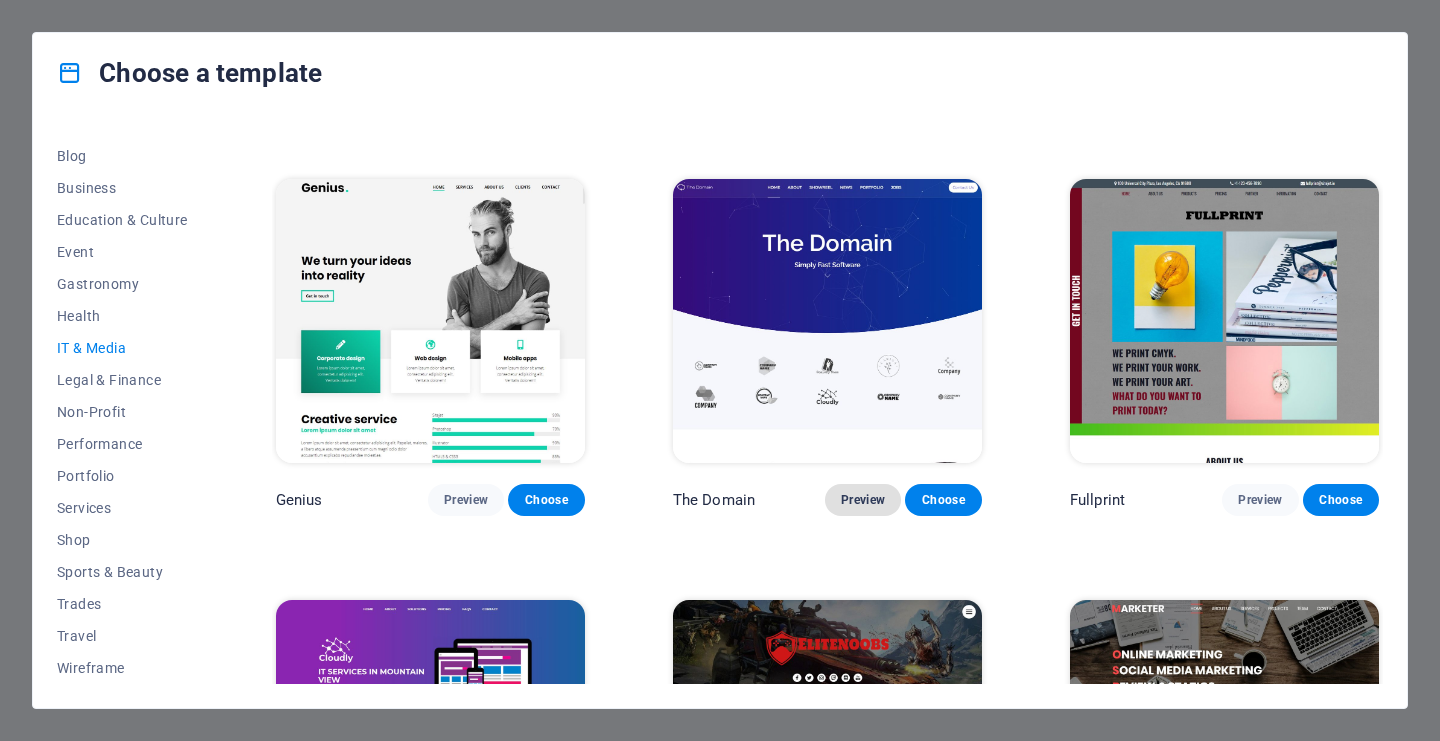 click on "Preview" at bounding box center [863, 500] 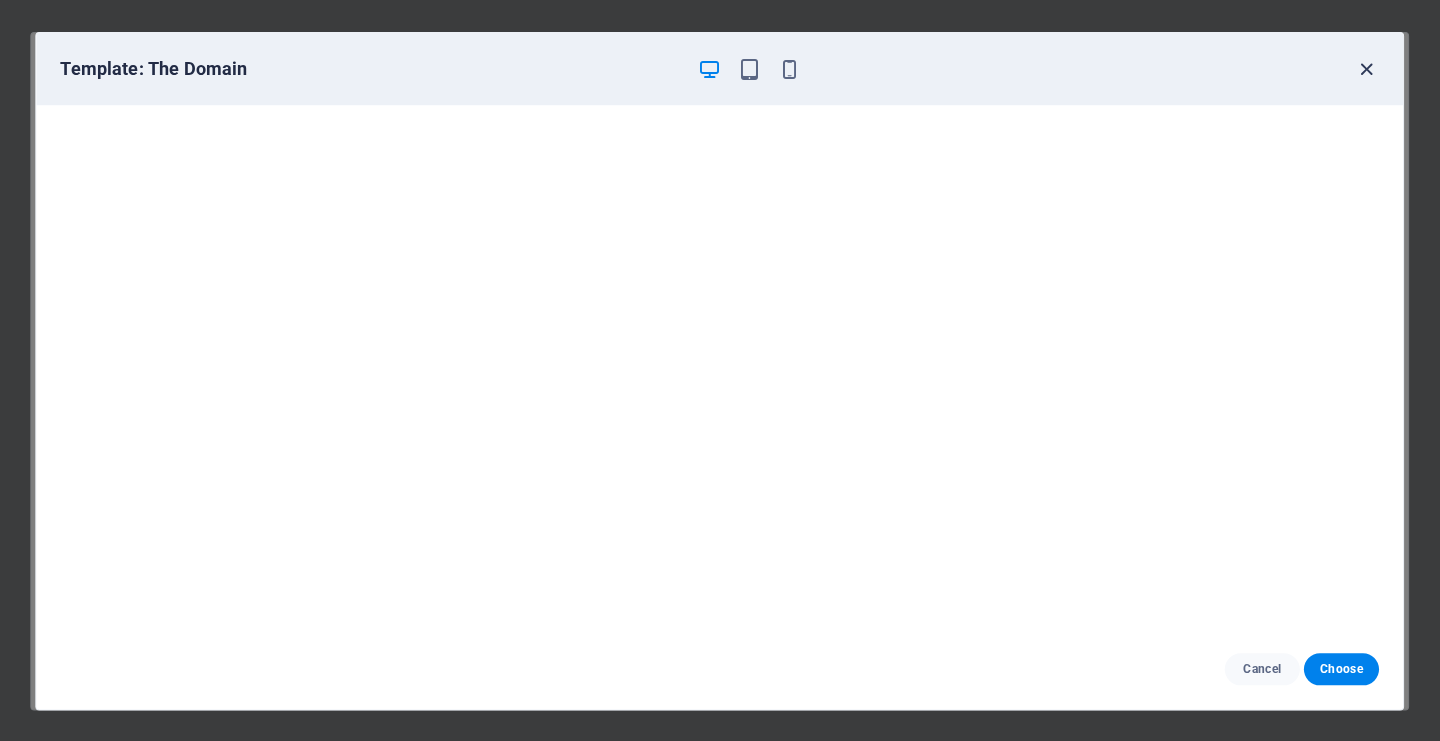 click at bounding box center [1366, 69] 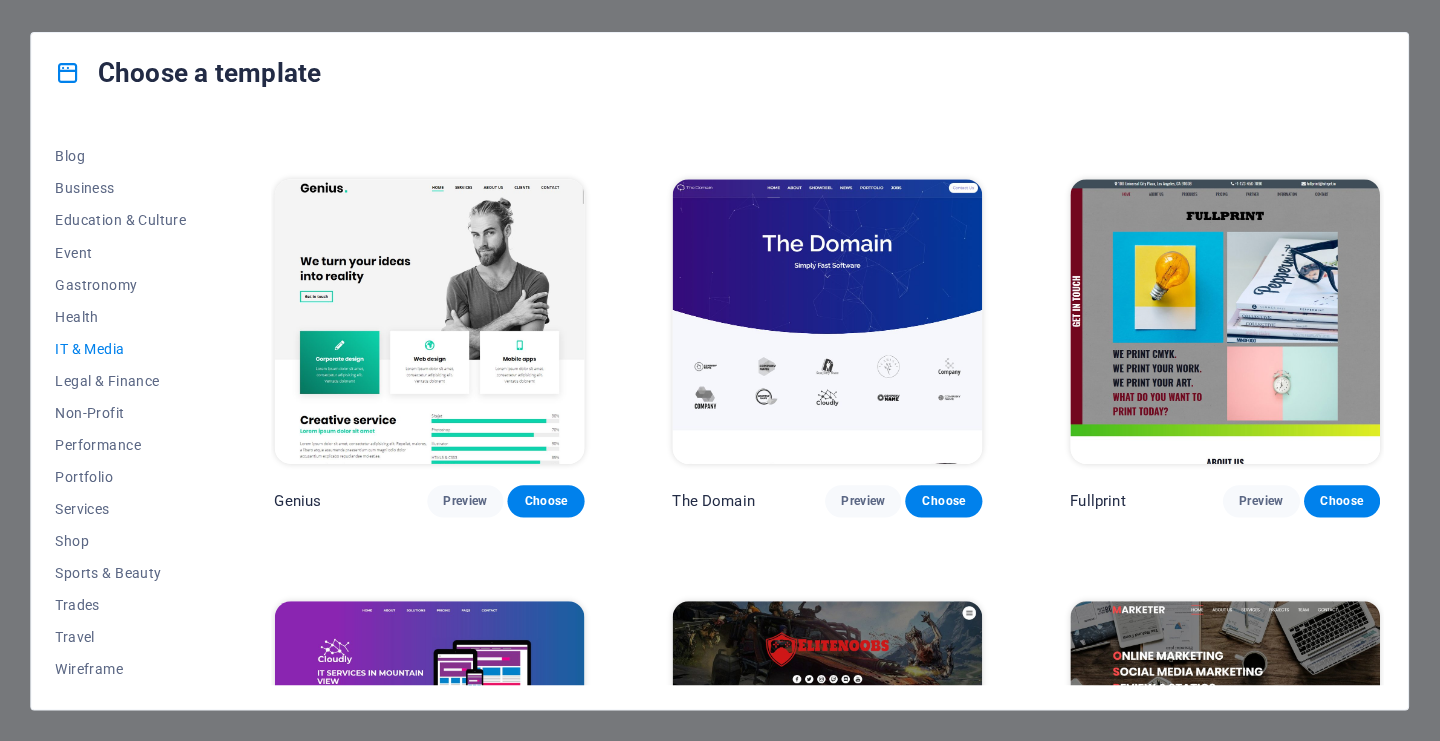 click at bounding box center [430, 321] 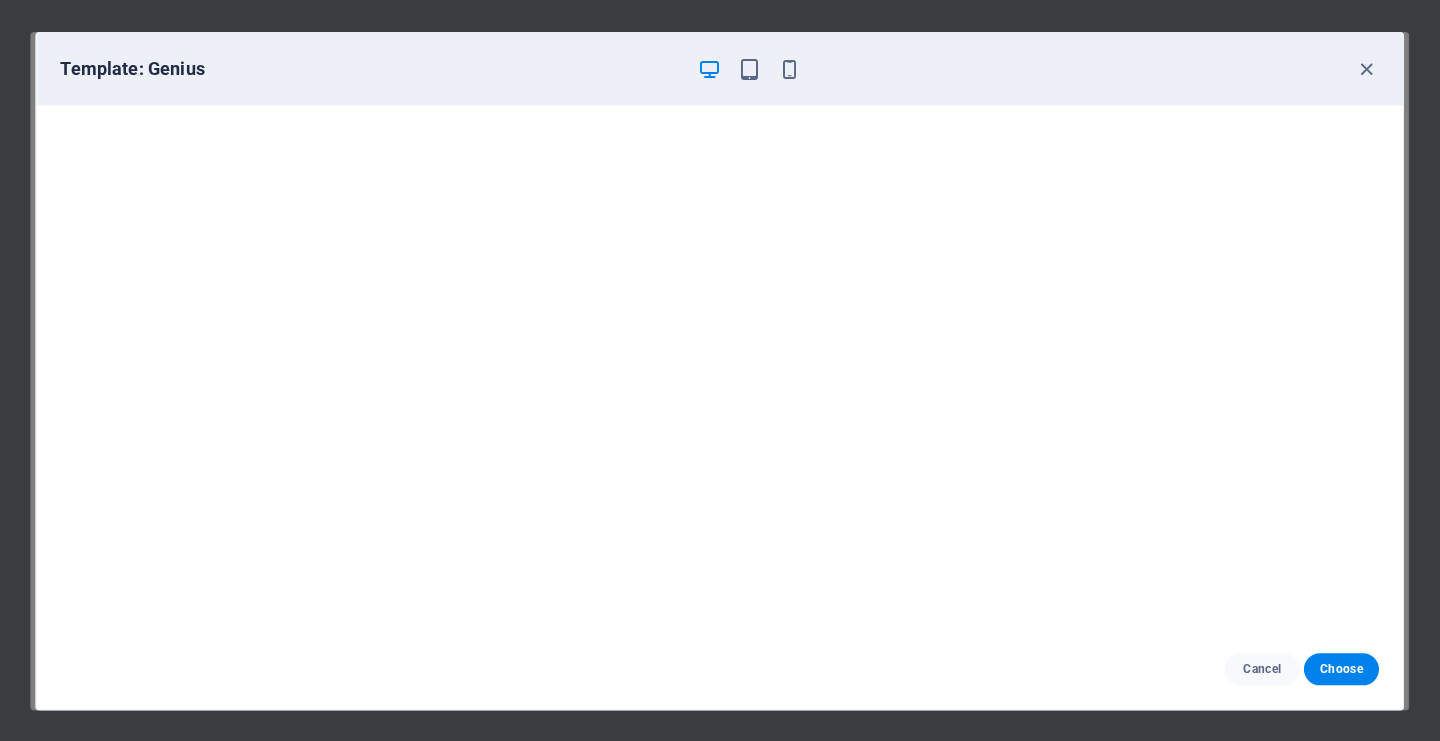 scroll, scrollTop: 5, scrollLeft: 0, axis: vertical 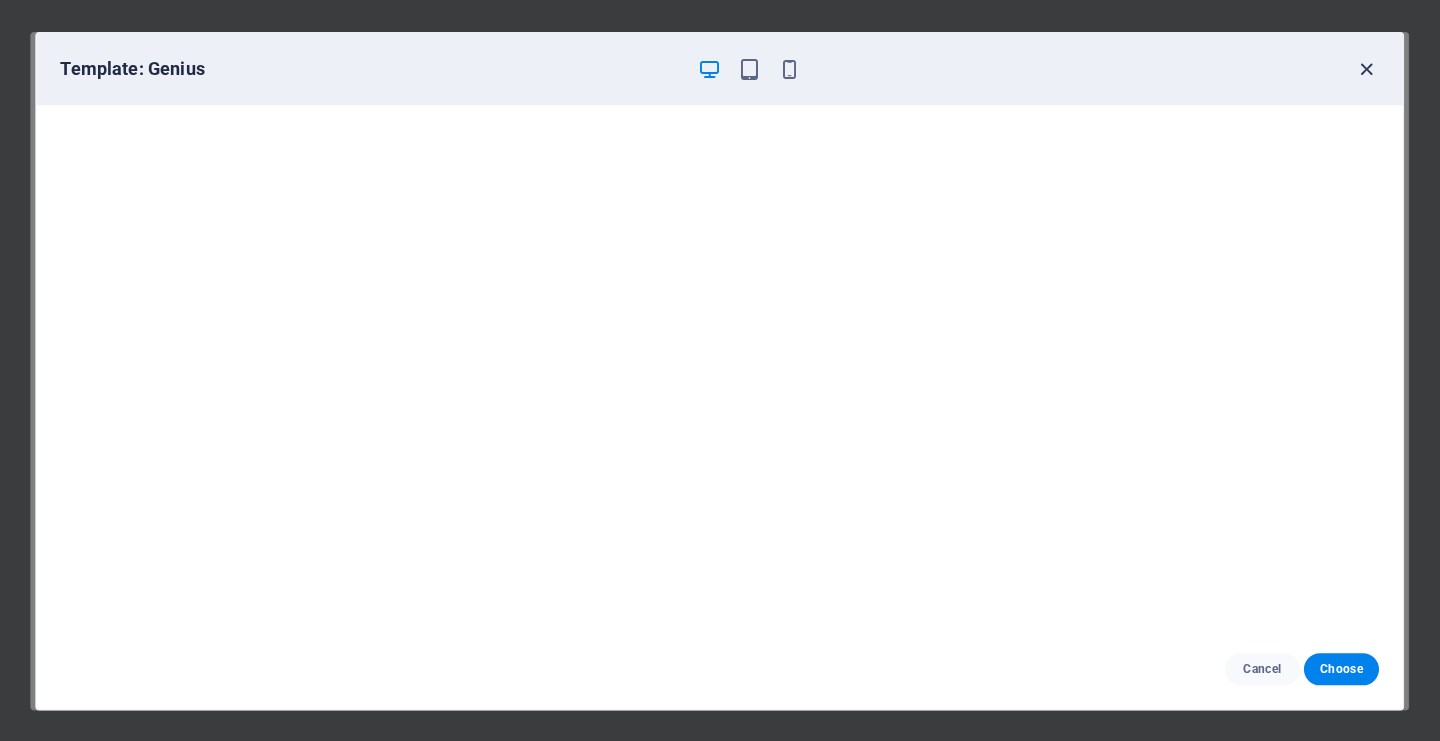 click at bounding box center [1366, 69] 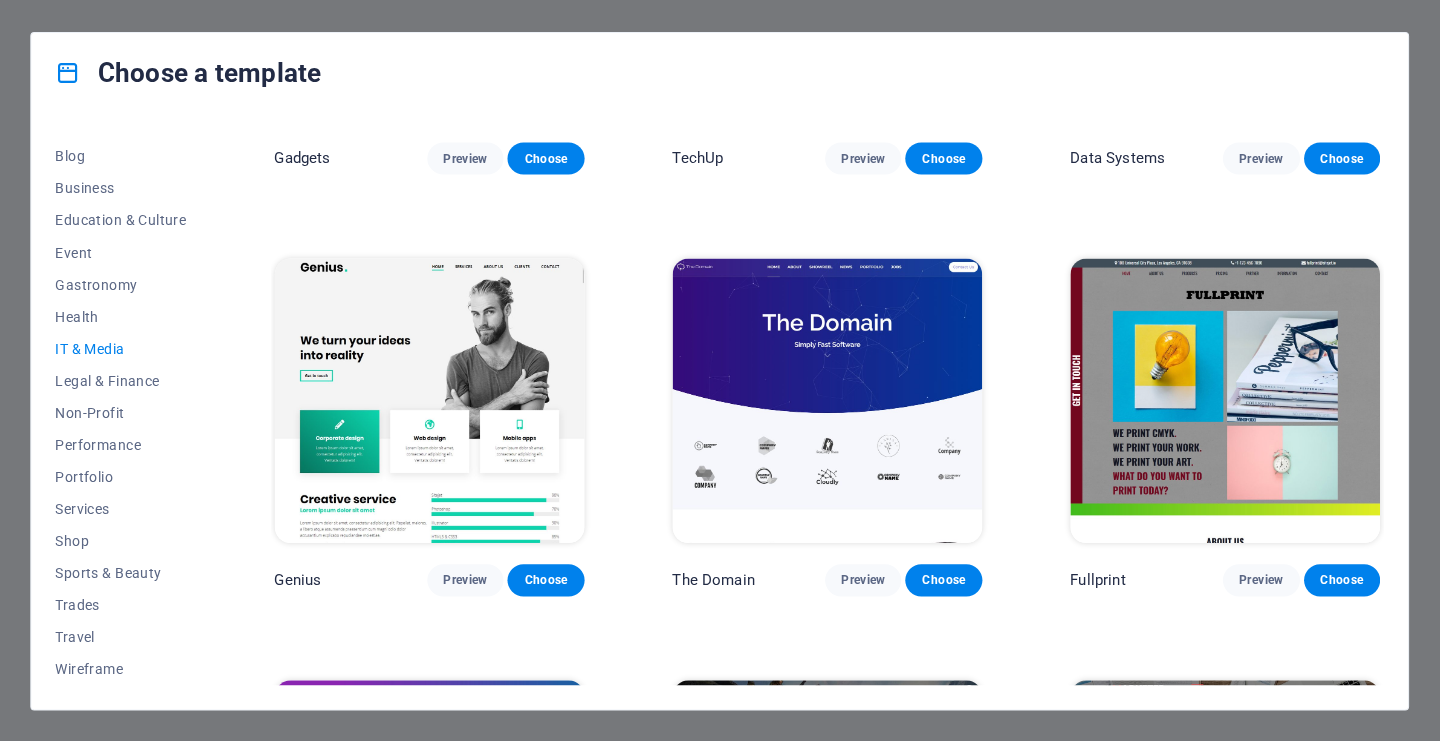 scroll, scrollTop: 0, scrollLeft: 0, axis: both 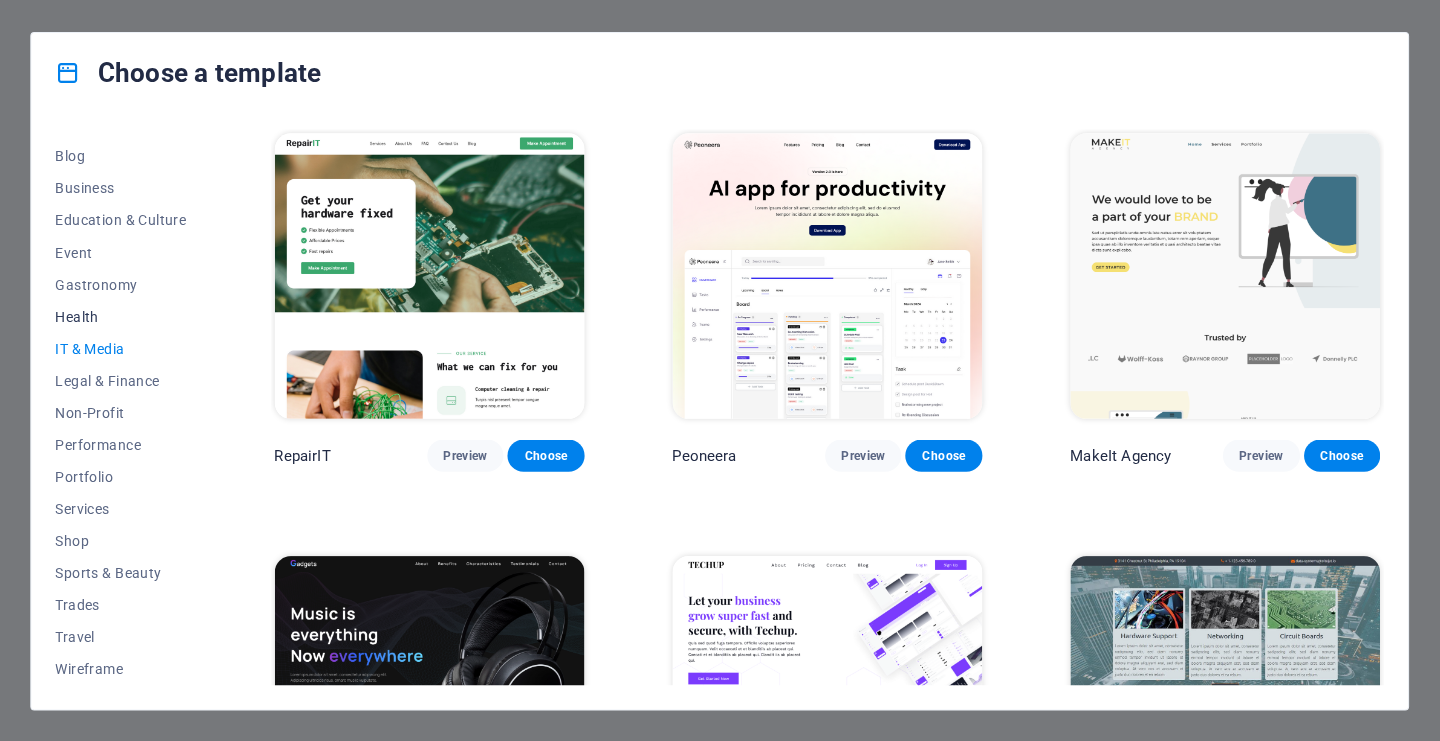 click on "Health" at bounding box center (122, 316) 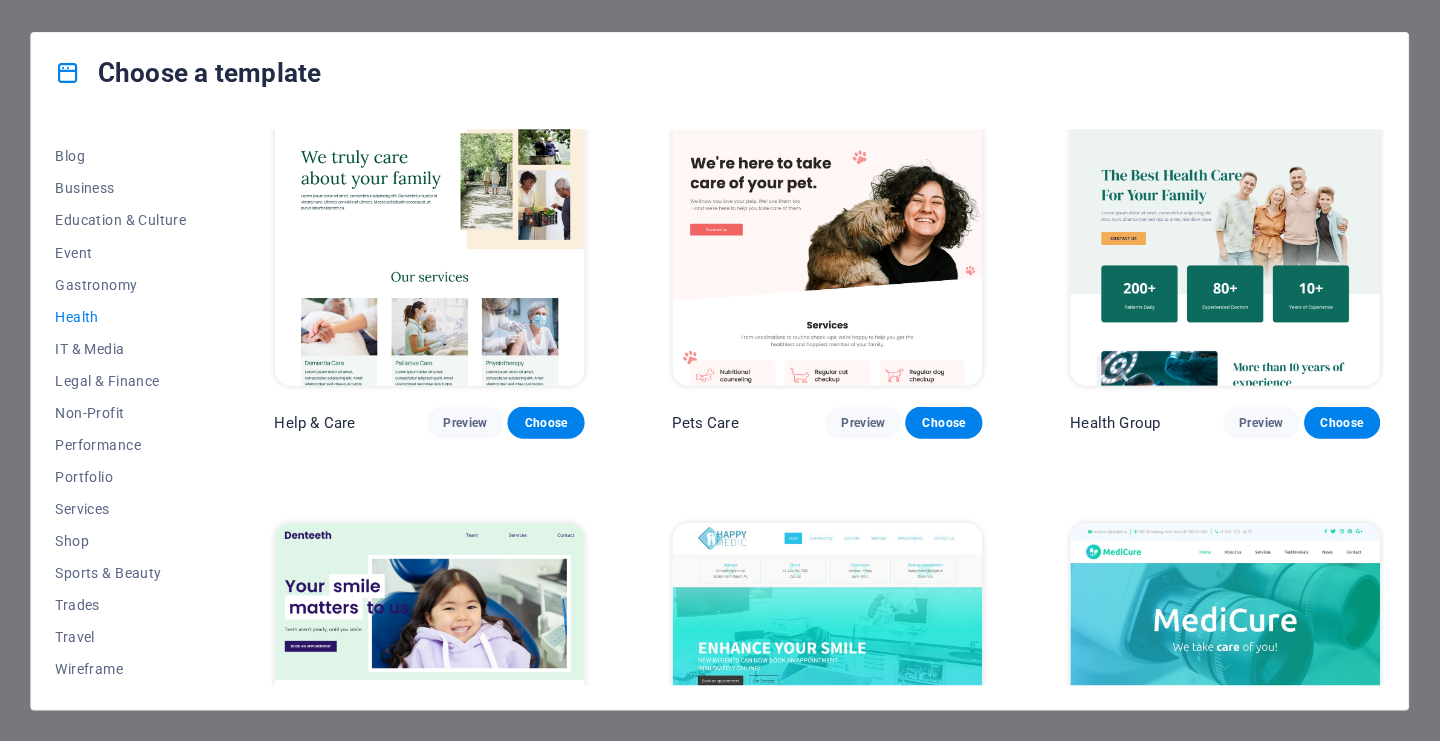 scroll, scrollTop: 7, scrollLeft: 0, axis: vertical 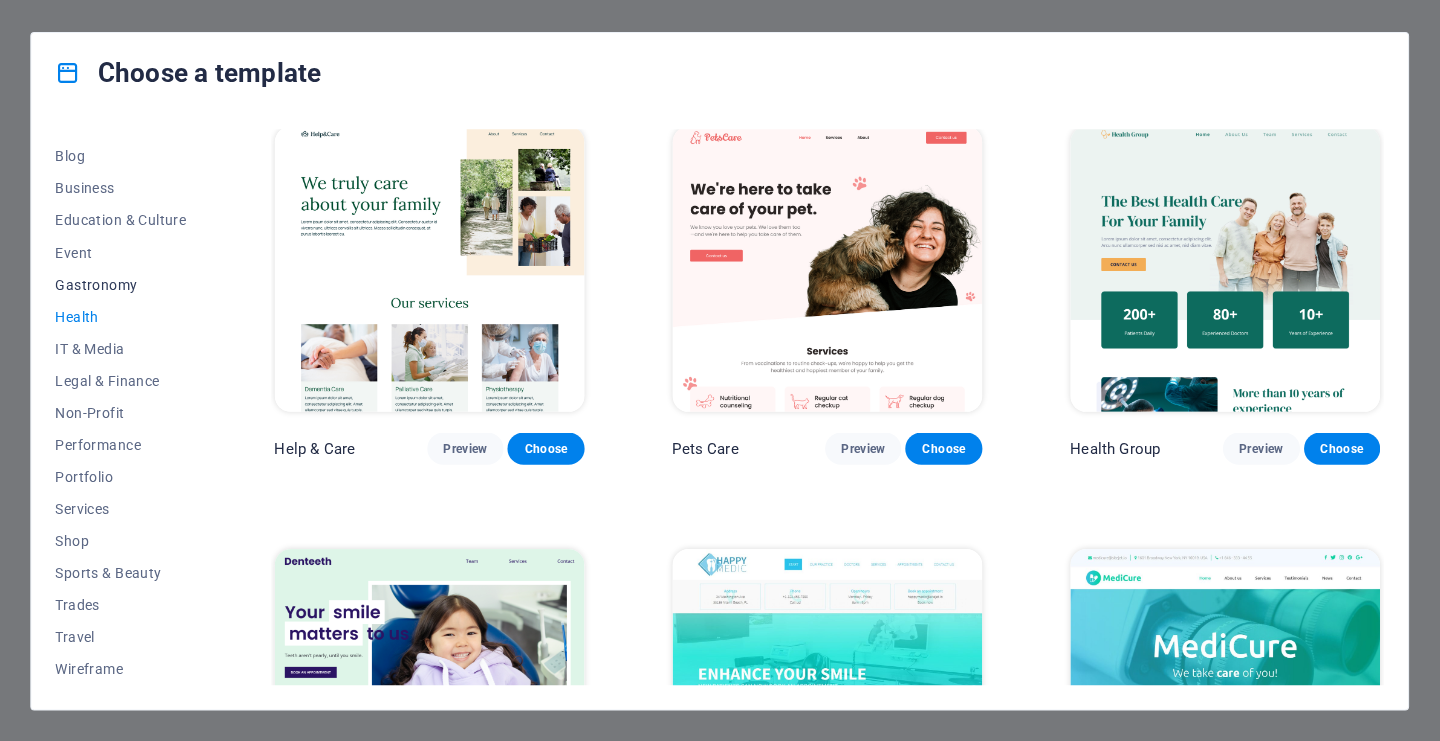 click on "Gastronomy" at bounding box center [122, 284] 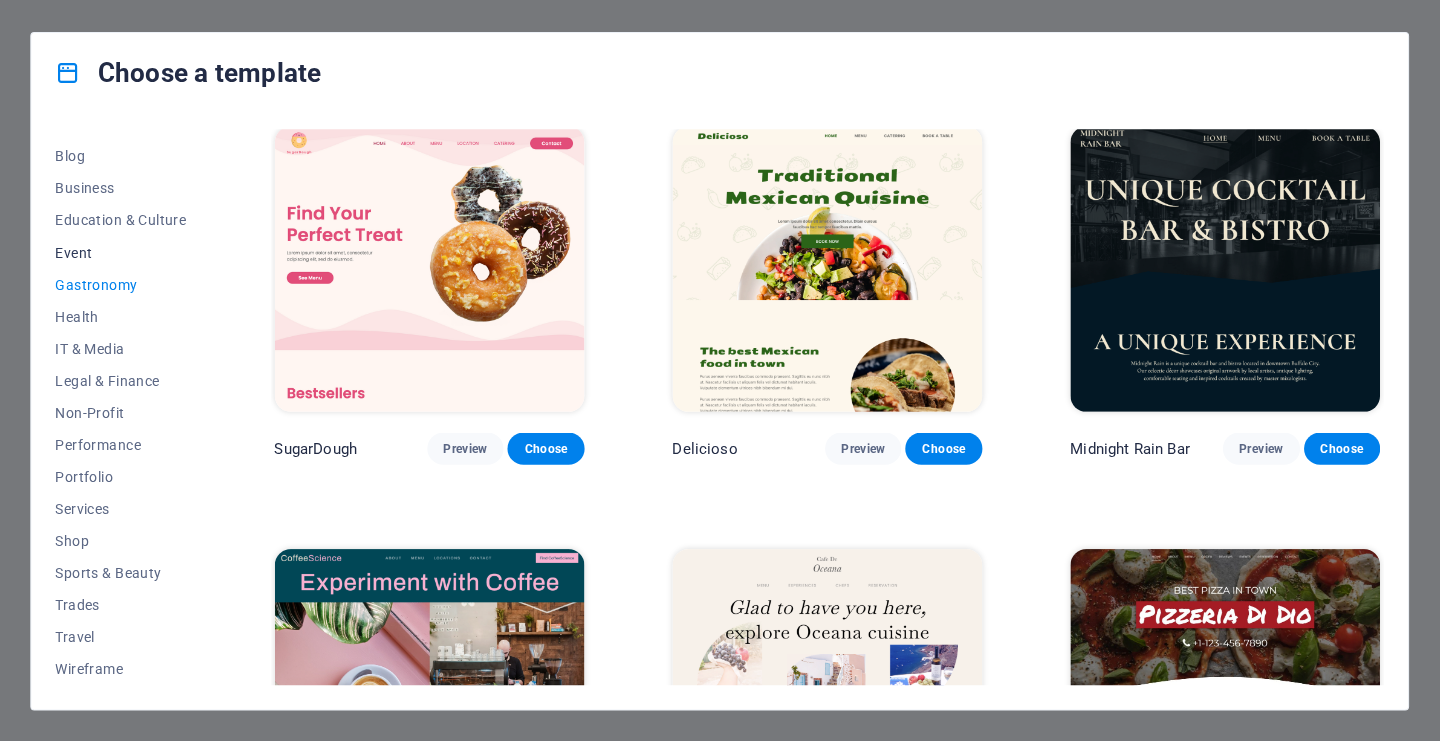 click on "Event" at bounding box center (122, 252) 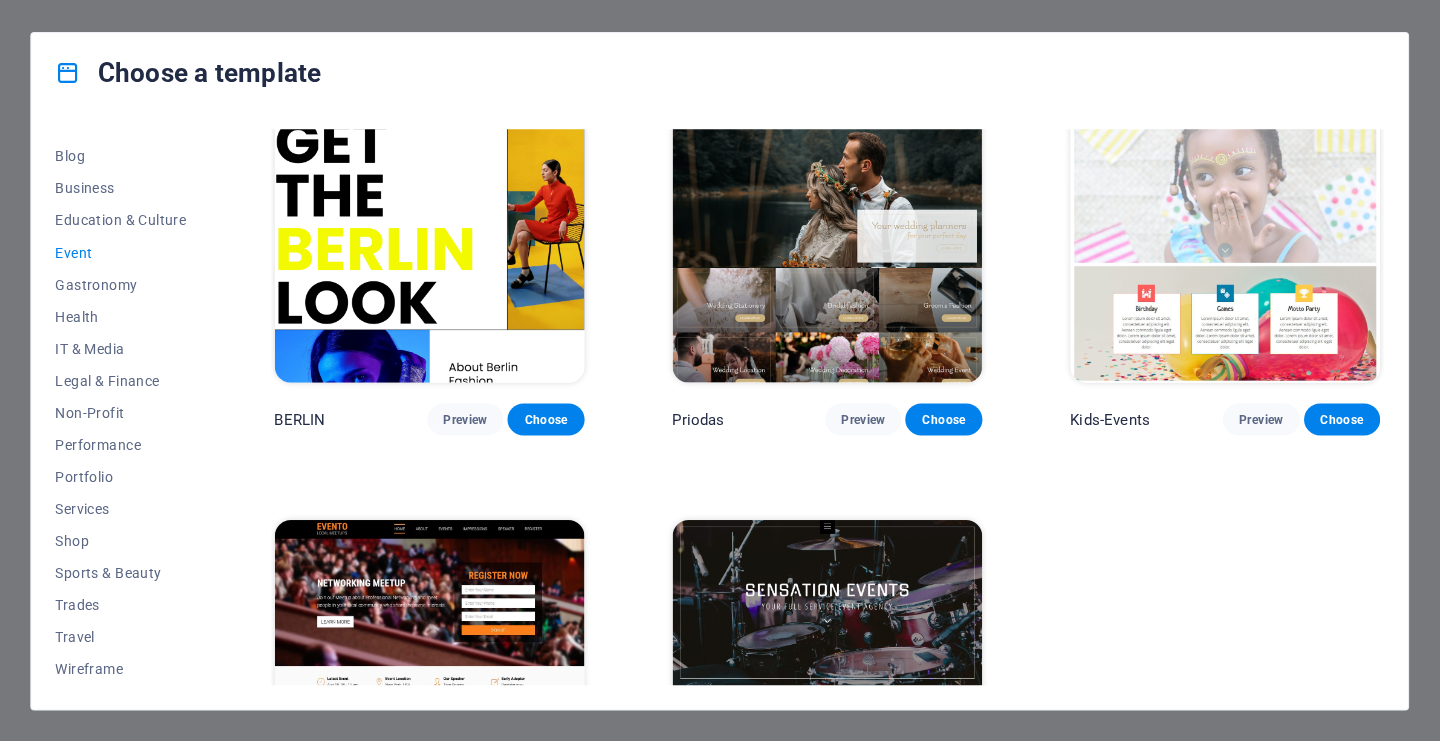 scroll, scrollTop: 447, scrollLeft: 0, axis: vertical 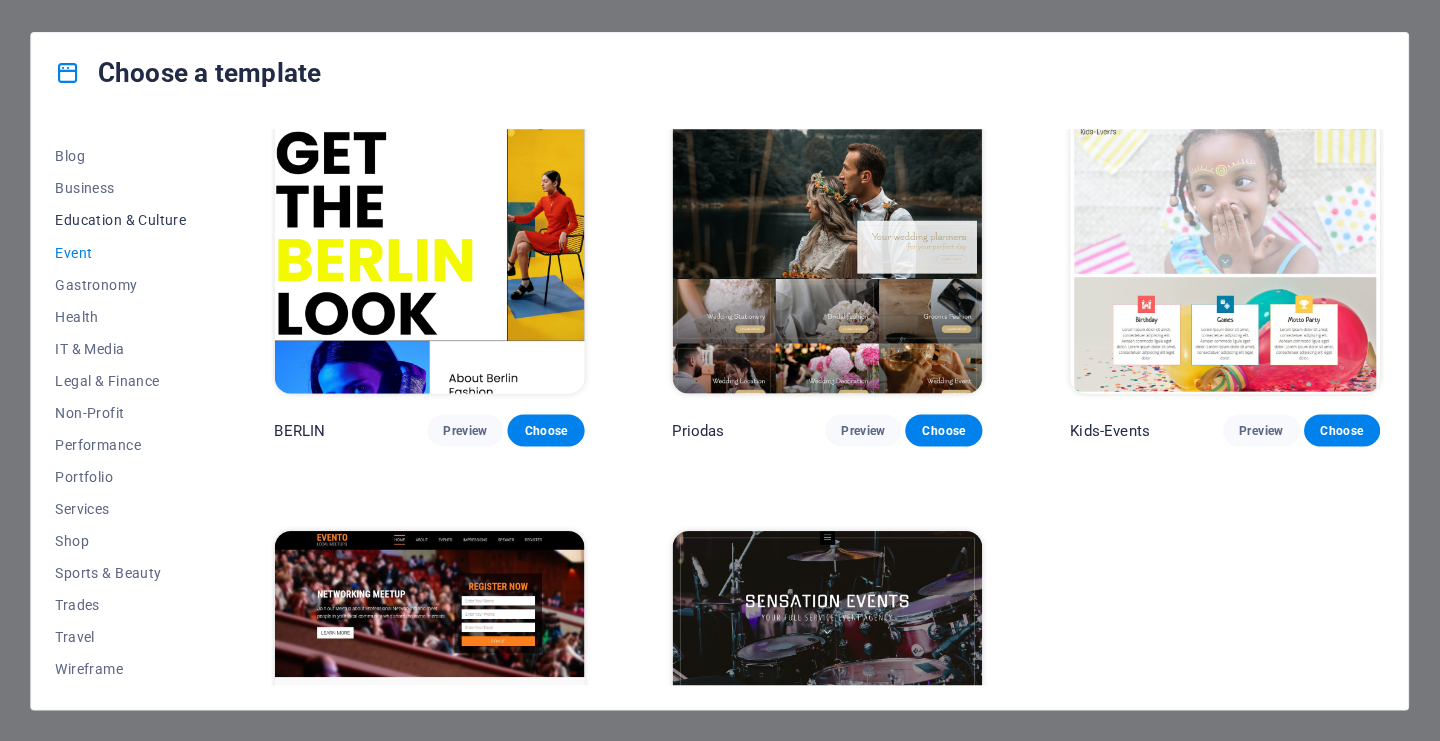 click on "Education & Culture" at bounding box center (122, 220) 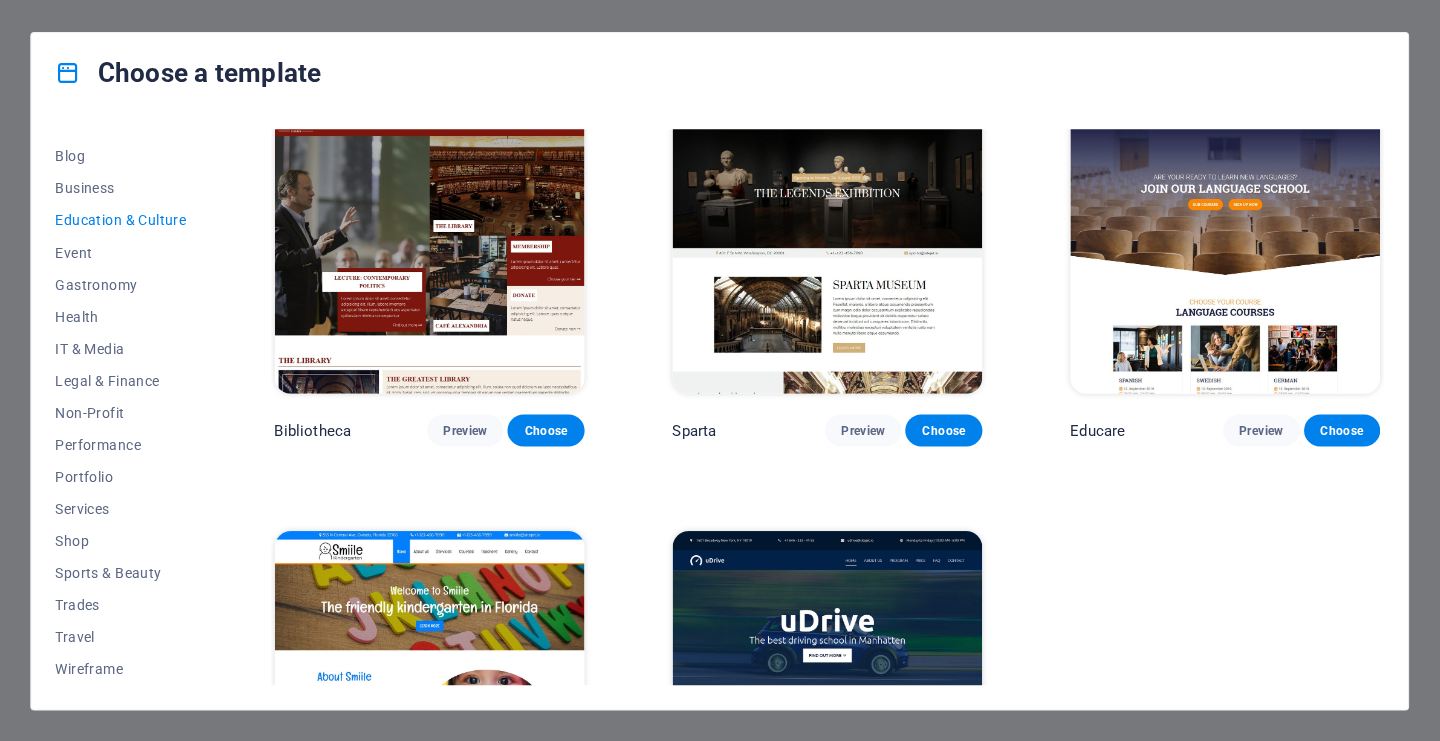 scroll, scrollTop: 448, scrollLeft: 0, axis: vertical 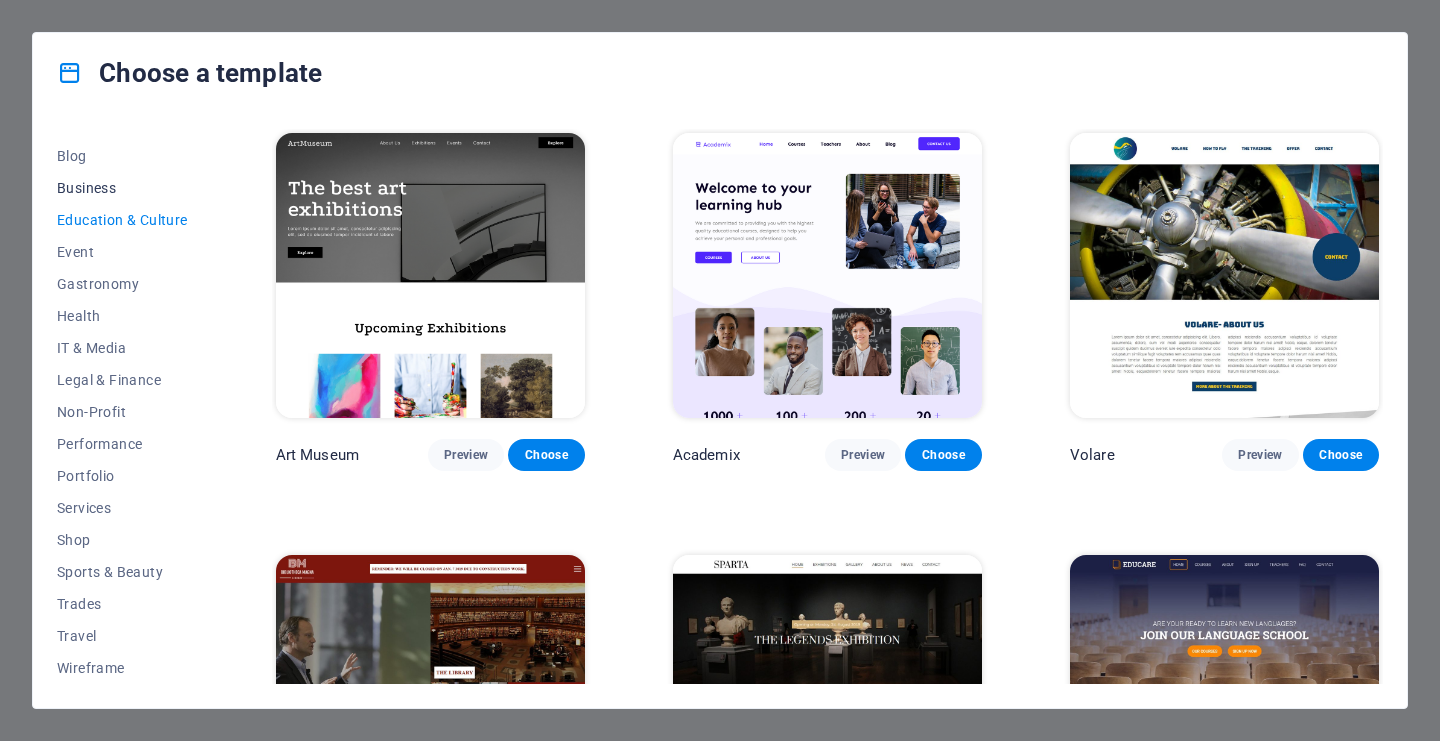 click on "Business" at bounding box center (122, 188) 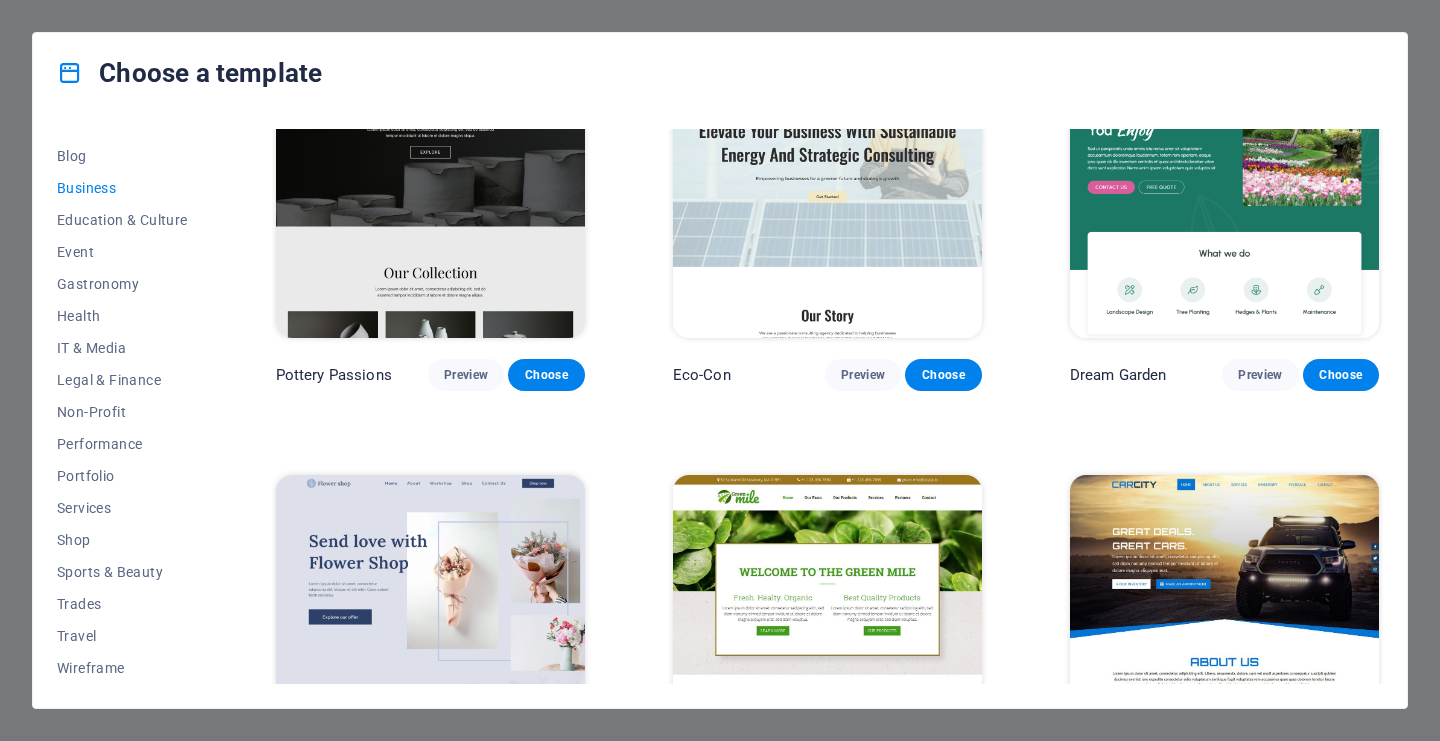 scroll, scrollTop: 0, scrollLeft: 0, axis: both 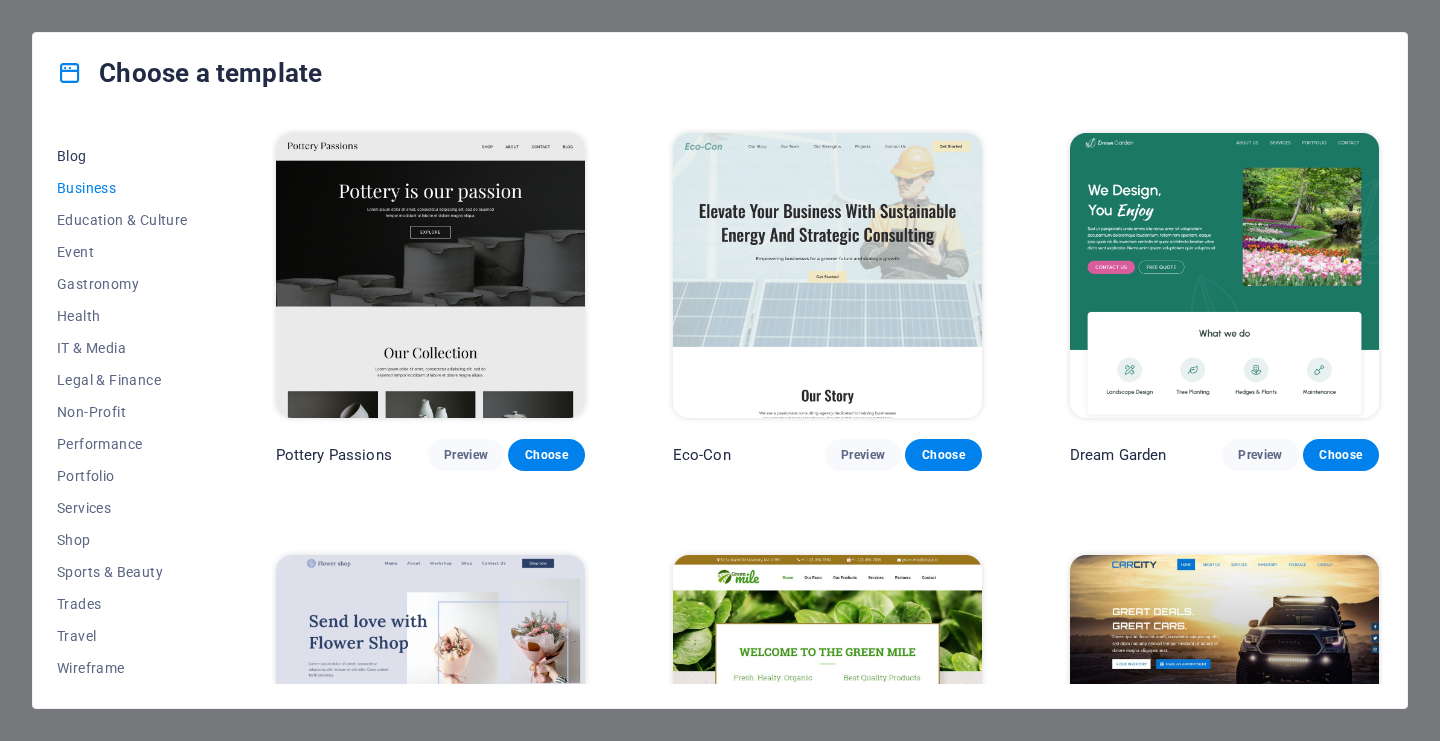 click on "Blog" at bounding box center (122, 156) 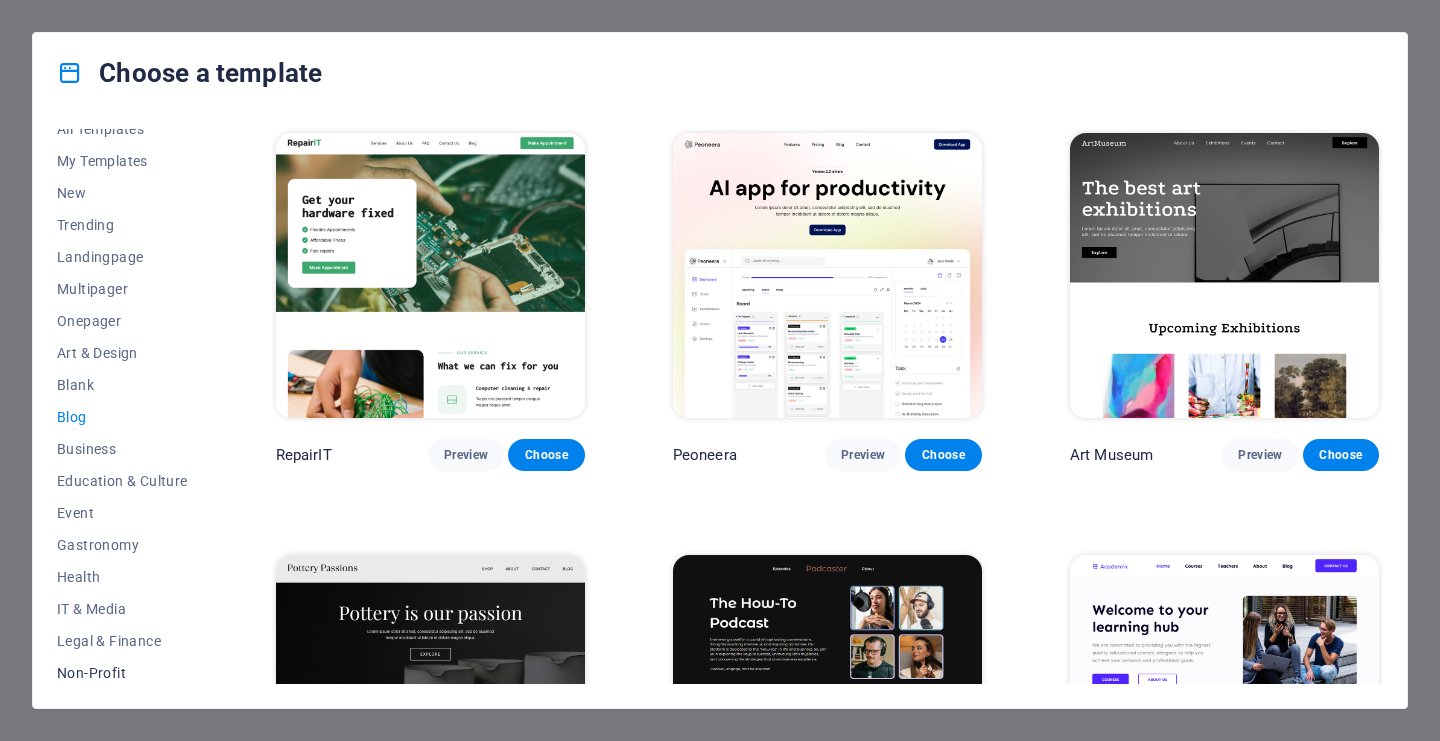 scroll, scrollTop: 14, scrollLeft: 0, axis: vertical 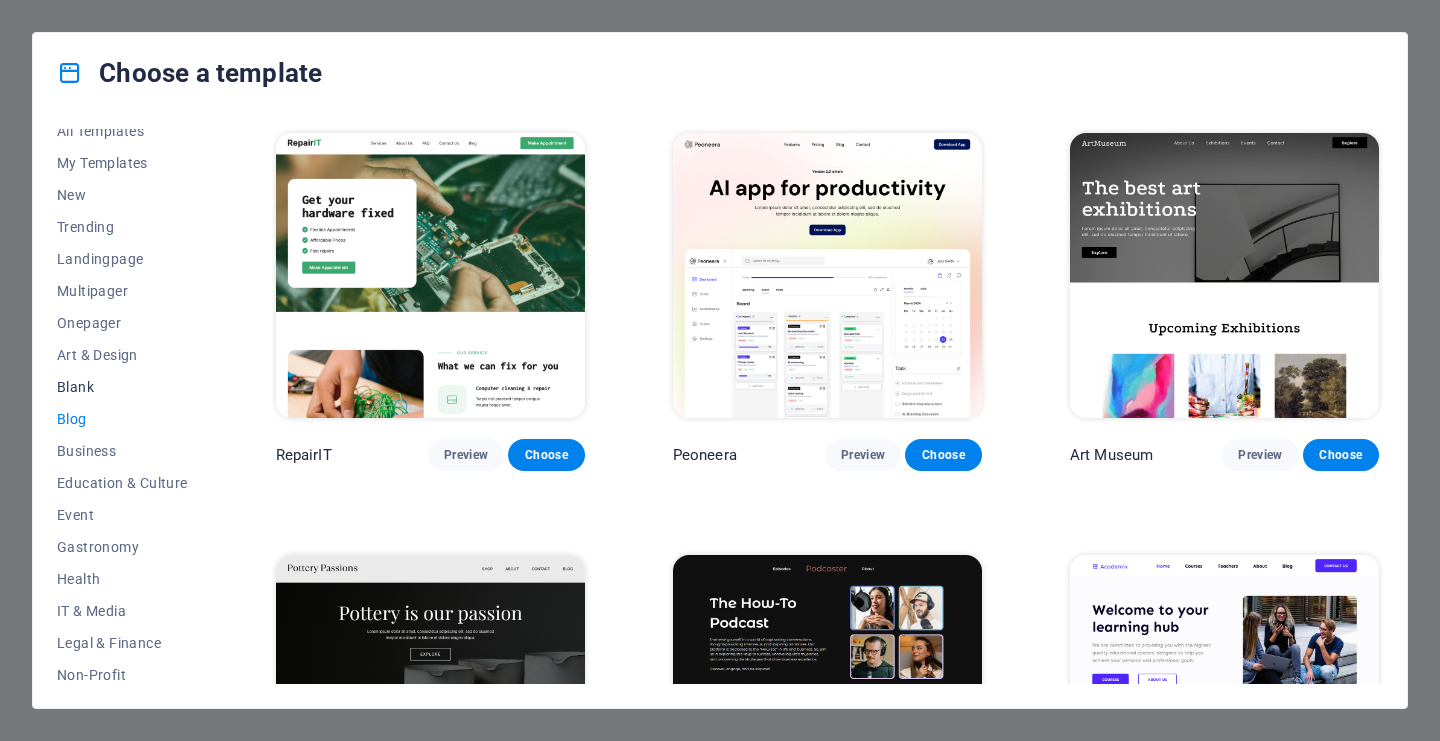 click on "Blank" at bounding box center [122, 387] 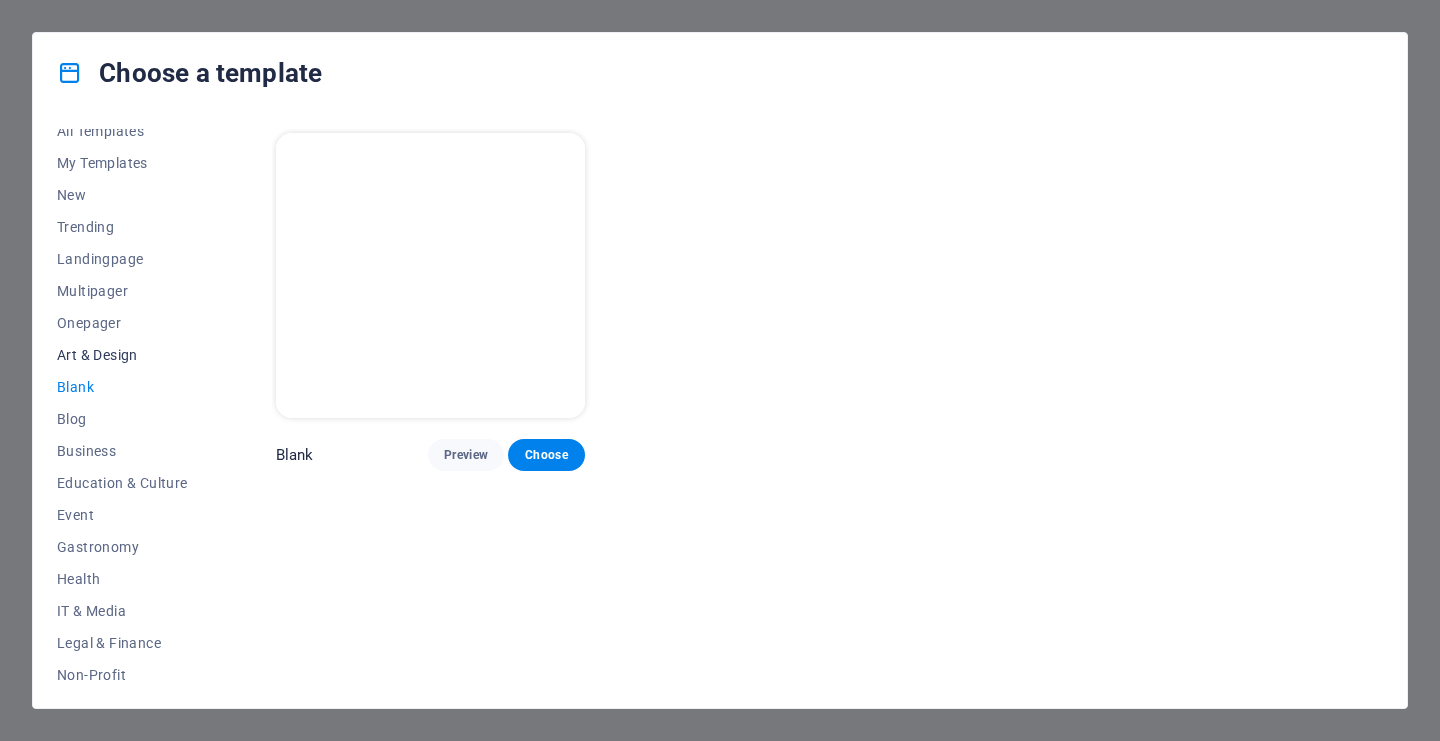 click on "Art & Design" at bounding box center [122, 355] 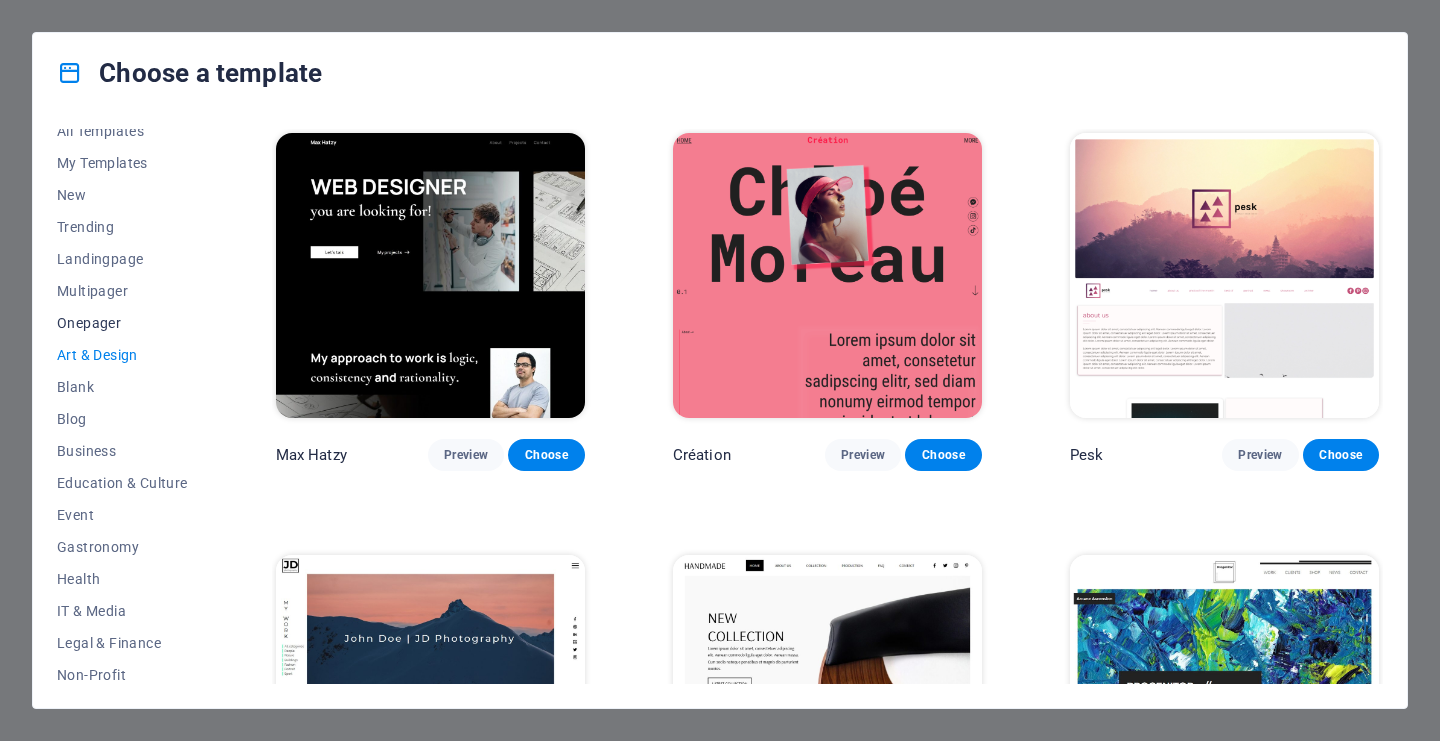 click on "Onepager" at bounding box center [122, 323] 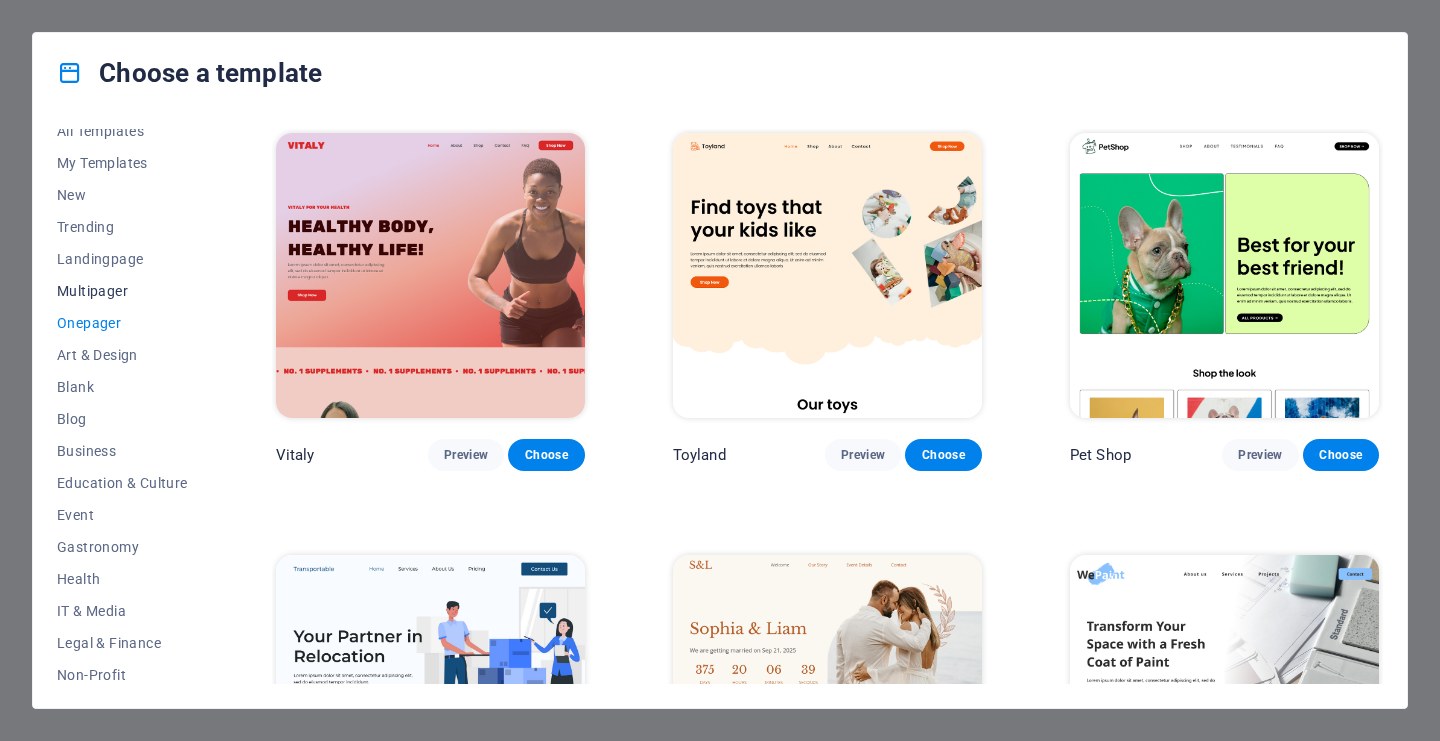 click on "Multipager" at bounding box center [122, 291] 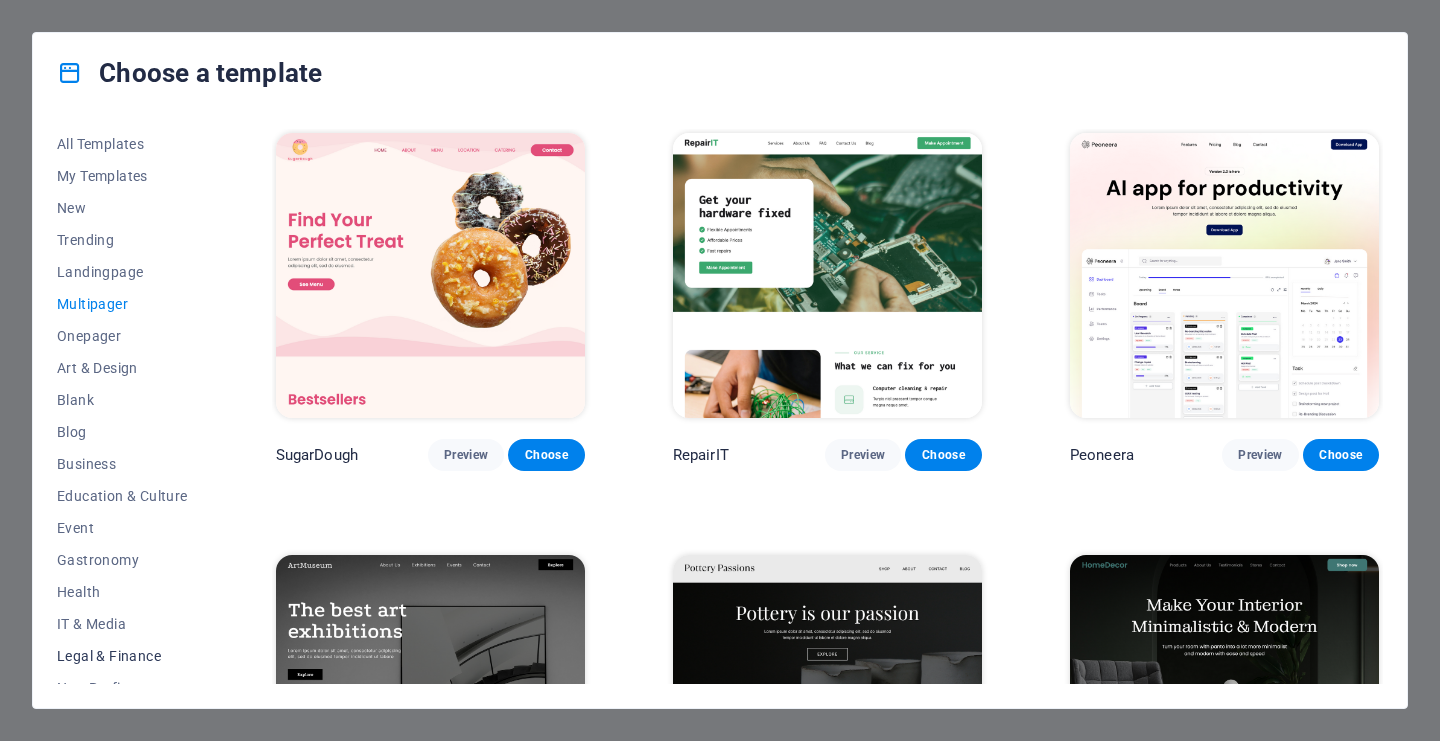 scroll, scrollTop: 0, scrollLeft: 0, axis: both 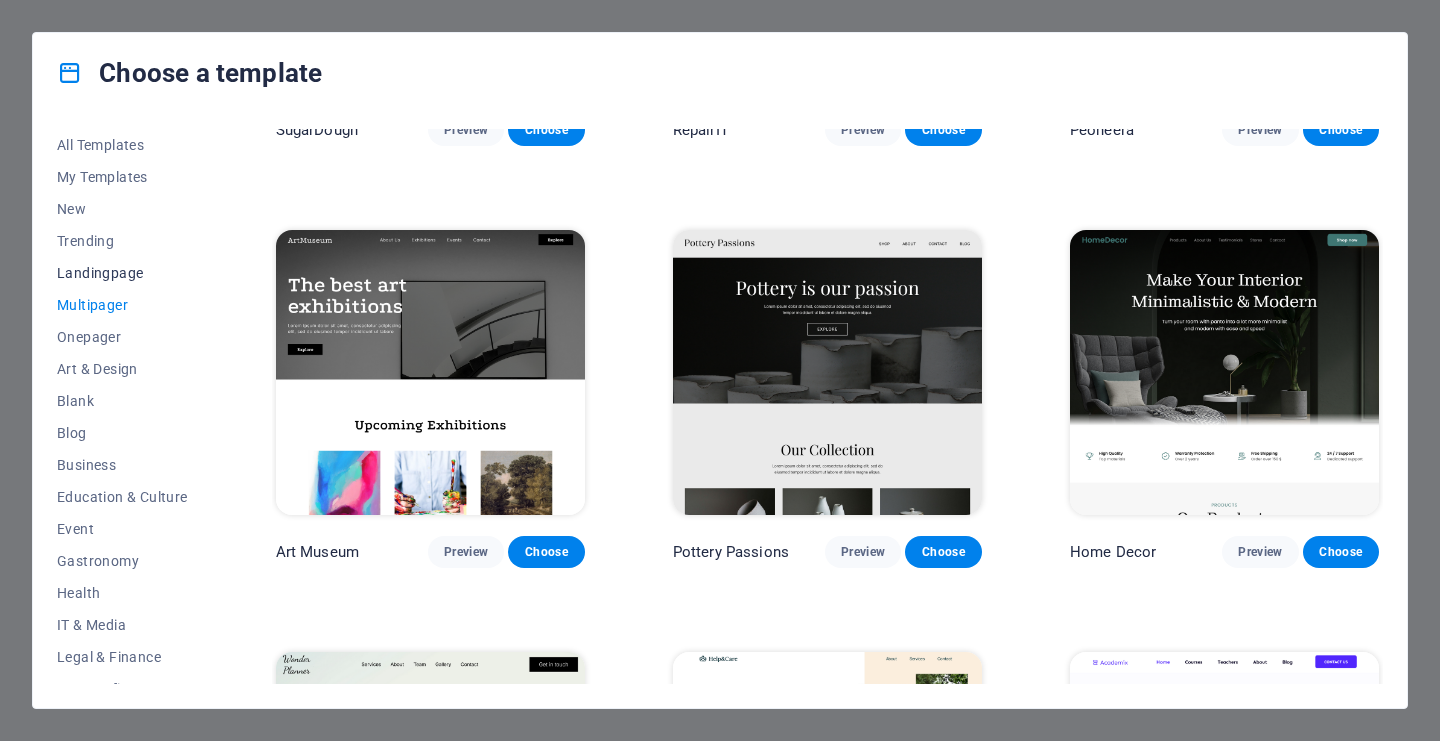 click on "Landingpage" at bounding box center [122, 273] 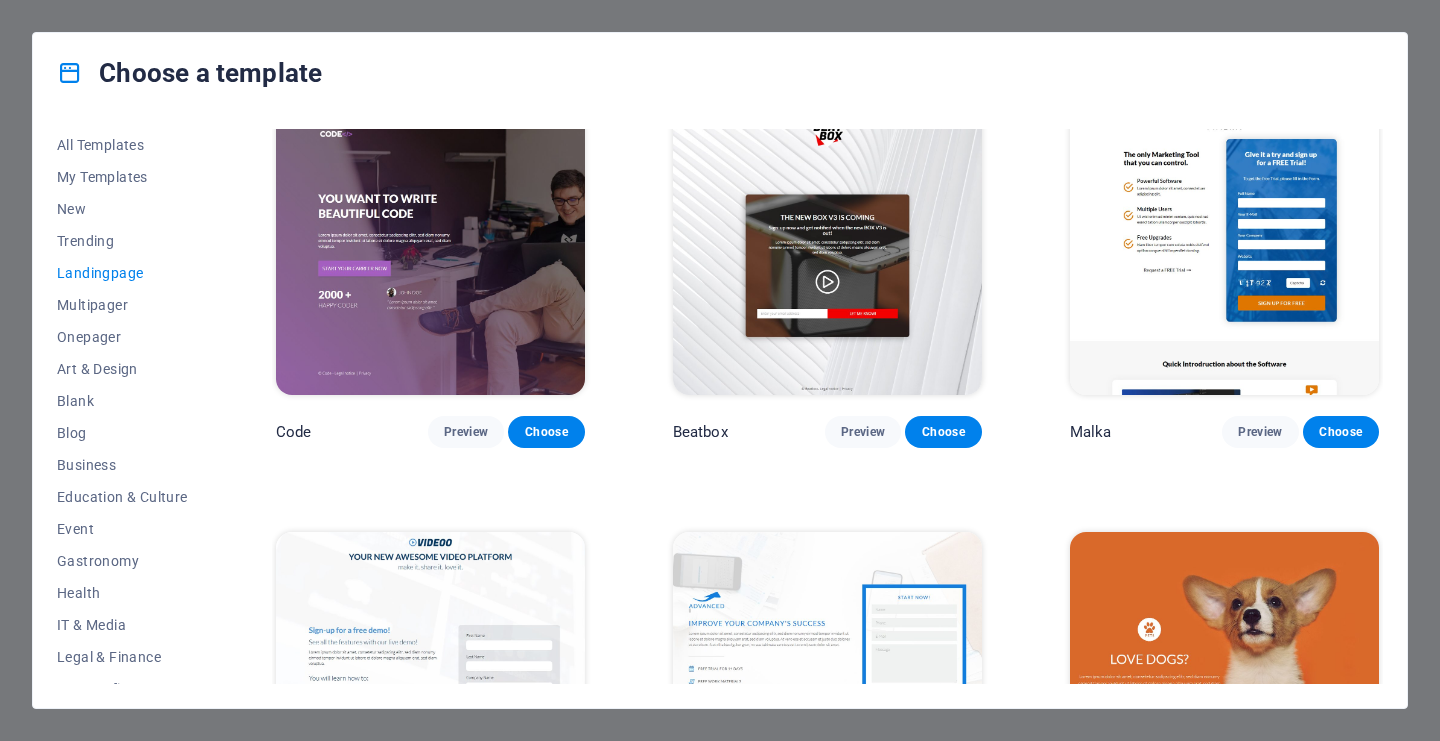 scroll, scrollTop: 417, scrollLeft: 0, axis: vertical 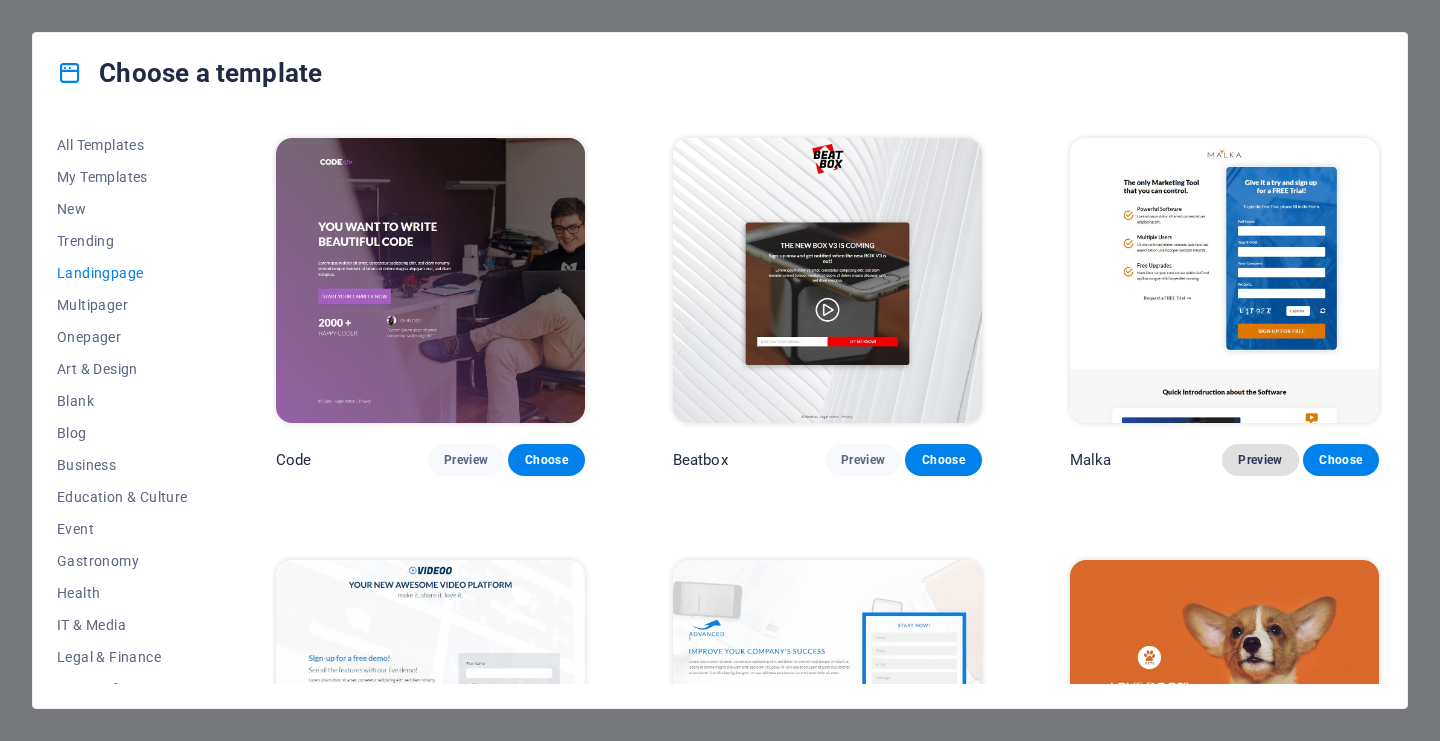 click on "Preview" at bounding box center (1260, 460) 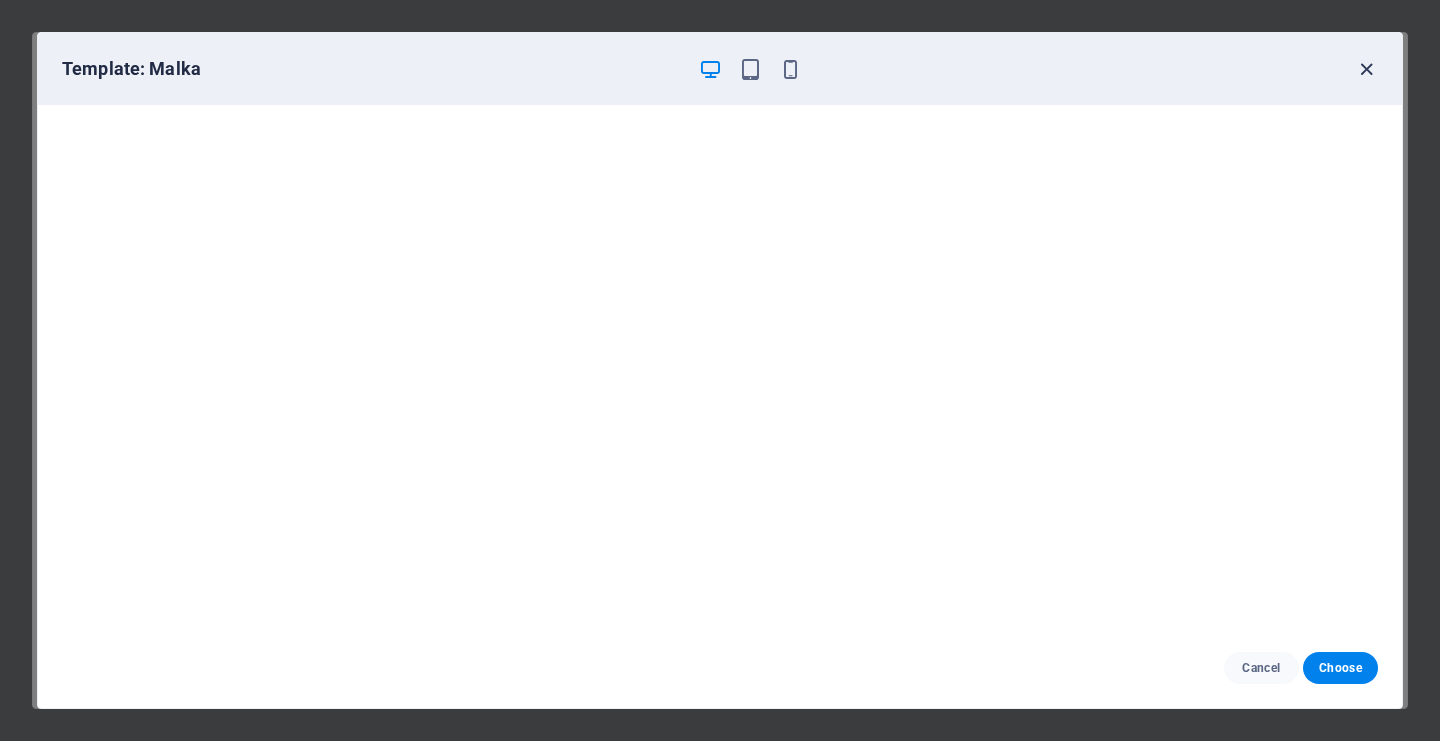 click at bounding box center [1366, 69] 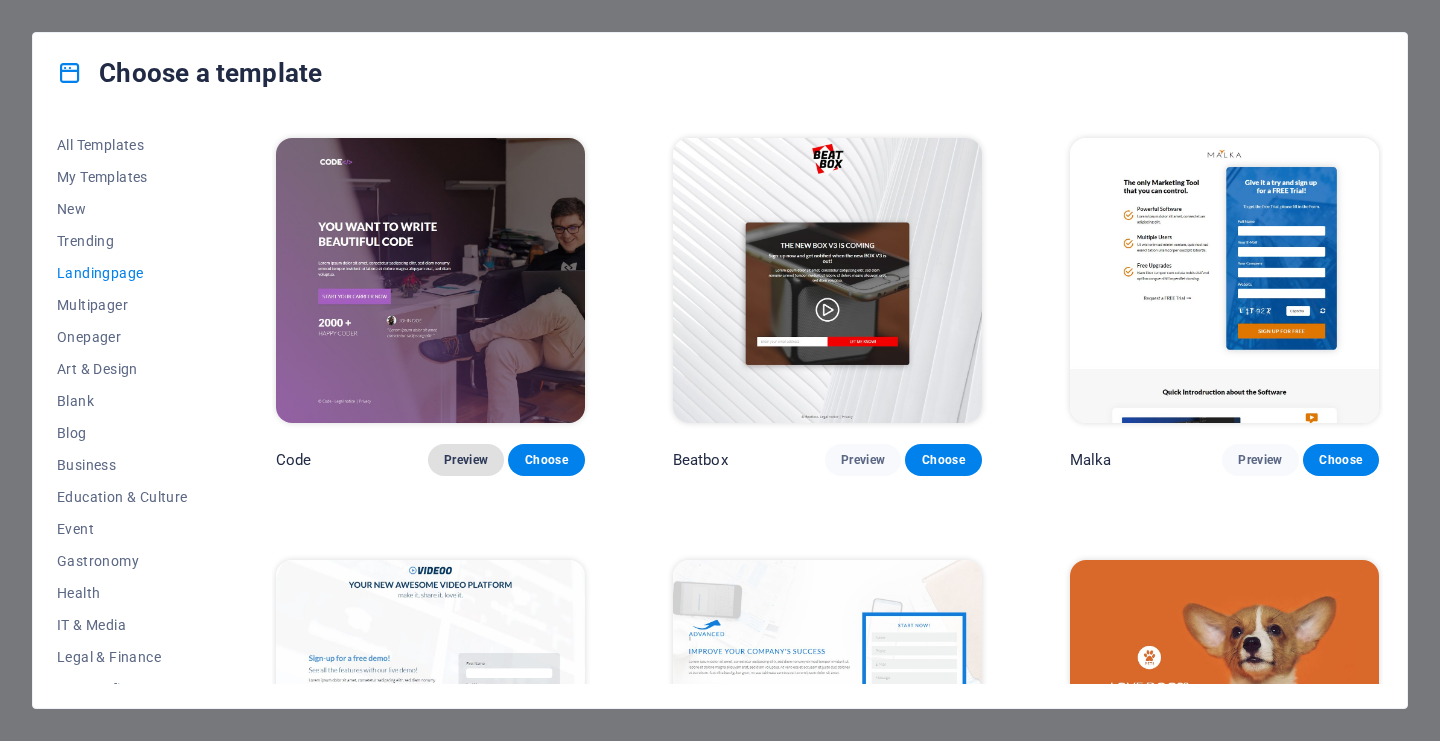 click on "Preview" at bounding box center [466, 460] 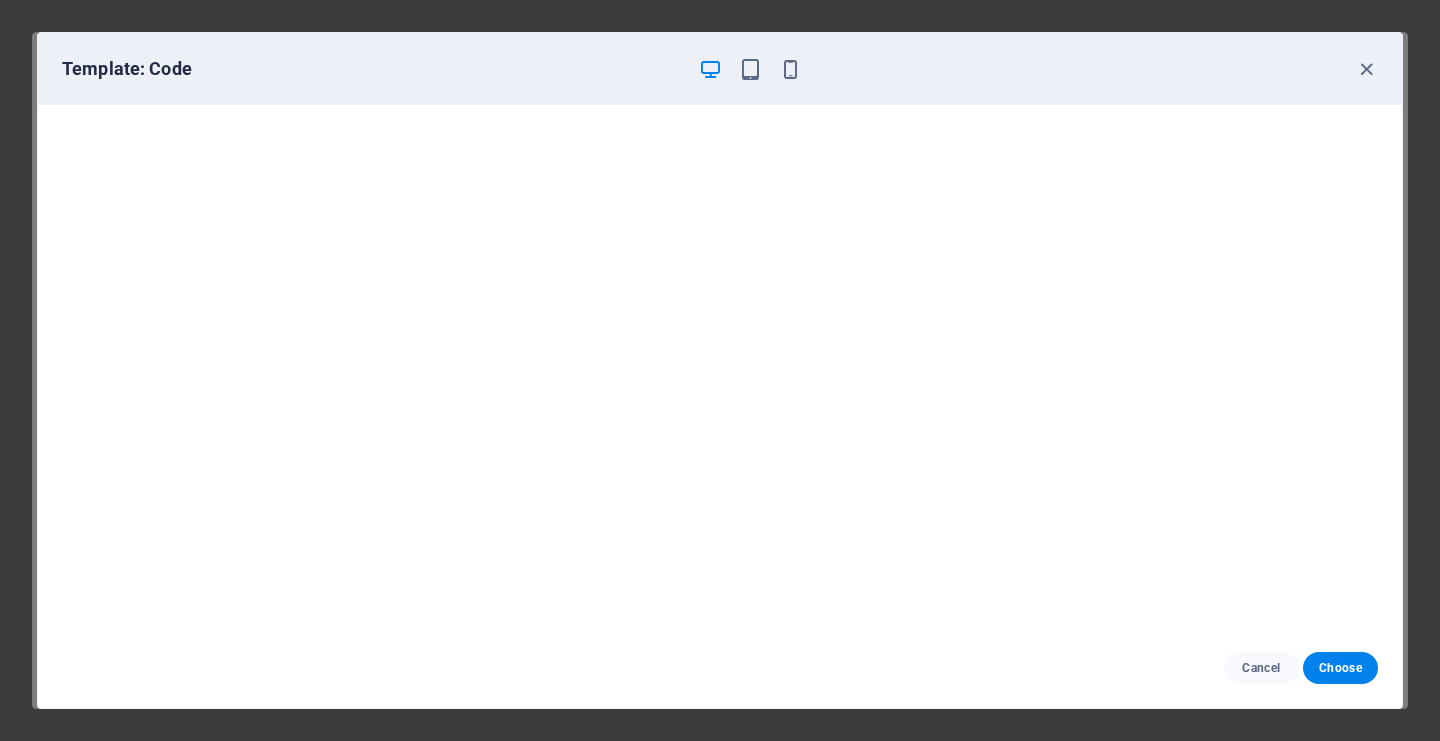 scroll, scrollTop: 0, scrollLeft: 0, axis: both 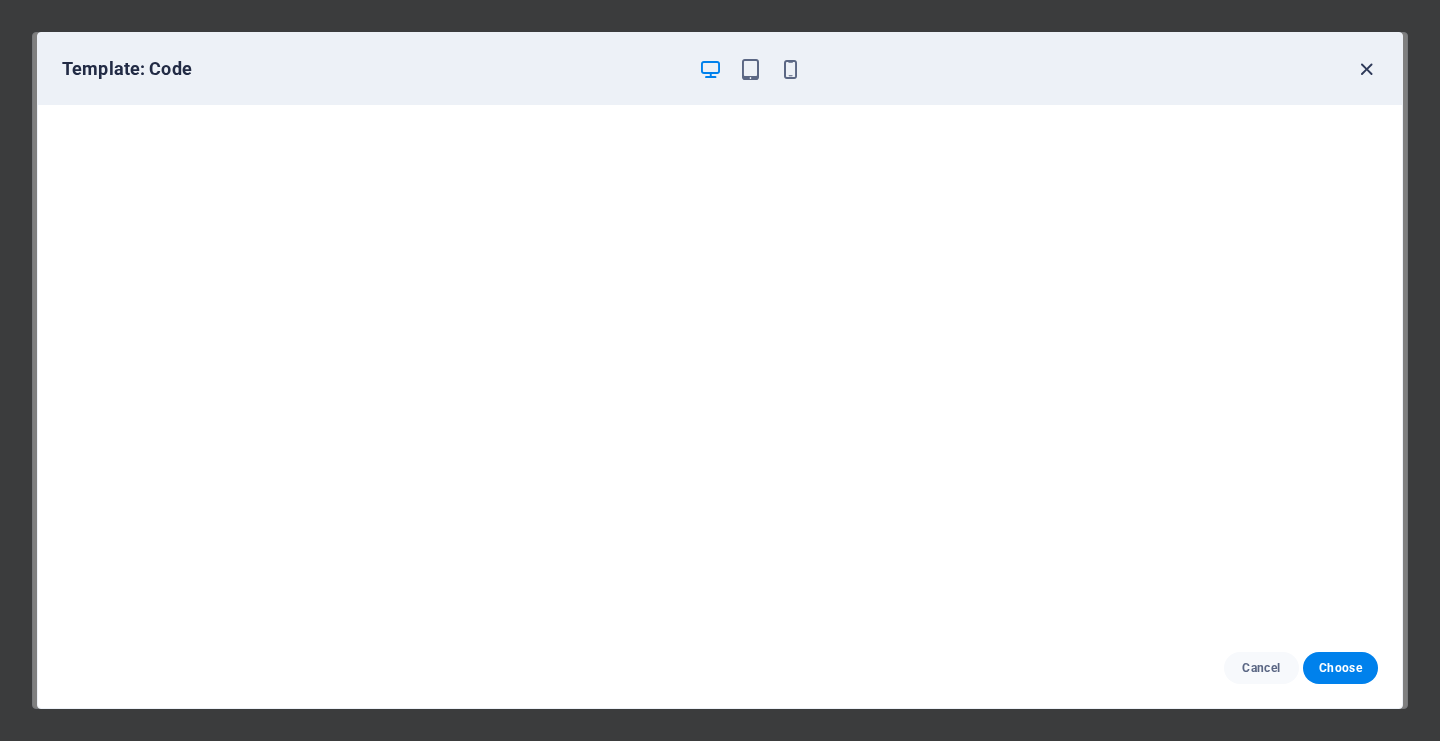 click at bounding box center (1366, 69) 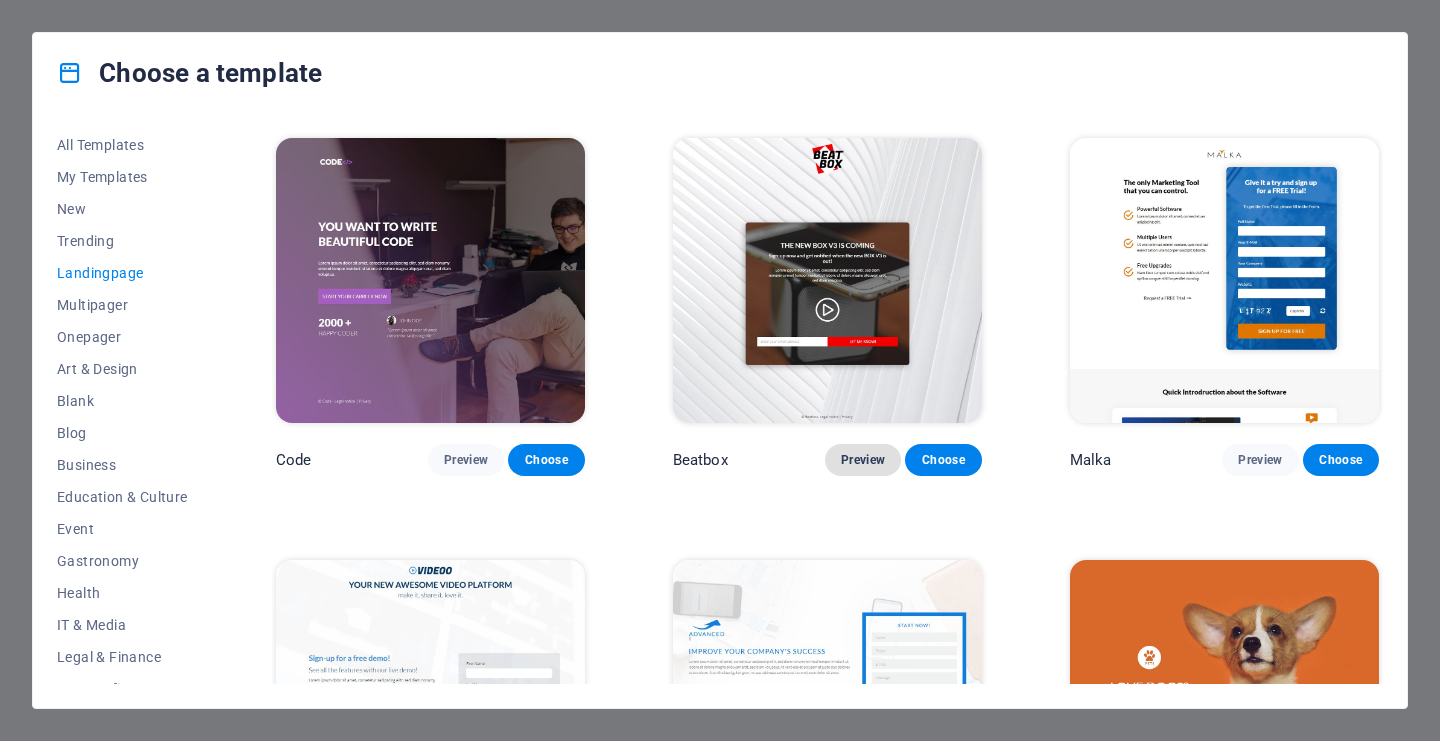 click on "Preview" at bounding box center [863, 460] 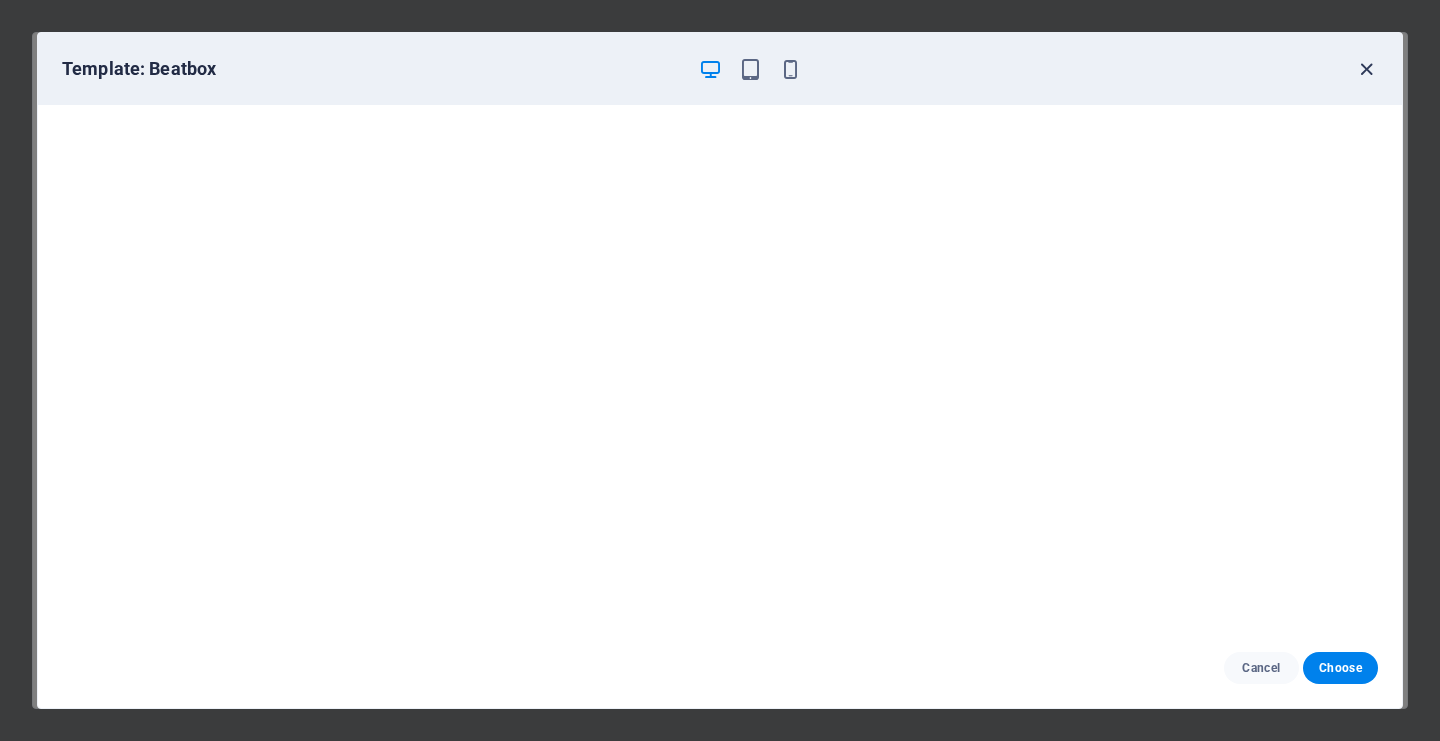 click at bounding box center (1366, 69) 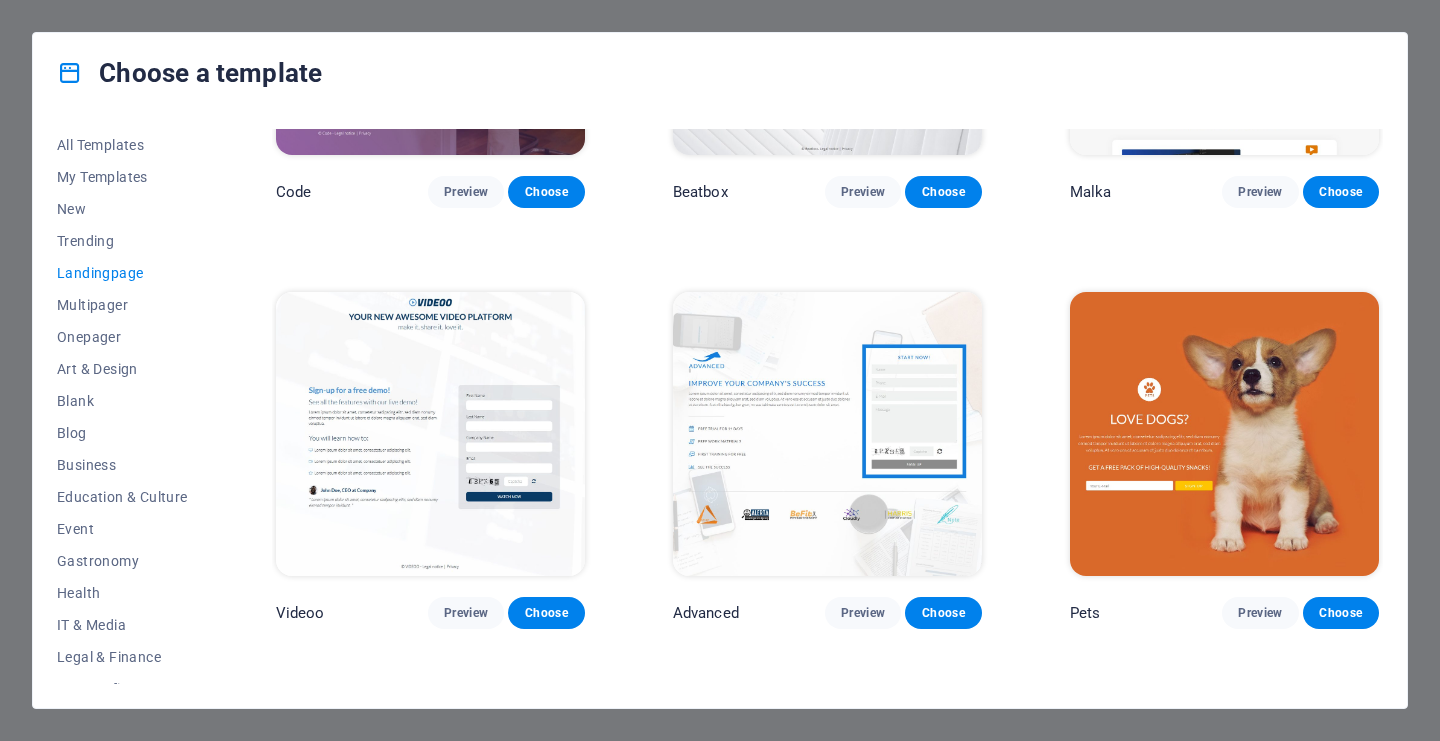 scroll, scrollTop: 687, scrollLeft: 0, axis: vertical 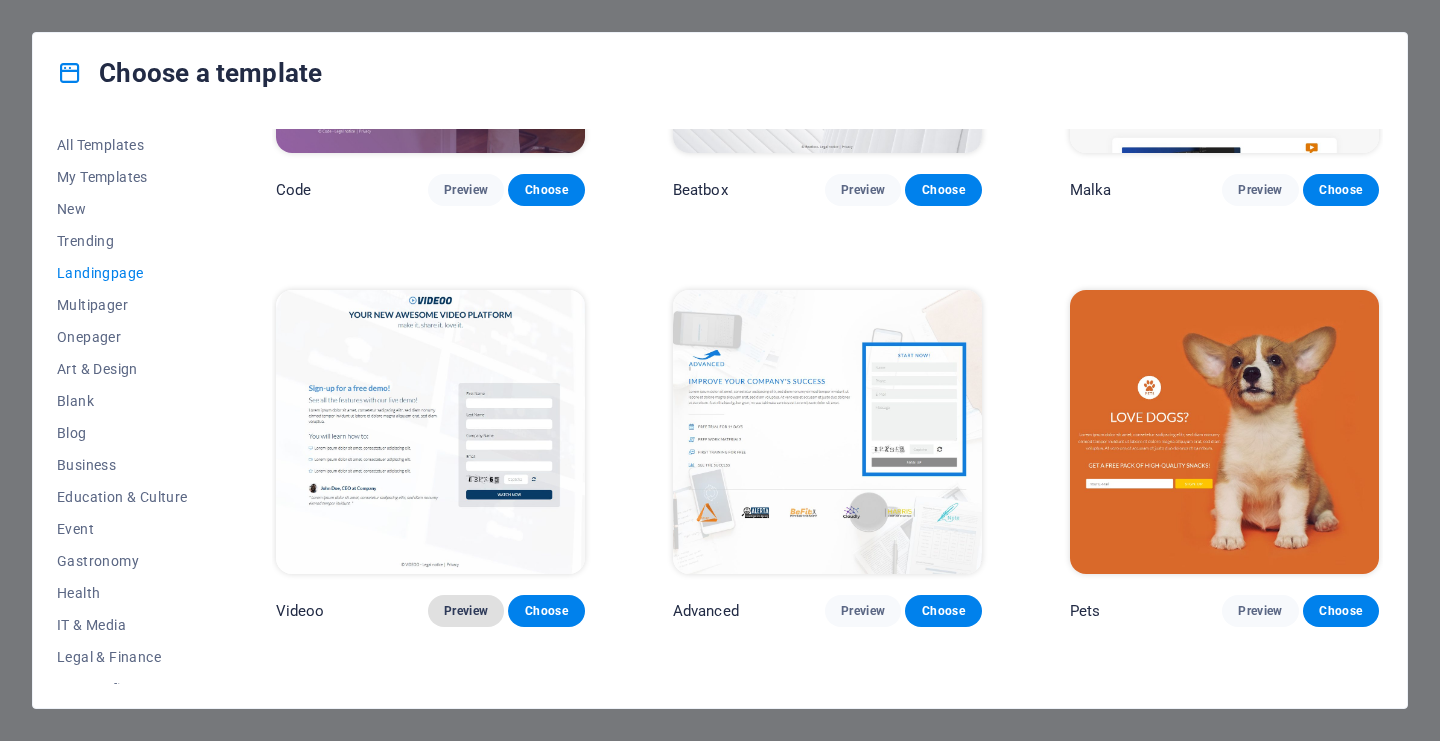 click on "Preview" at bounding box center (466, 611) 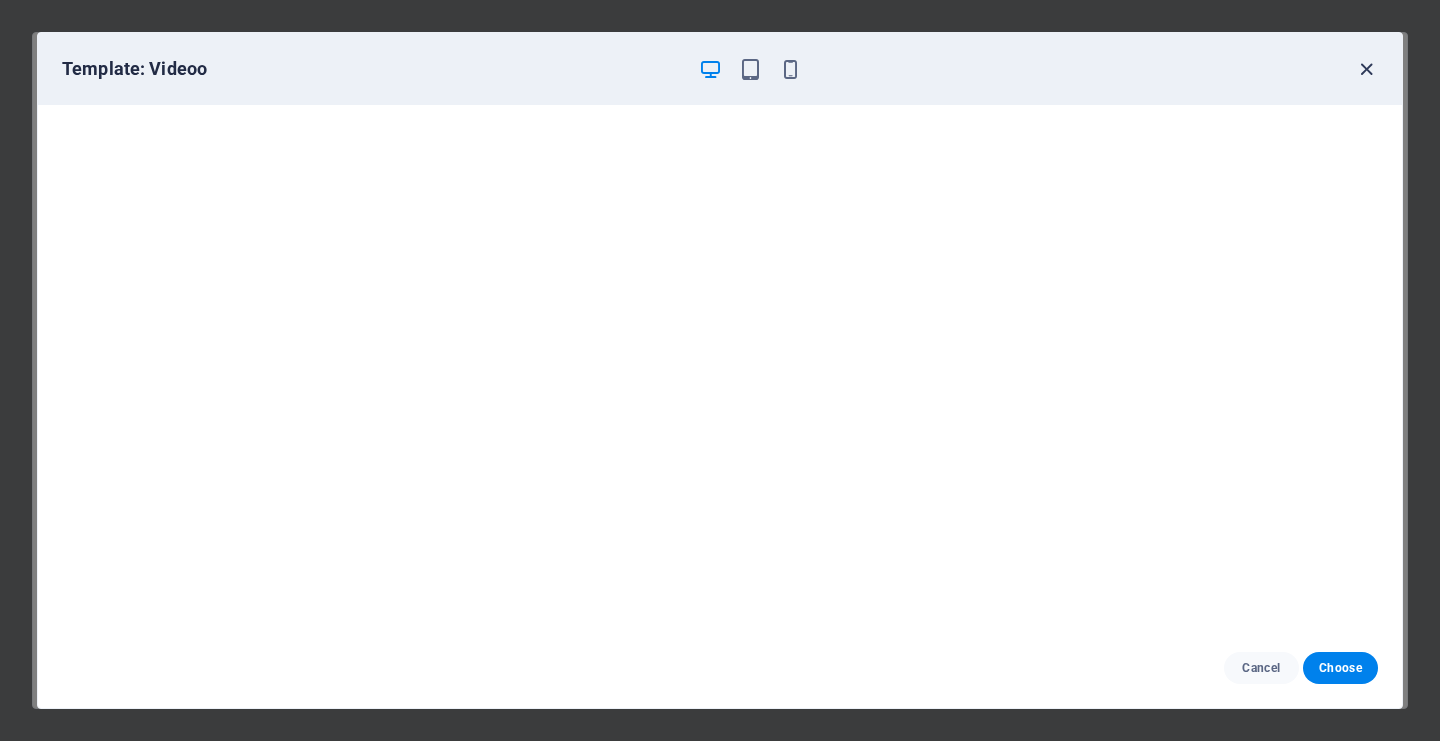 click at bounding box center (1366, 69) 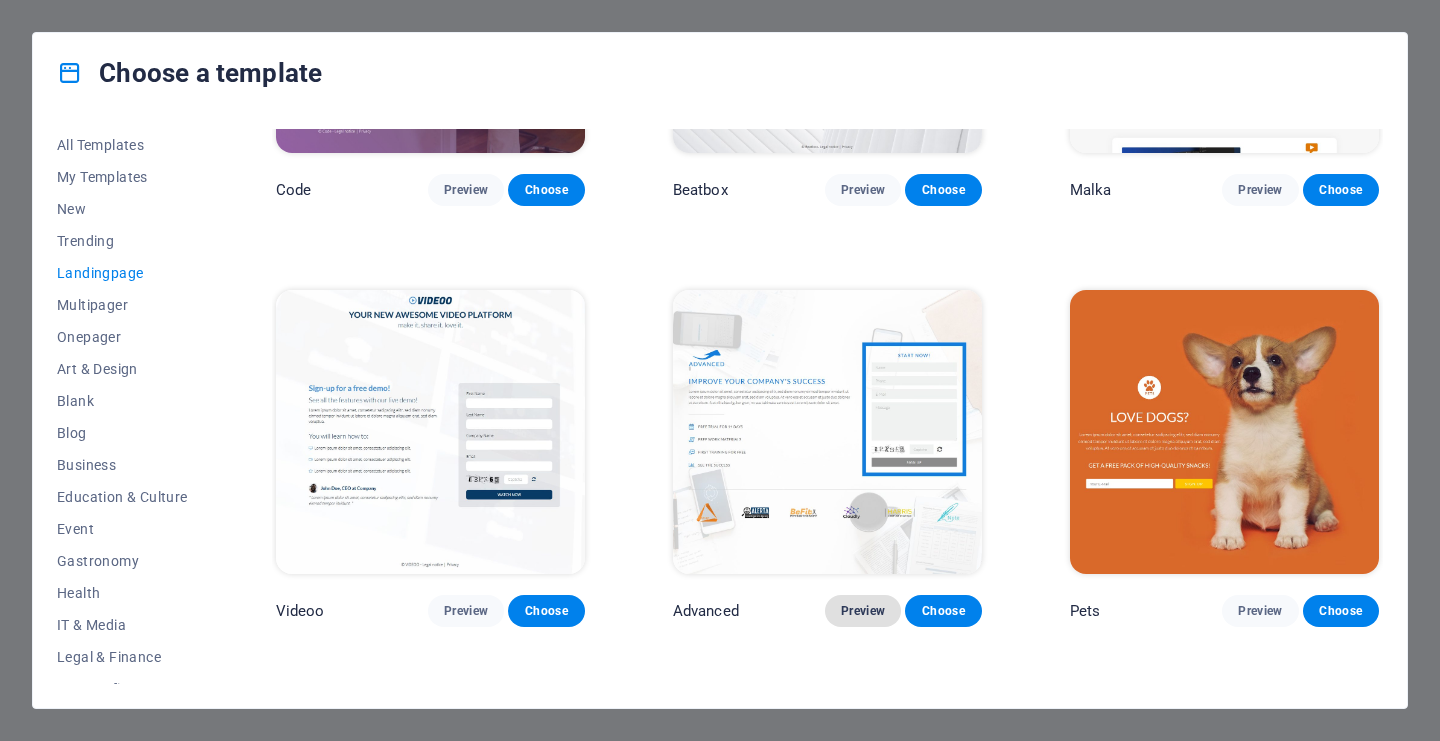 click on "Preview" at bounding box center [863, 611] 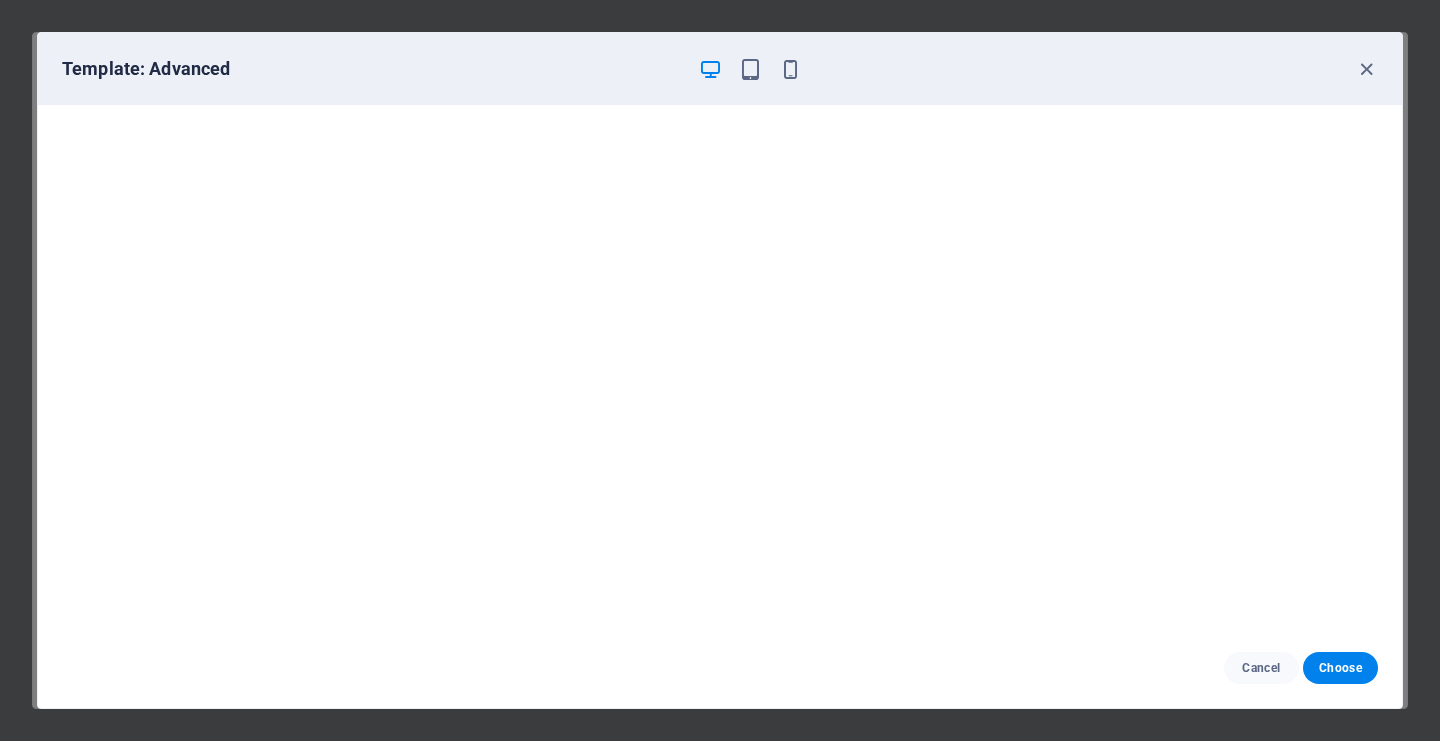 scroll, scrollTop: 0, scrollLeft: 0, axis: both 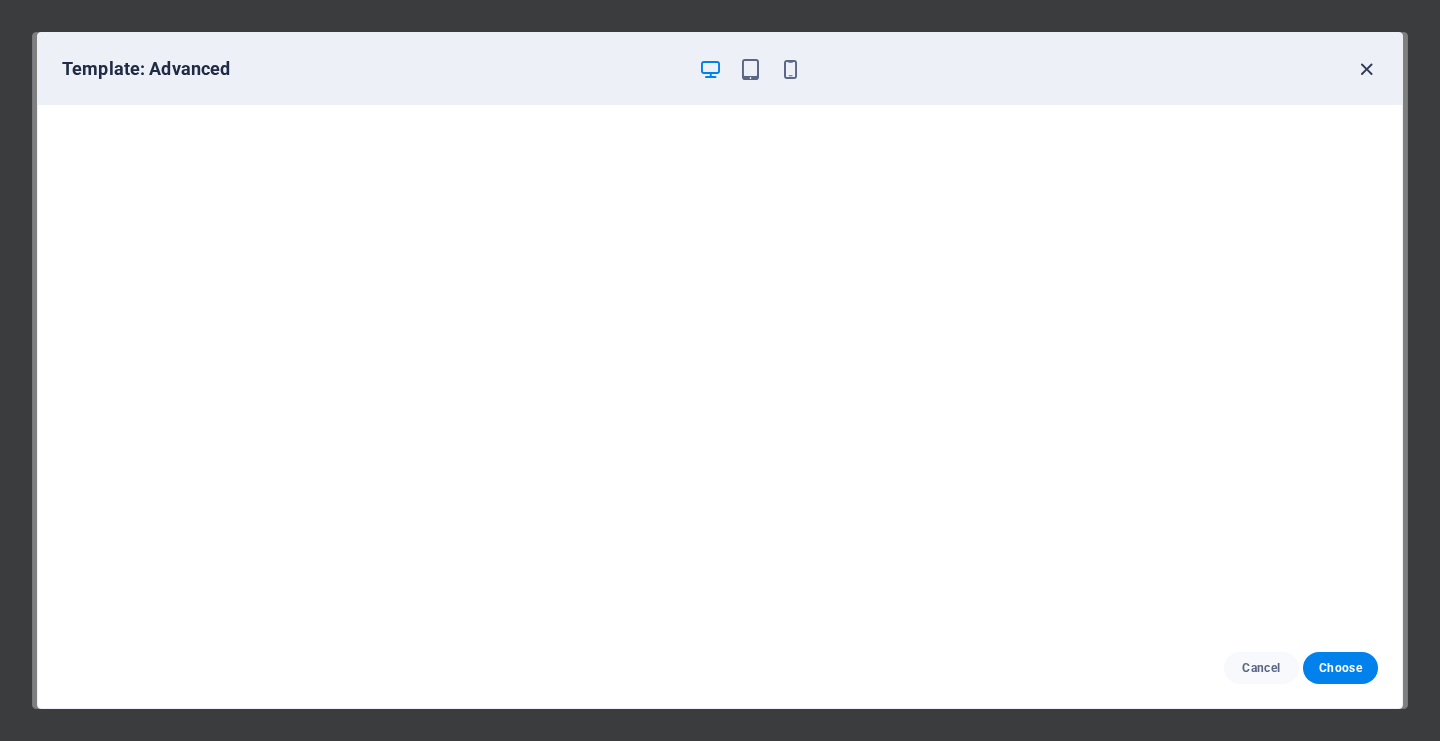 click at bounding box center (1366, 69) 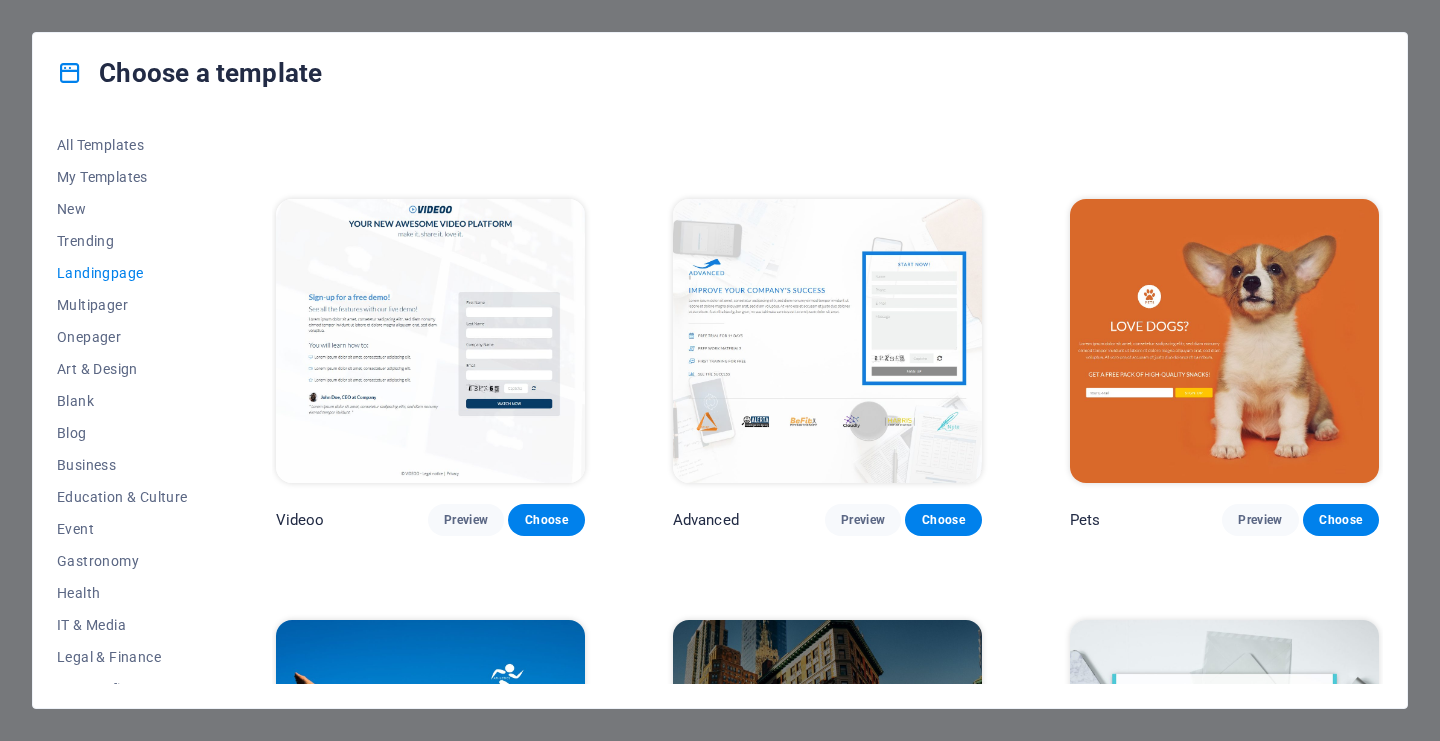 scroll, scrollTop: 776, scrollLeft: 0, axis: vertical 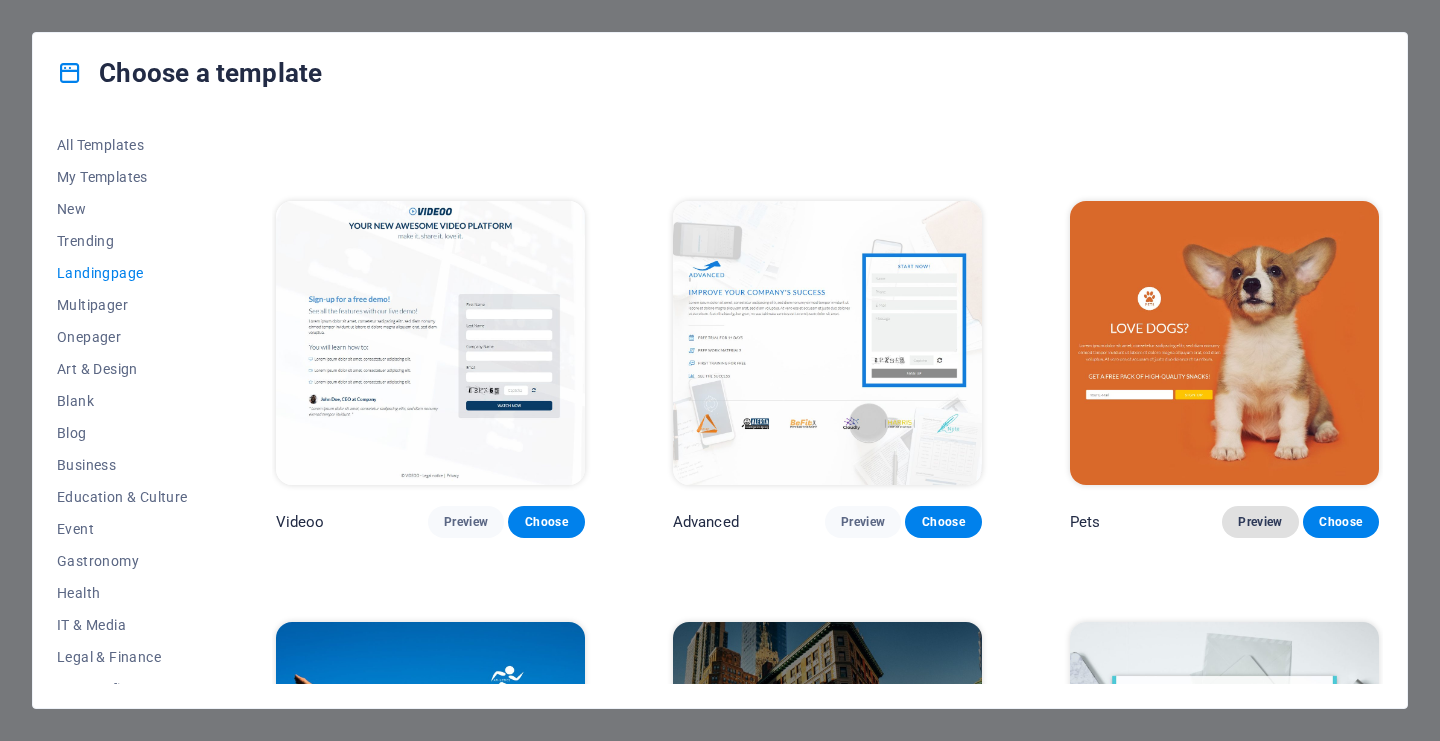click on "Preview" at bounding box center [1260, 522] 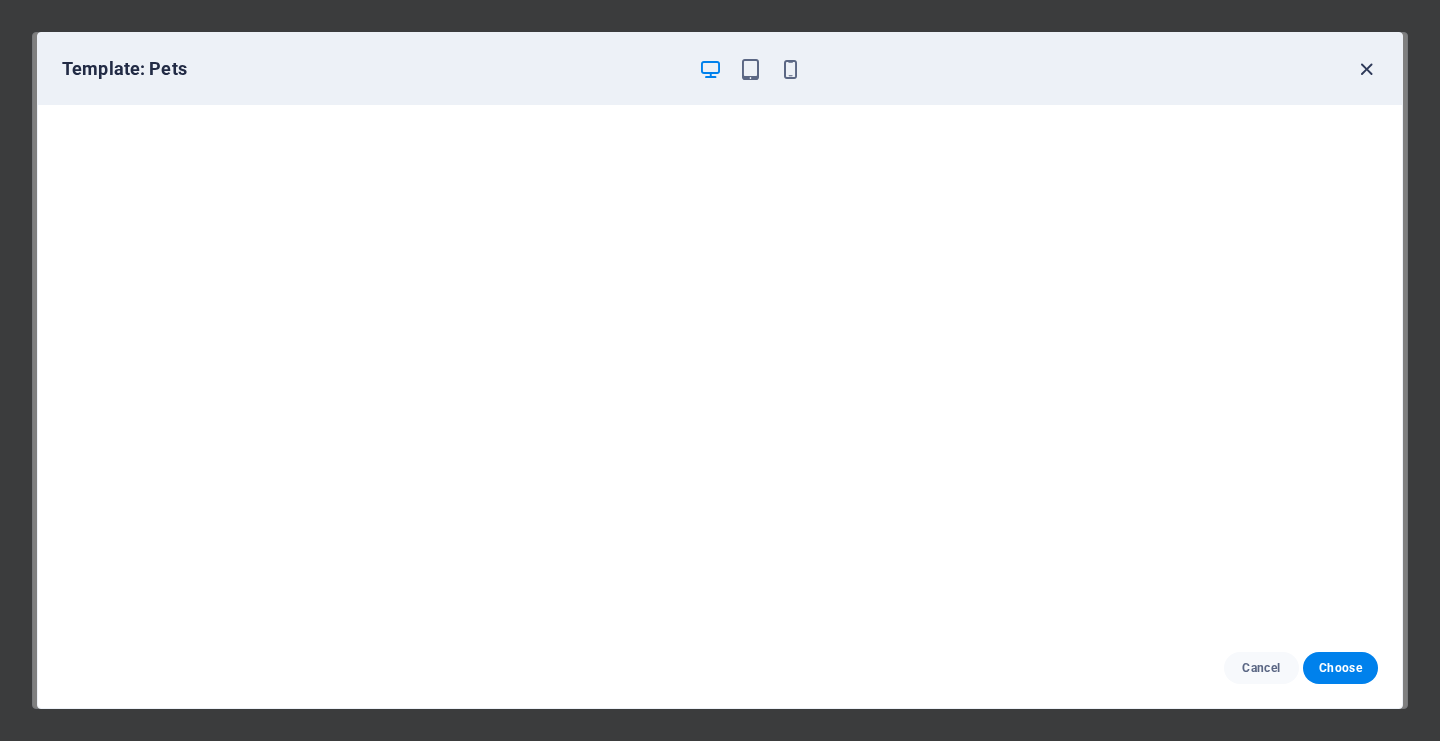 click at bounding box center (1366, 69) 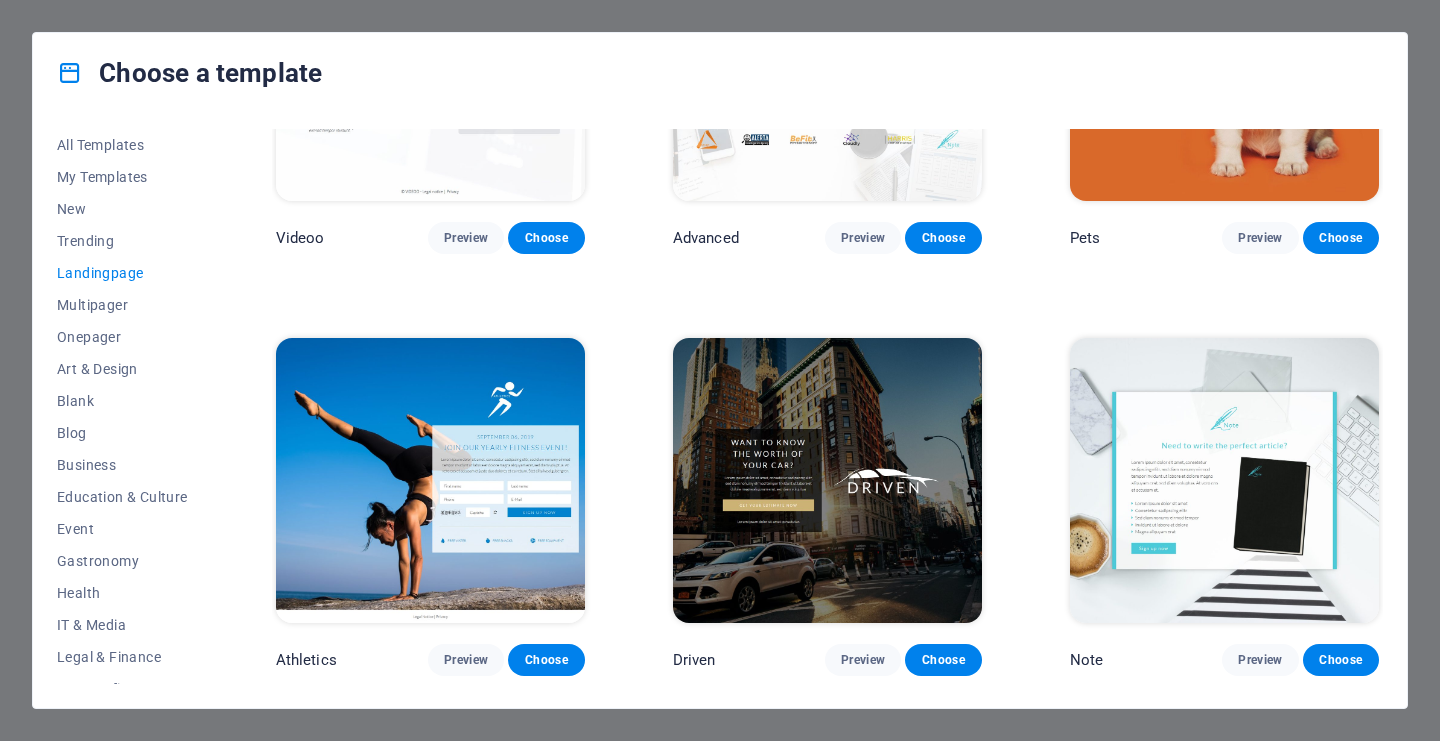 scroll, scrollTop: 1105, scrollLeft: 0, axis: vertical 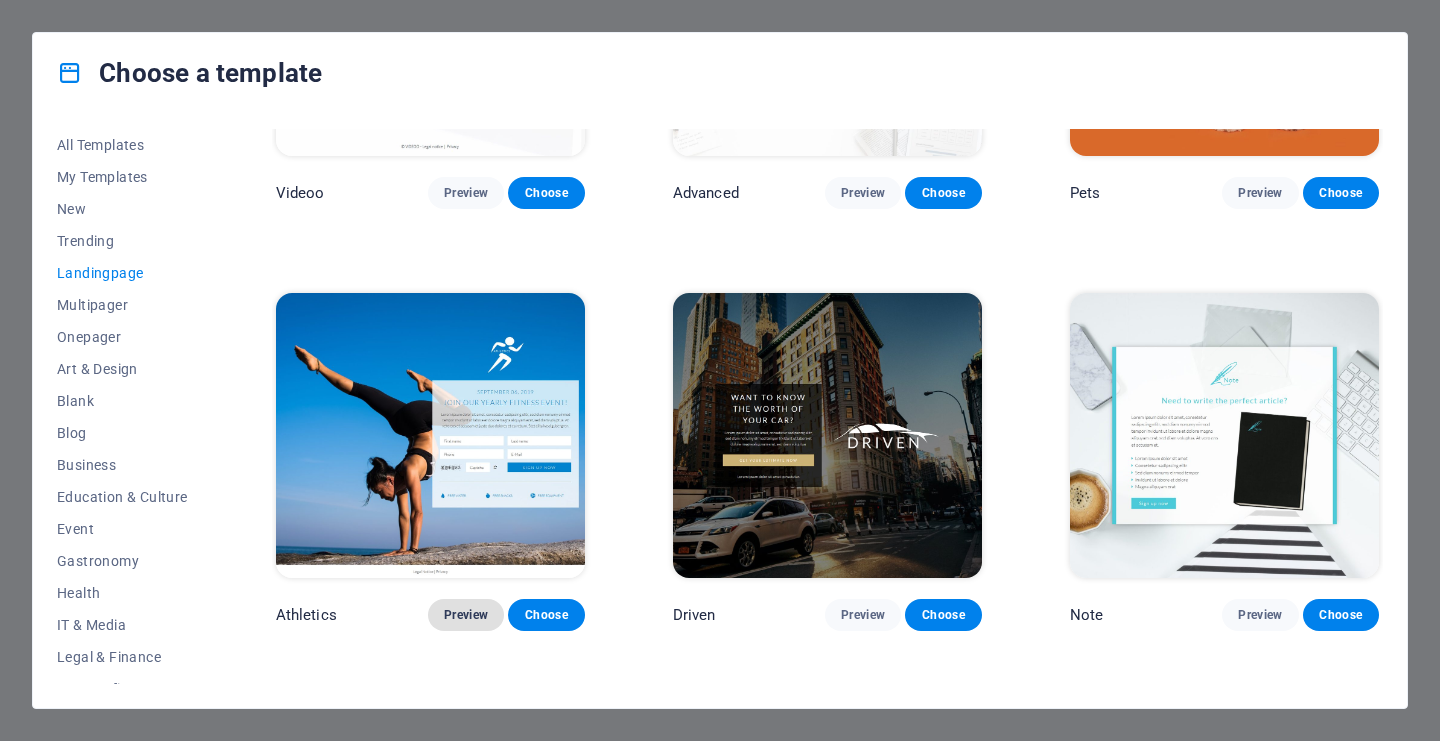 click on "Preview" at bounding box center [466, 615] 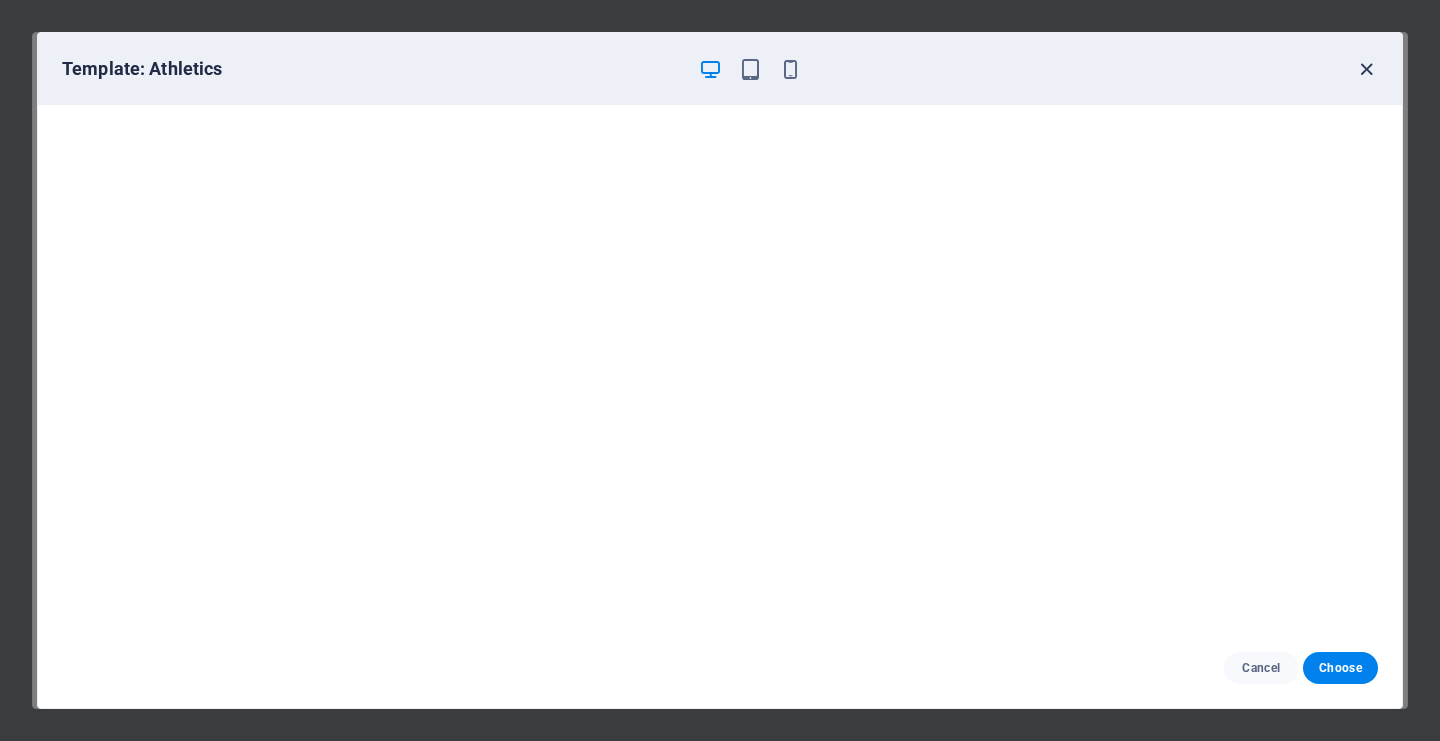 click at bounding box center [1366, 69] 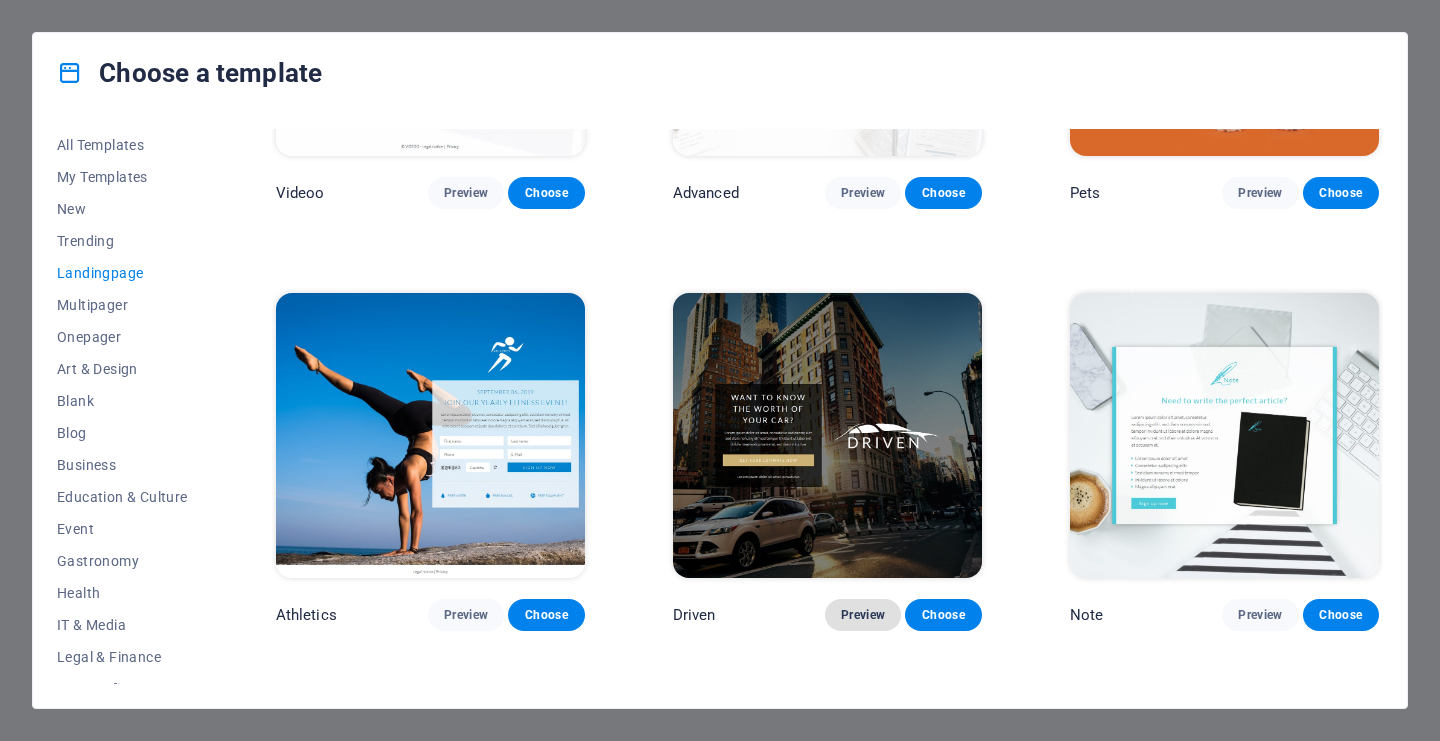 click on "Preview" at bounding box center [863, 615] 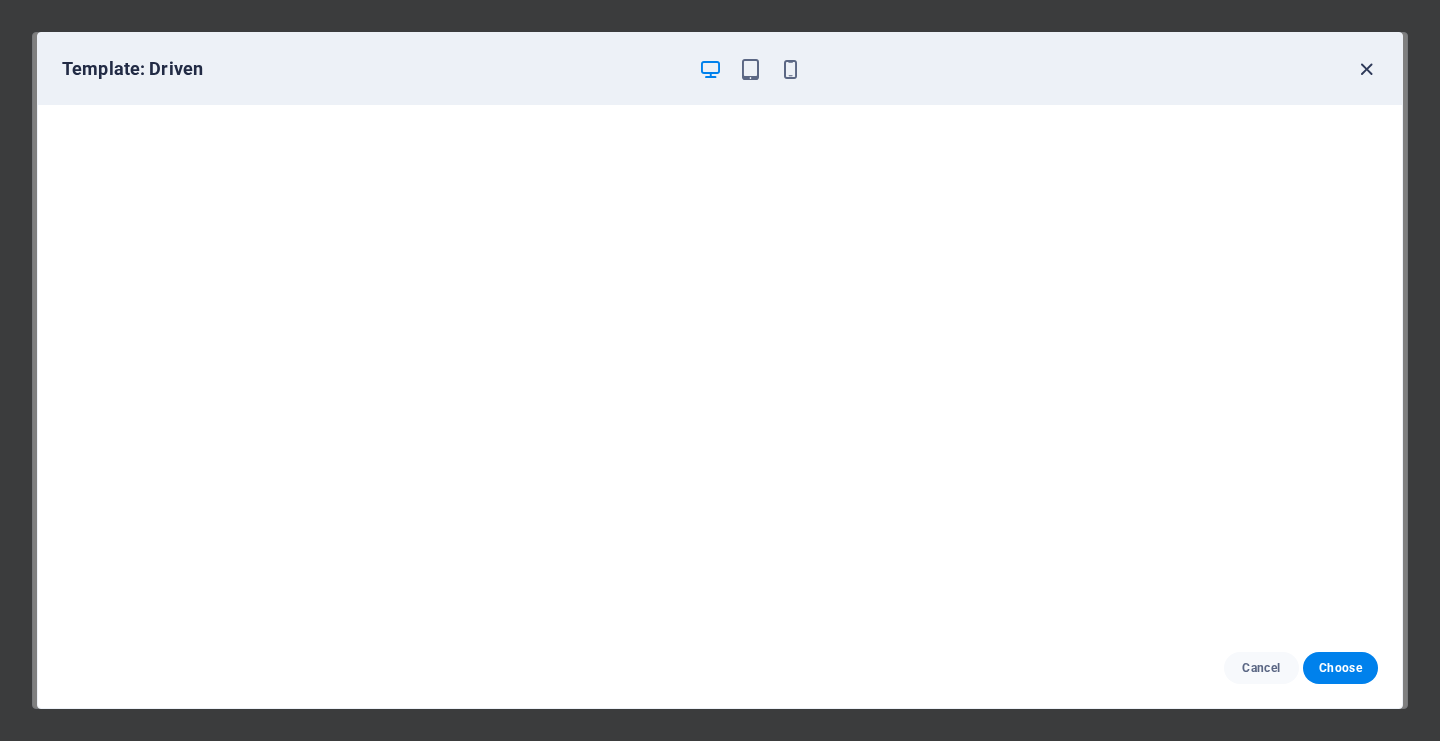 click at bounding box center (1366, 69) 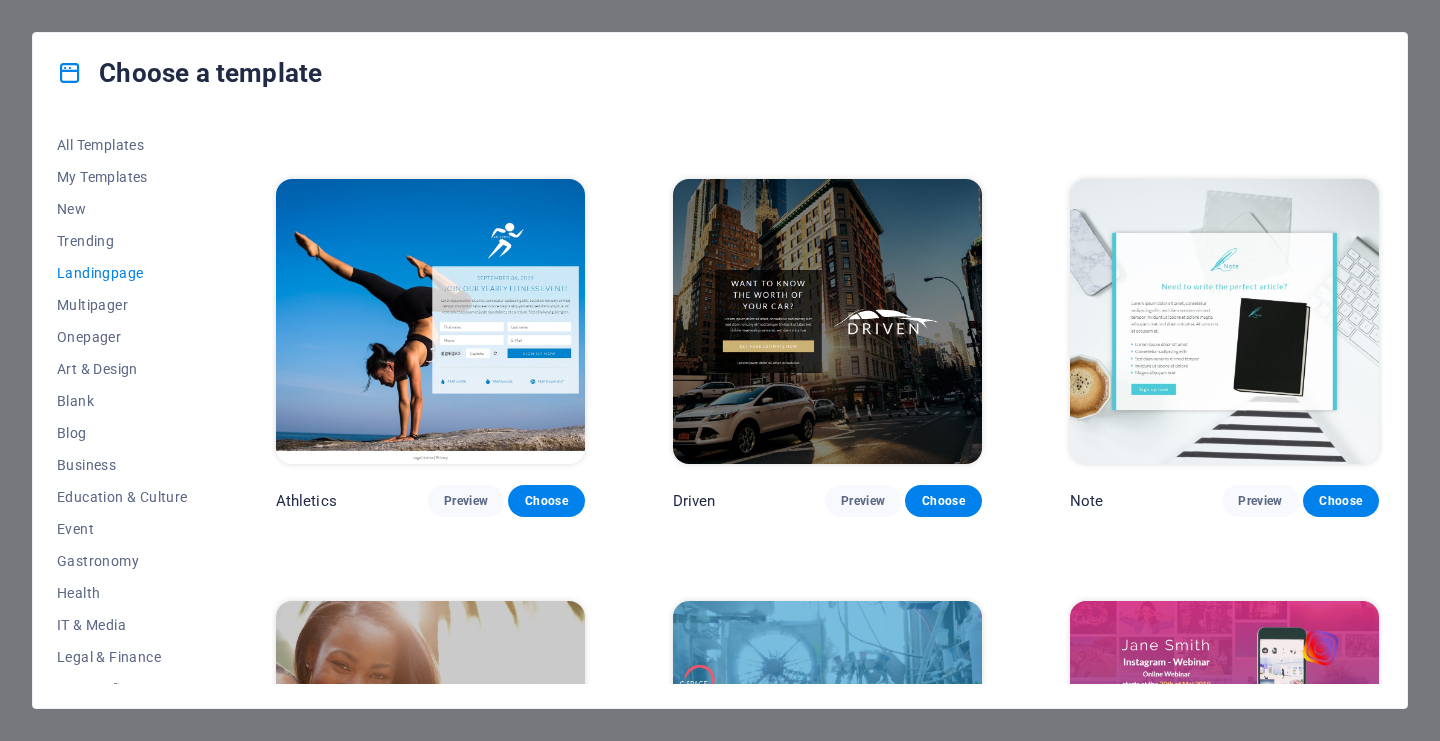 scroll, scrollTop: 1216, scrollLeft: 0, axis: vertical 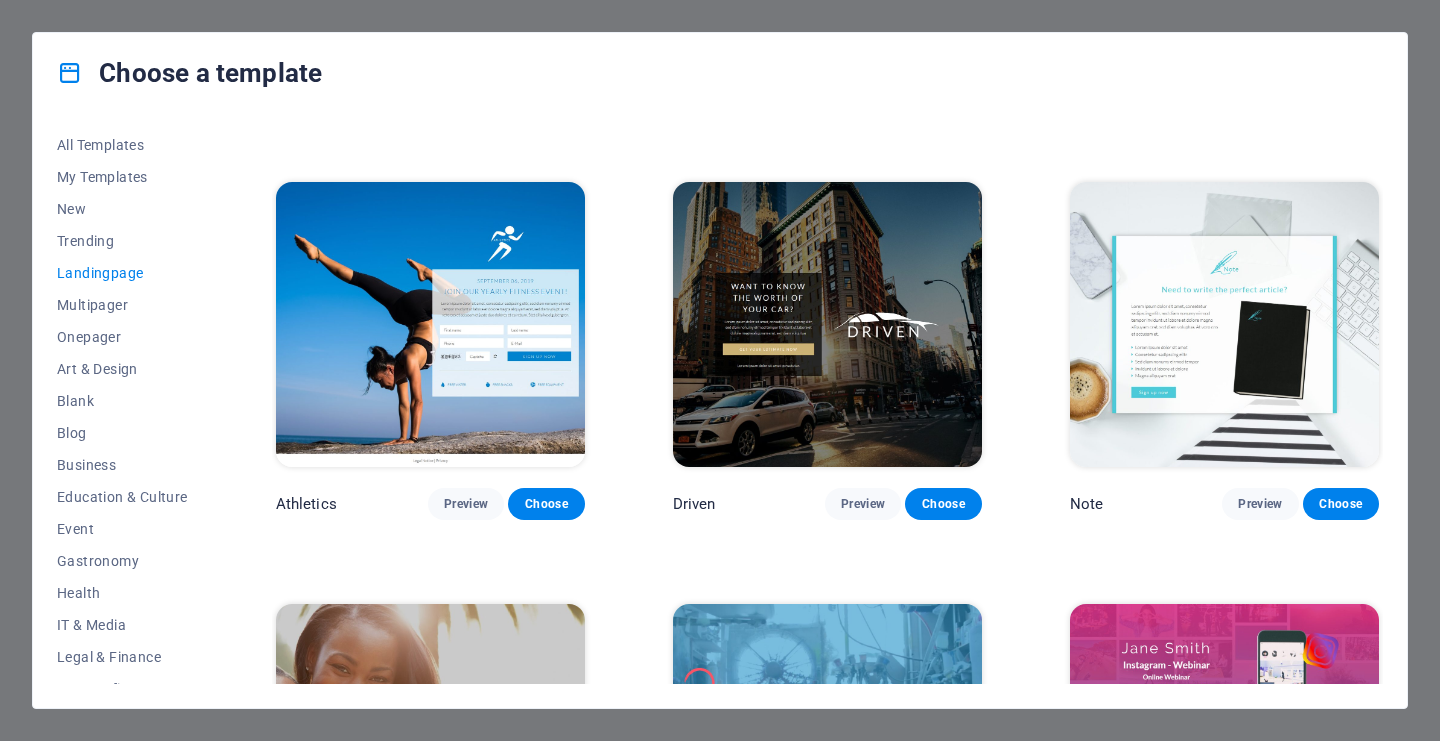 click on "Klank Preview Choose Culture Preview Choose Phonic Preview Choose Code Preview Choose Beatbox Preview Choose Malka Preview Choose Videoo Preview Choose Advanced Preview Choose Pets Preview Choose Athletics Preview Choose Driven Preview Choose Note Preview Choose Snap Preview Choose C-Space Preview Choose Influencer Preview Choose Creator Preview Choose Nest Preview Choose Schooler Preview Choose Sales Kit Preview Choose LeadER Preview Choose Catch Preview Choose Ubinar Preview Choose Boky Preview Choose Coming Soon 4 Preview Choose Coming Soon 3 Preview Choose Coming Soon 2 Preview Choose Coming Soon Preview Choose" at bounding box center [827, 771] 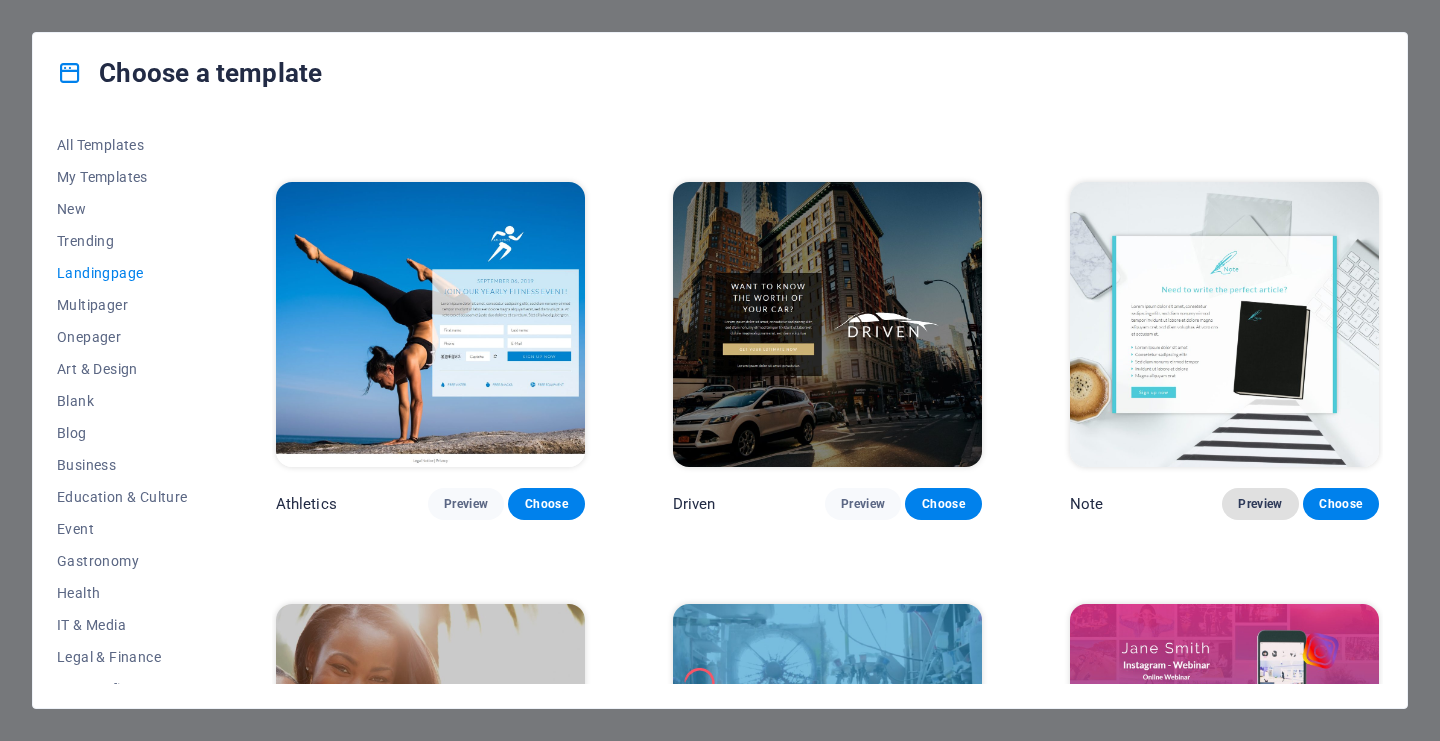 click on "Preview" at bounding box center [1260, 504] 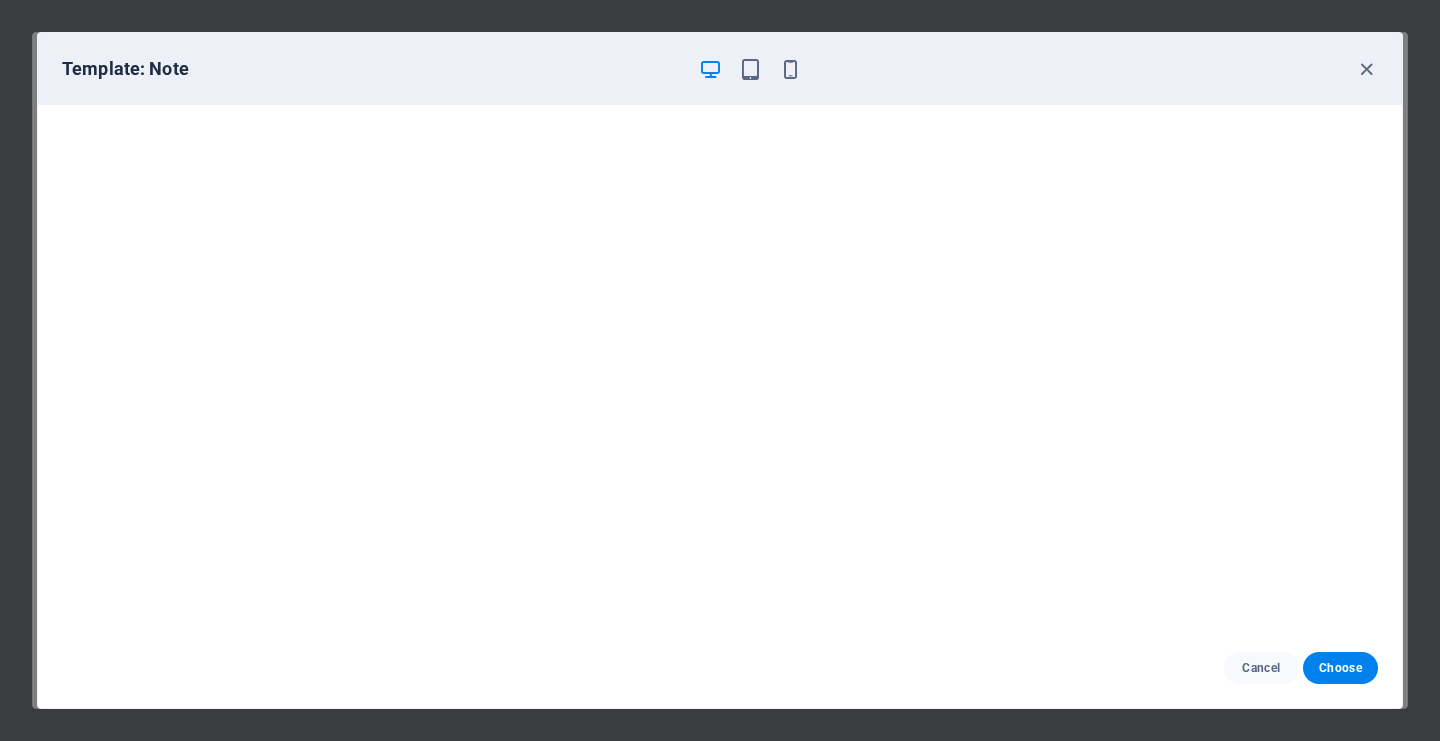 scroll, scrollTop: 0, scrollLeft: 0, axis: both 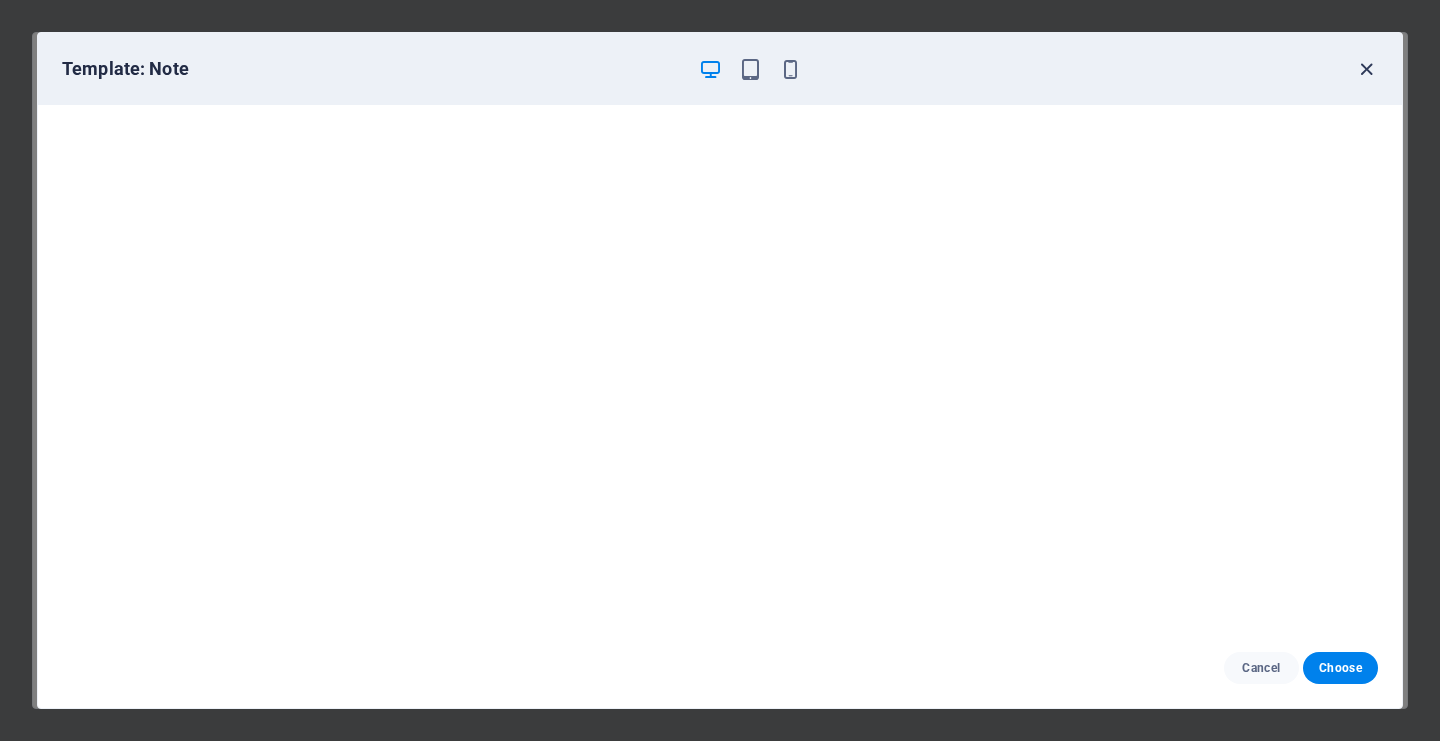 click at bounding box center [1366, 69] 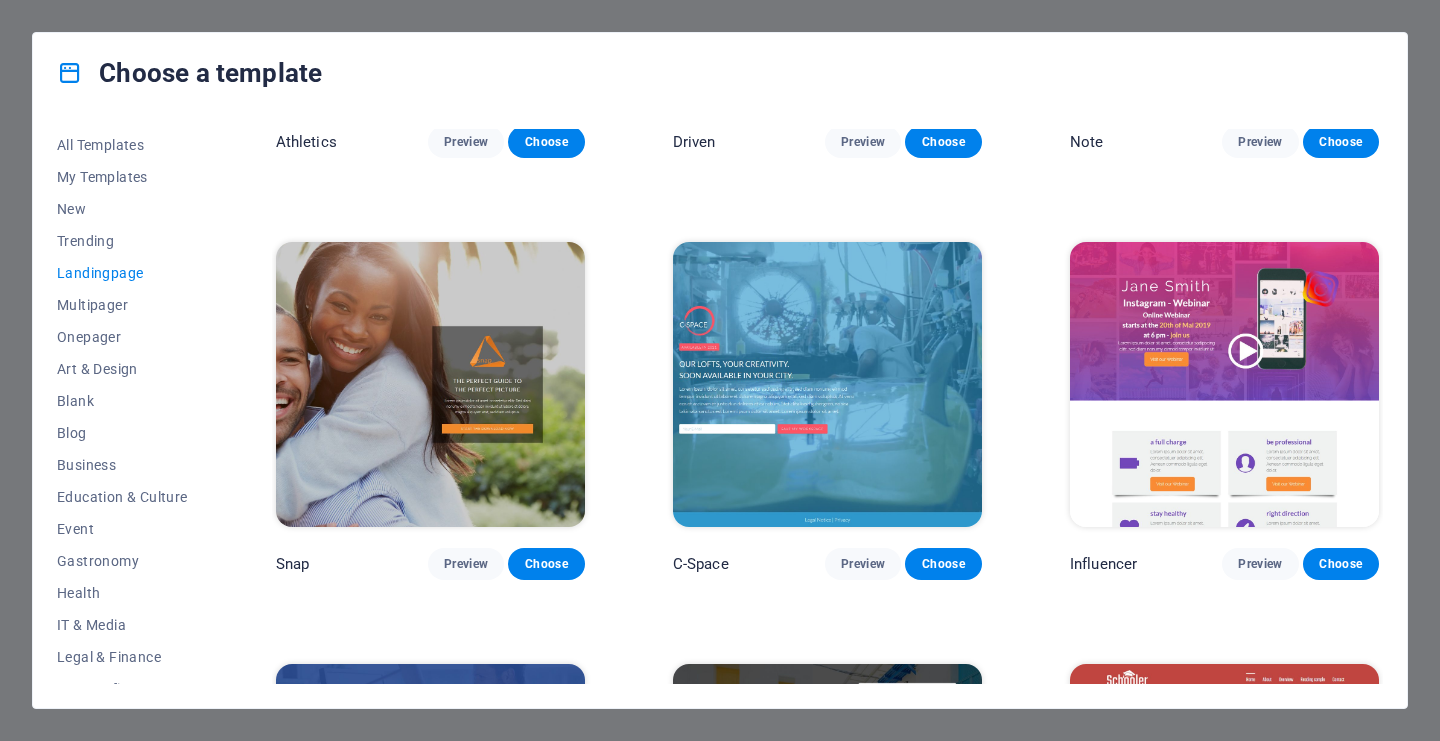 scroll, scrollTop: 1577, scrollLeft: 0, axis: vertical 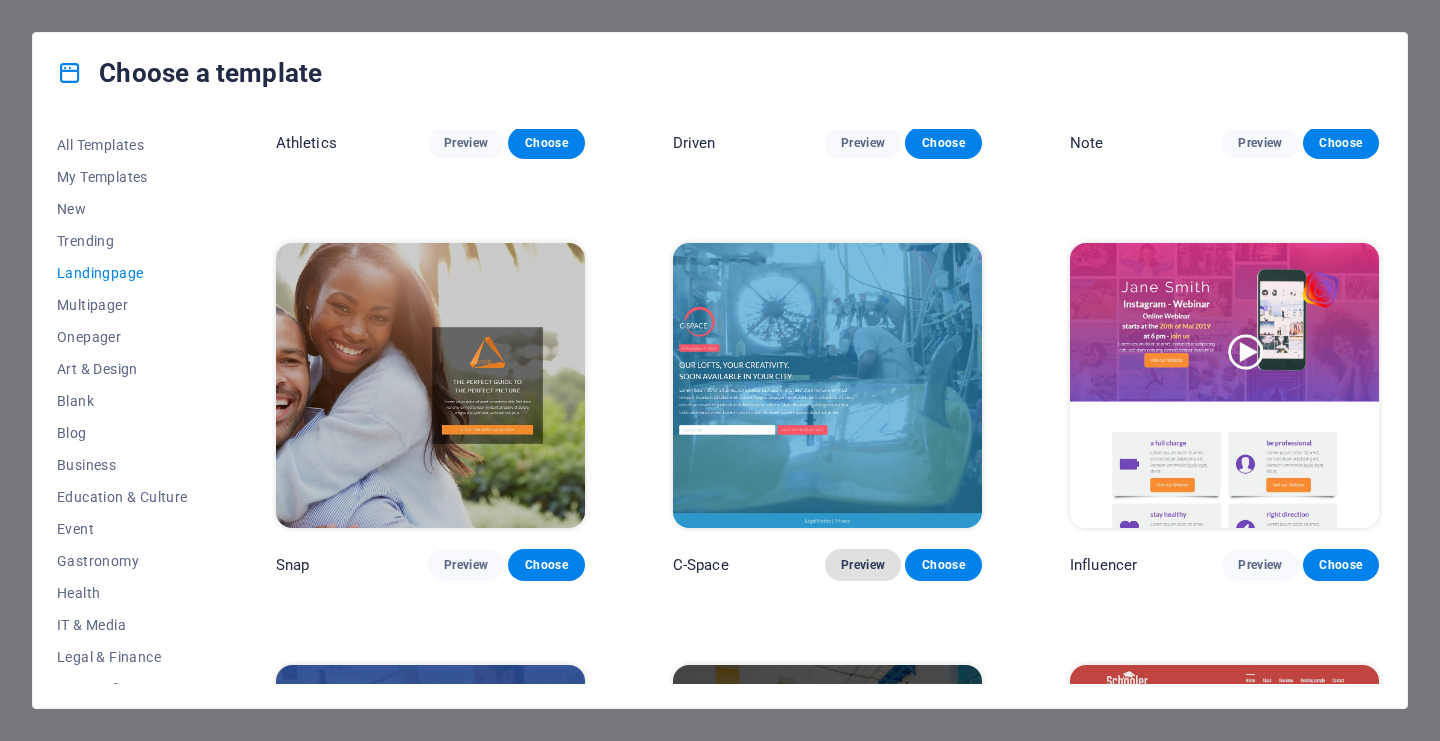 click on "Preview" at bounding box center (863, 565) 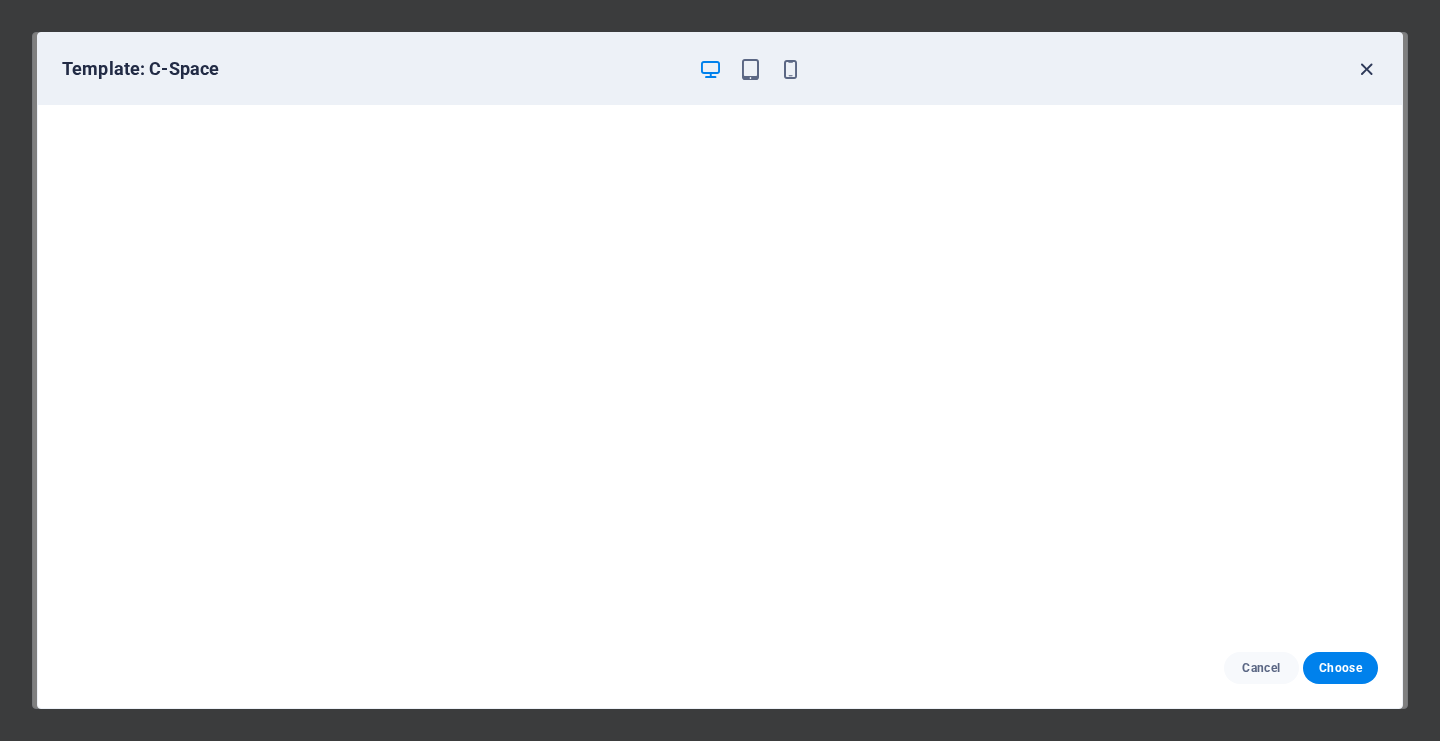 click at bounding box center [1366, 69] 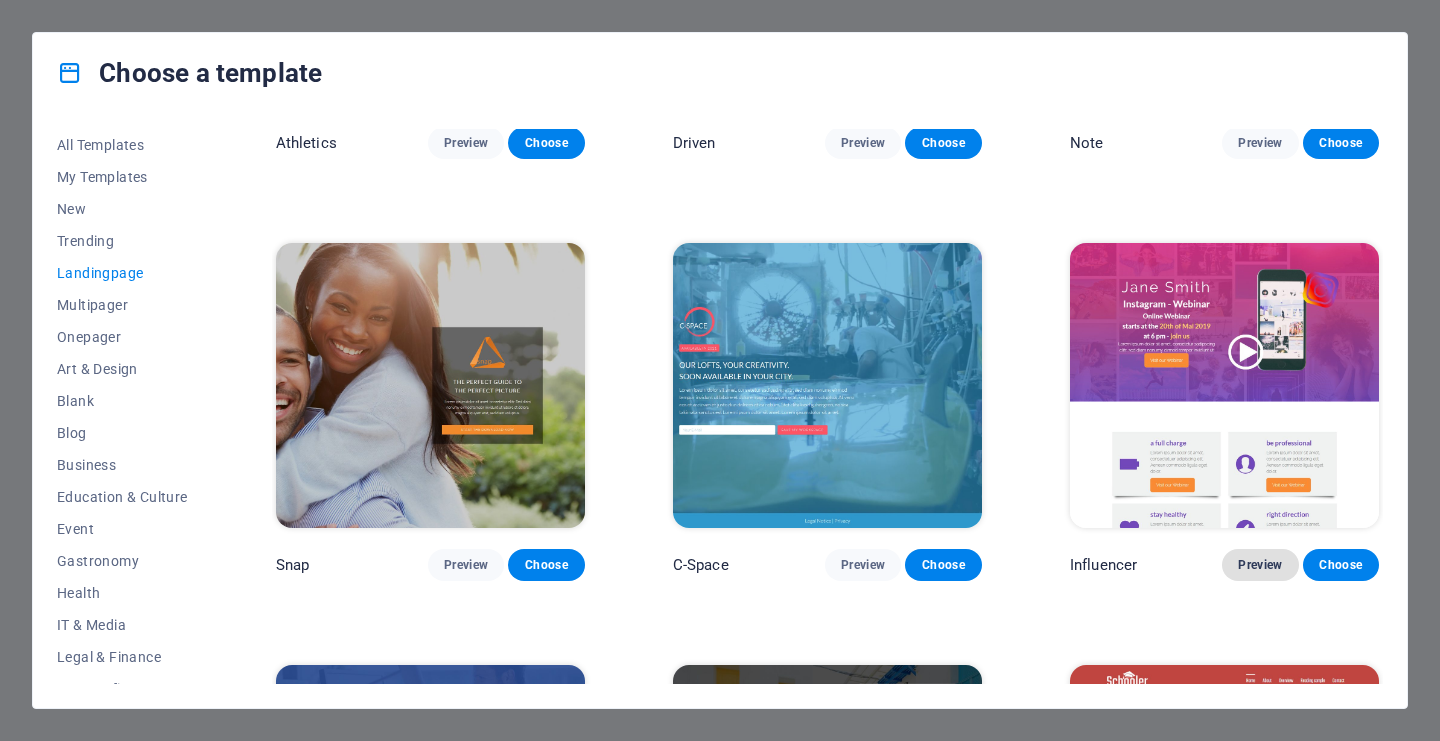 click on "Preview" at bounding box center [1260, 565] 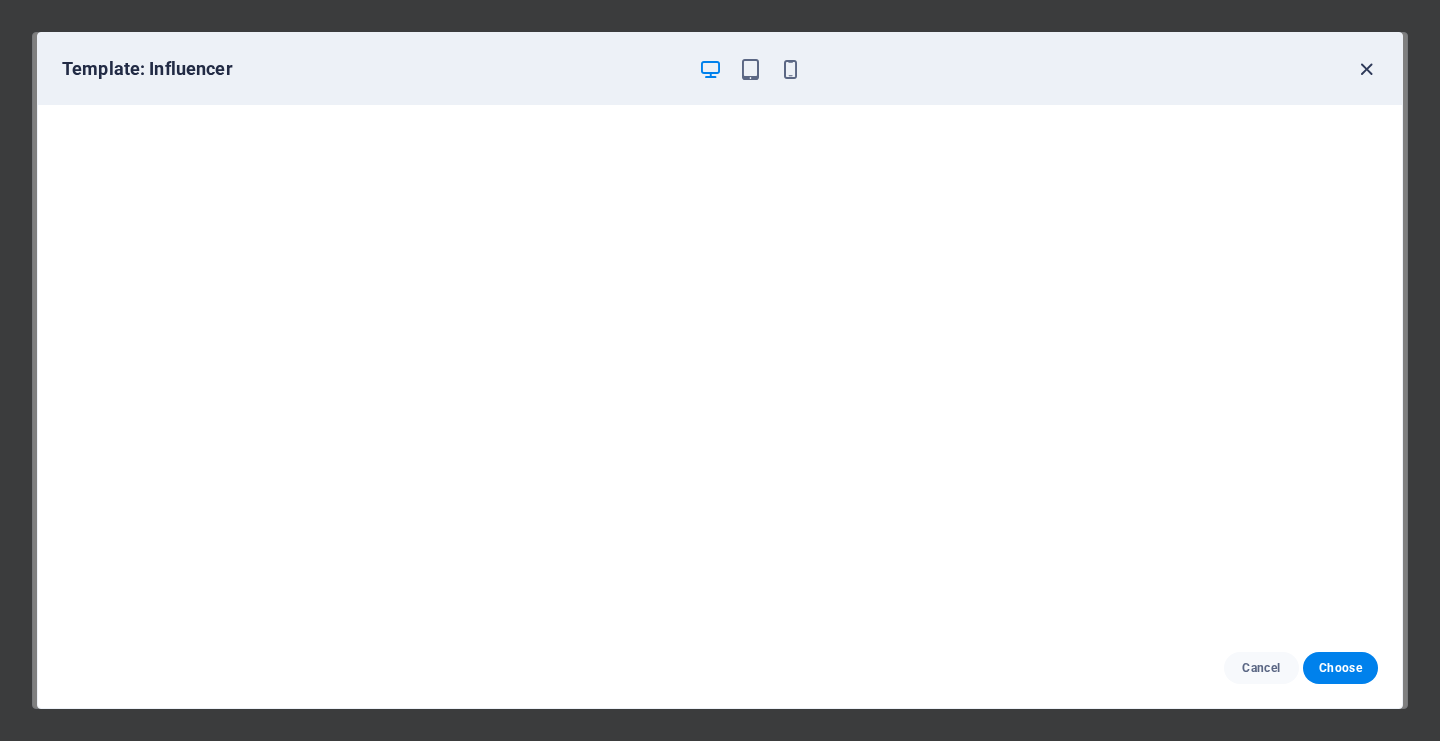 click at bounding box center [1366, 69] 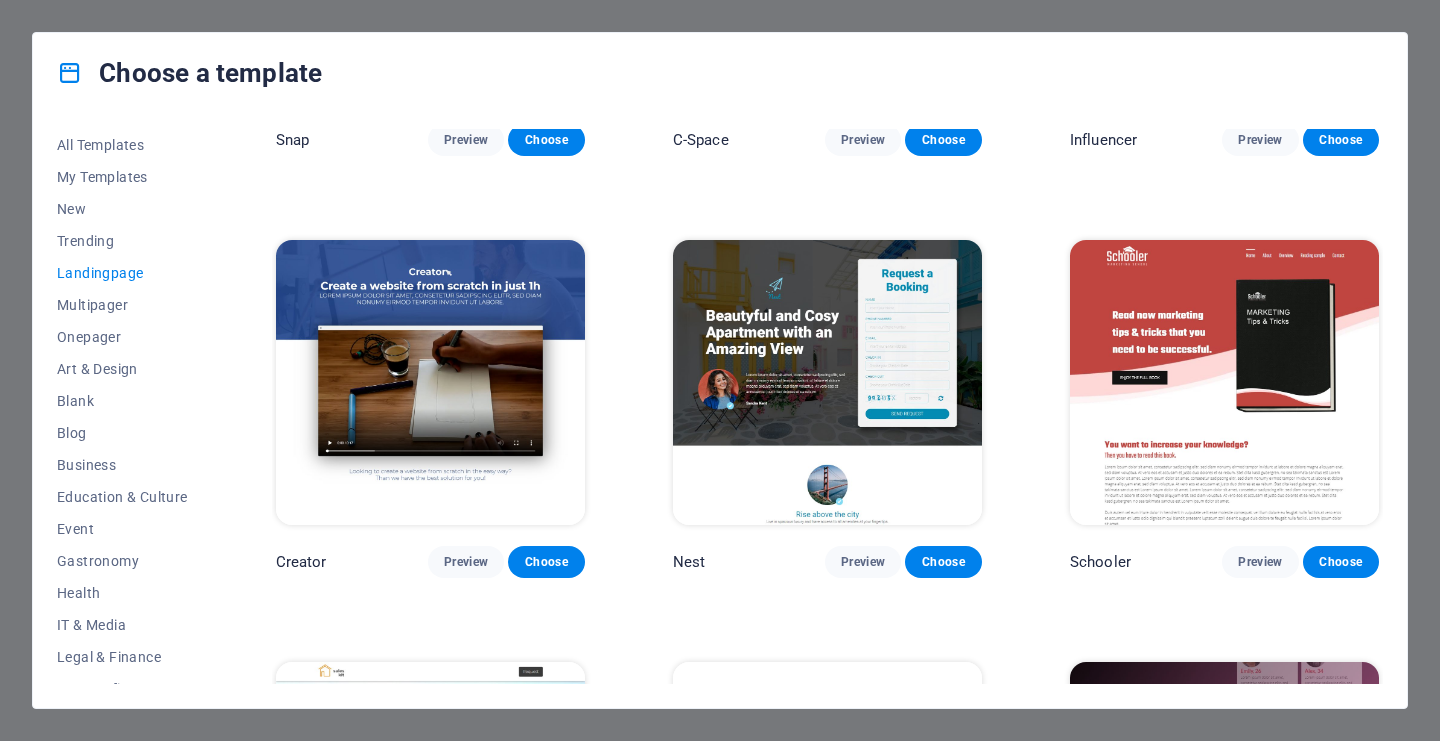 scroll, scrollTop: 2011, scrollLeft: 0, axis: vertical 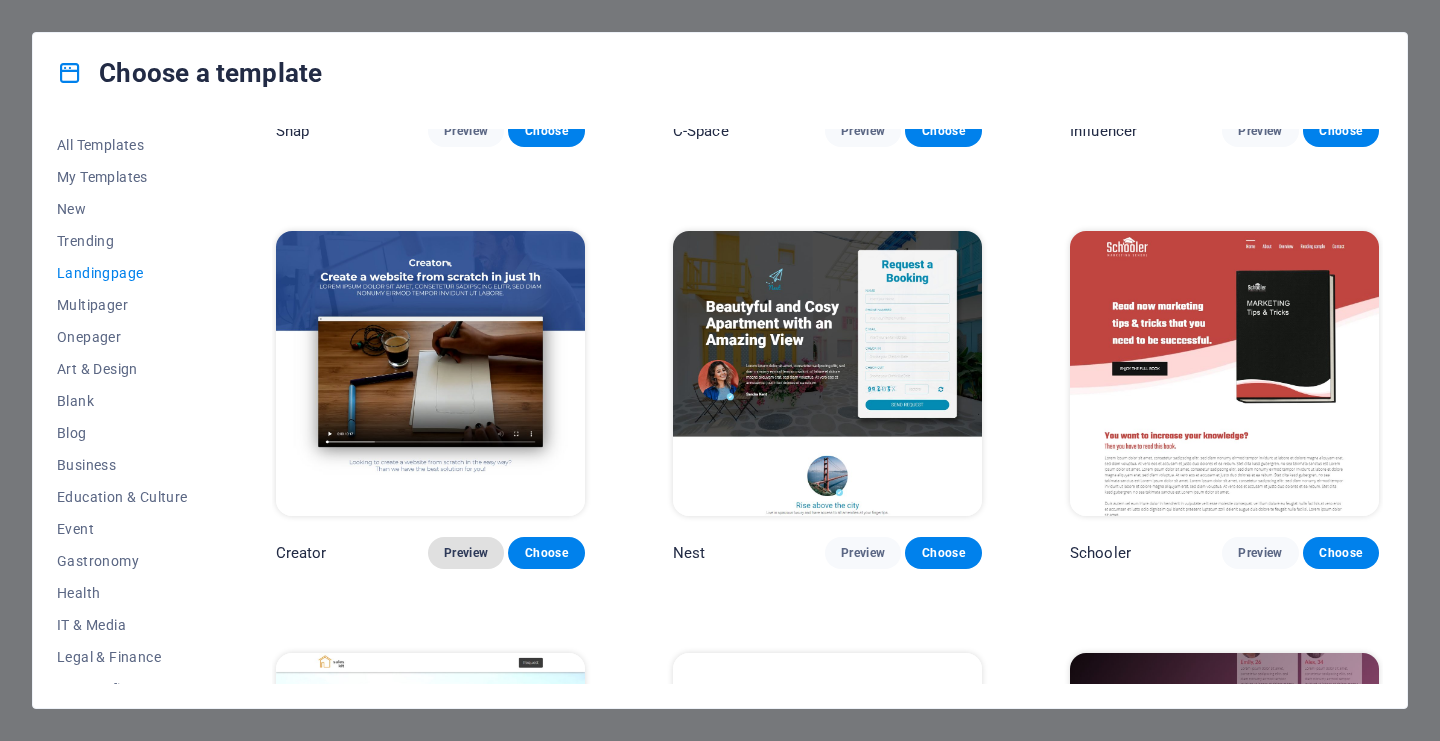 click on "Preview" at bounding box center (466, 553) 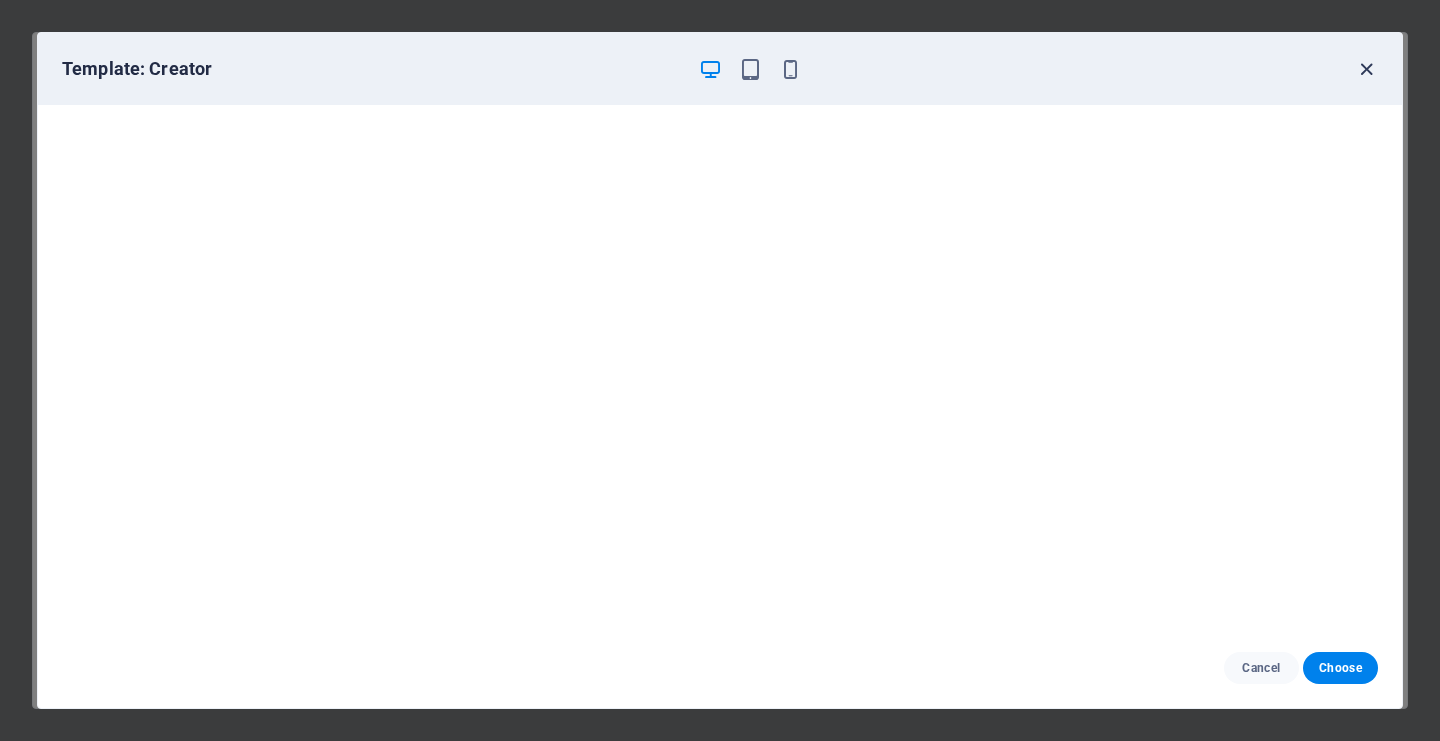 click at bounding box center (1366, 69) 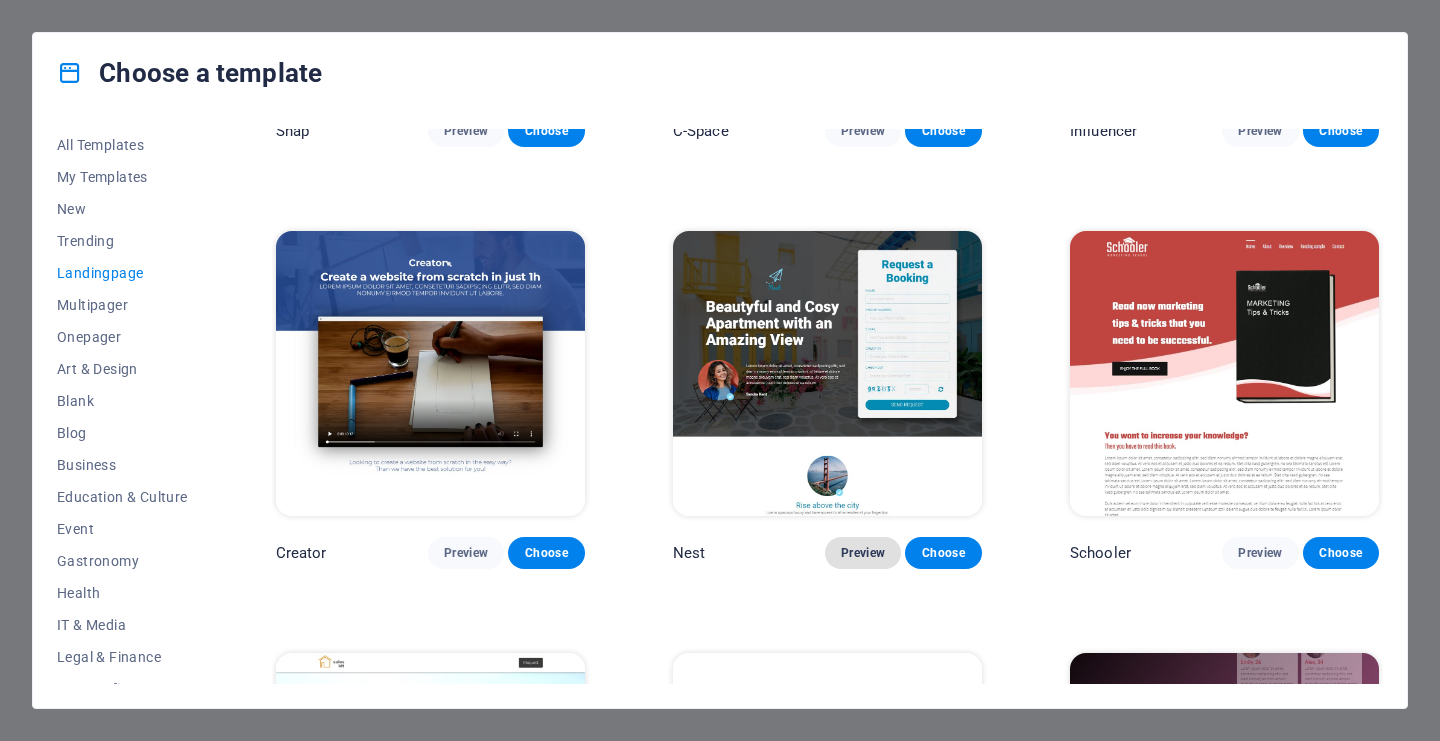 click on "Preview" at bounding box center [863, 553] 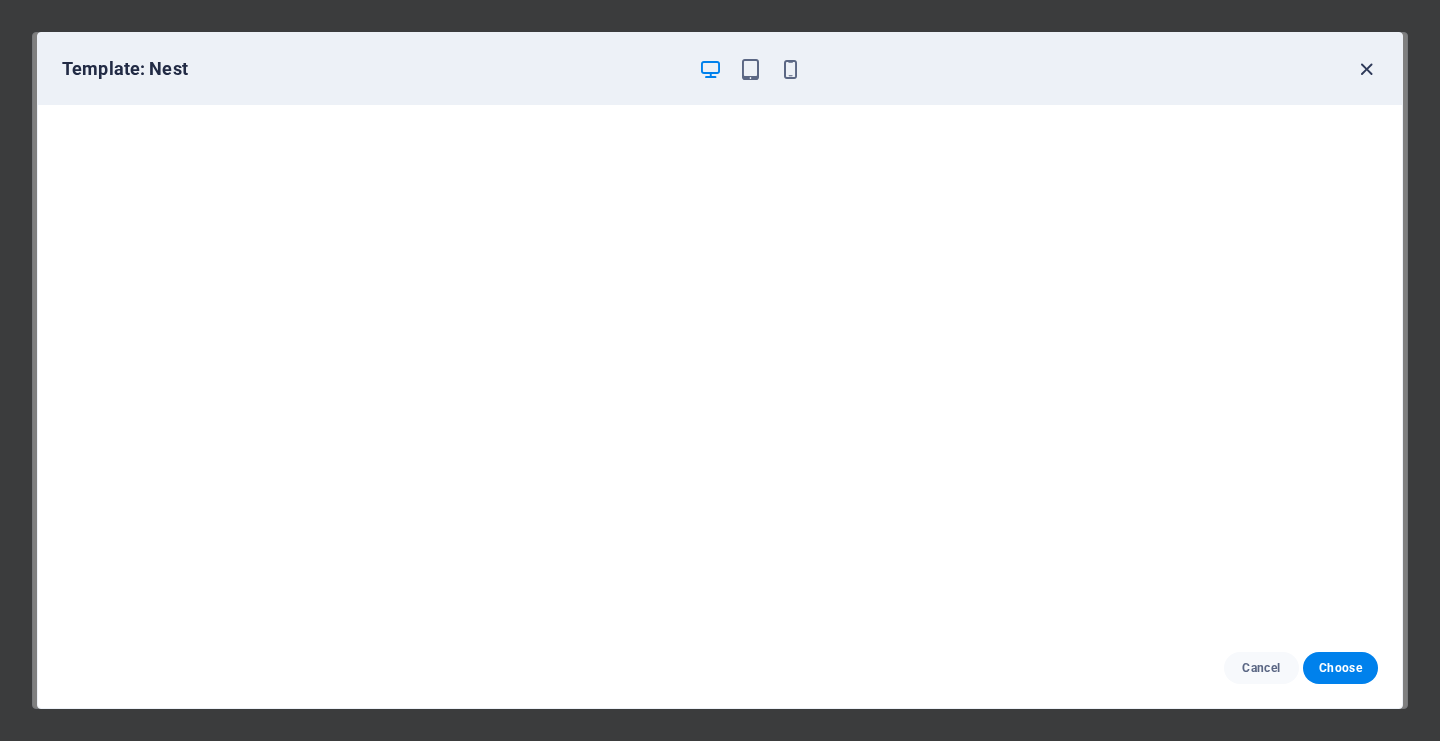 click at bounding box center [1366, 69] 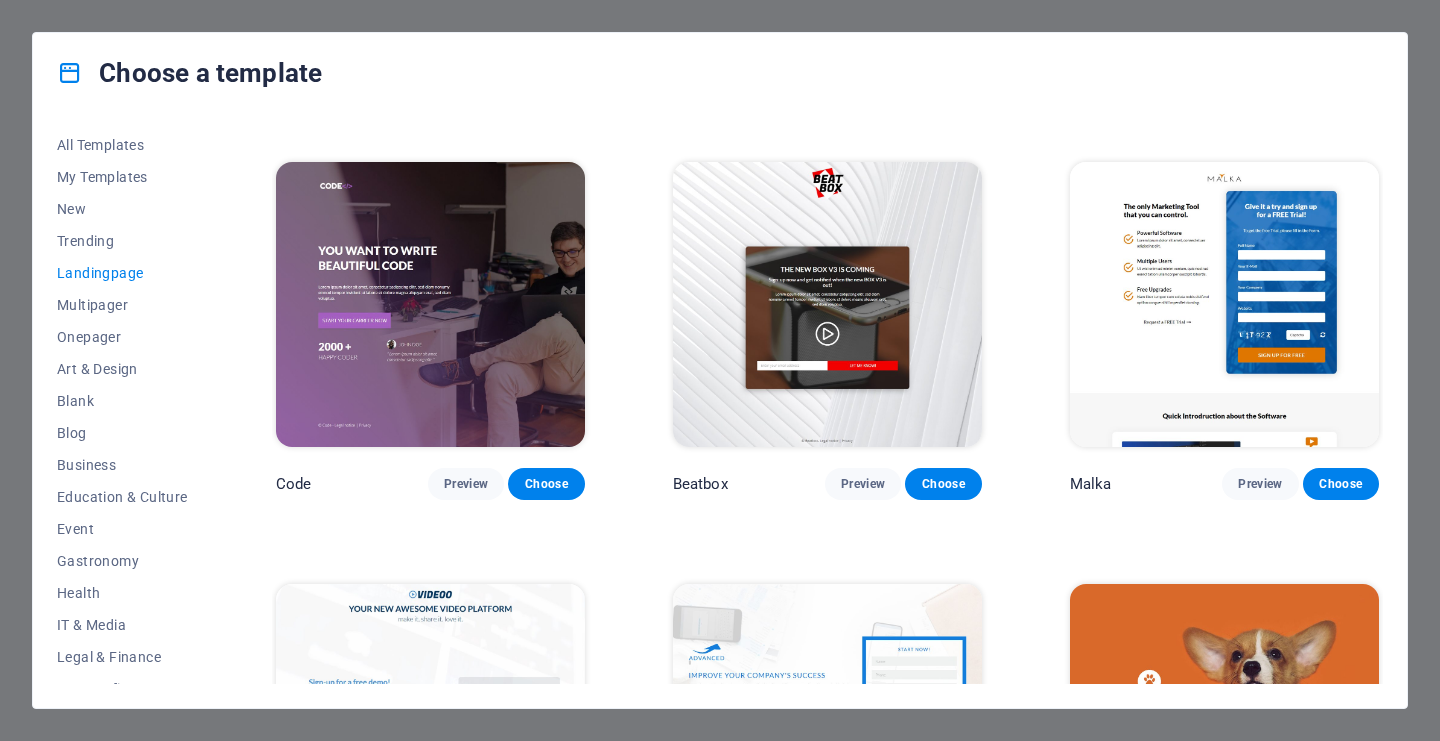 scroll, scrollTop: 416, scrollLeft: 0, axis: vertical 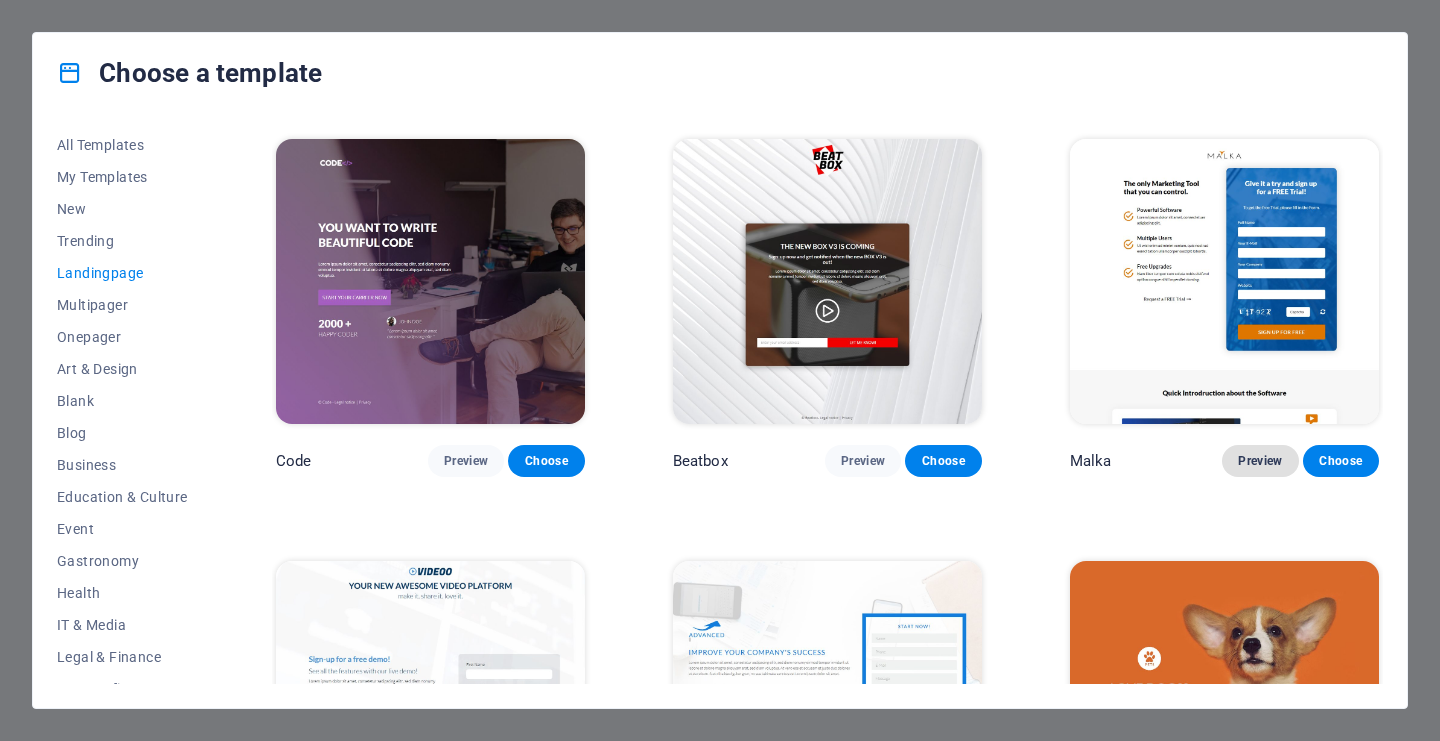 click on "Preview" at bounding box center [1260, 461] 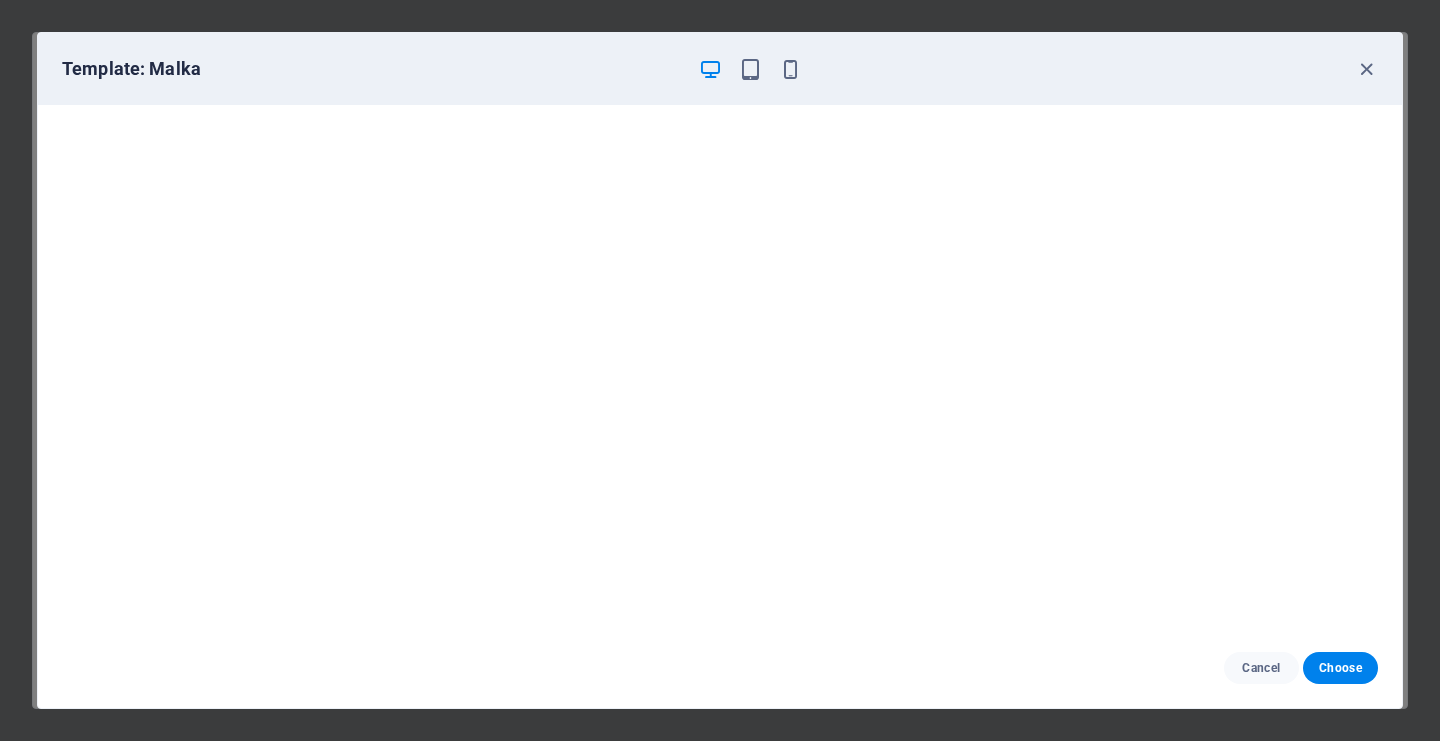 scroll, scrollTop: 0, scrollLeft: 0, axis: both 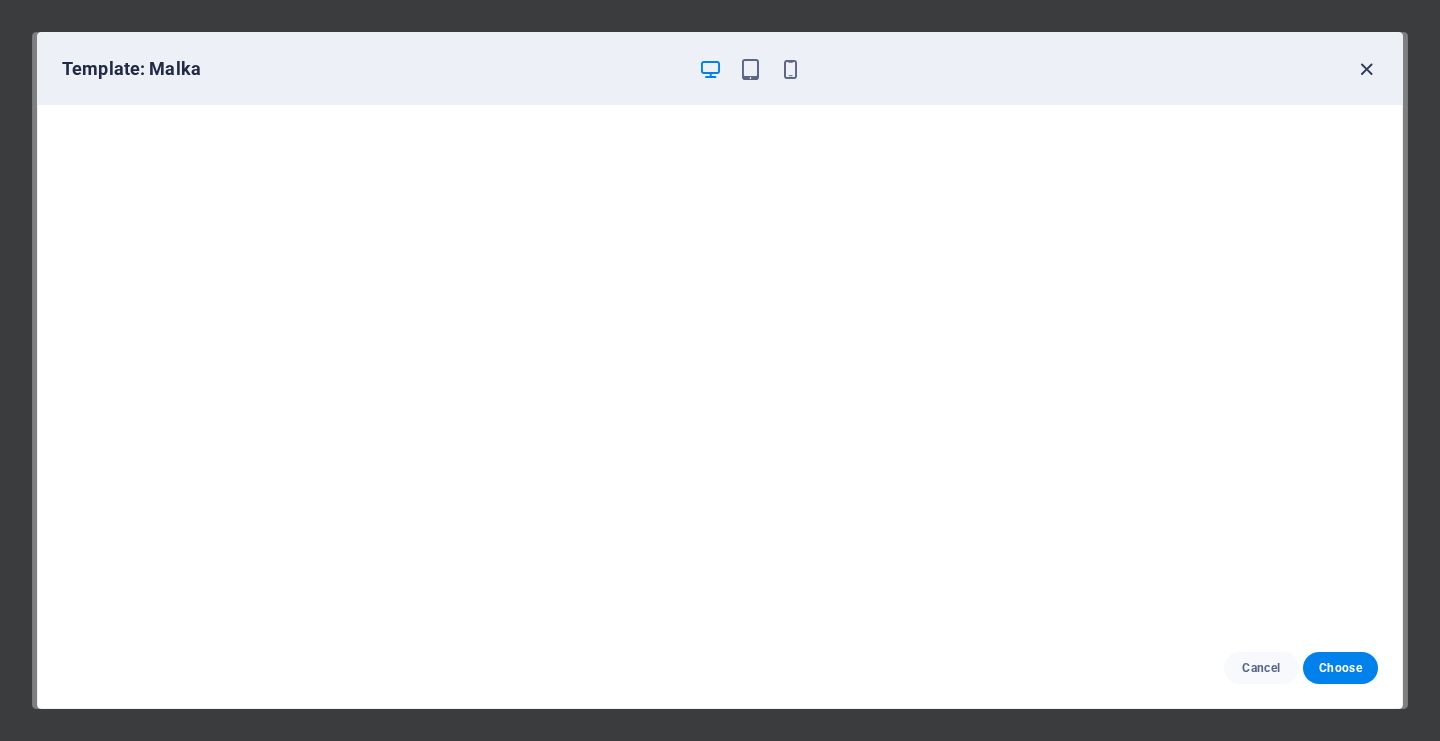 click at bounding box center (1366, 69) 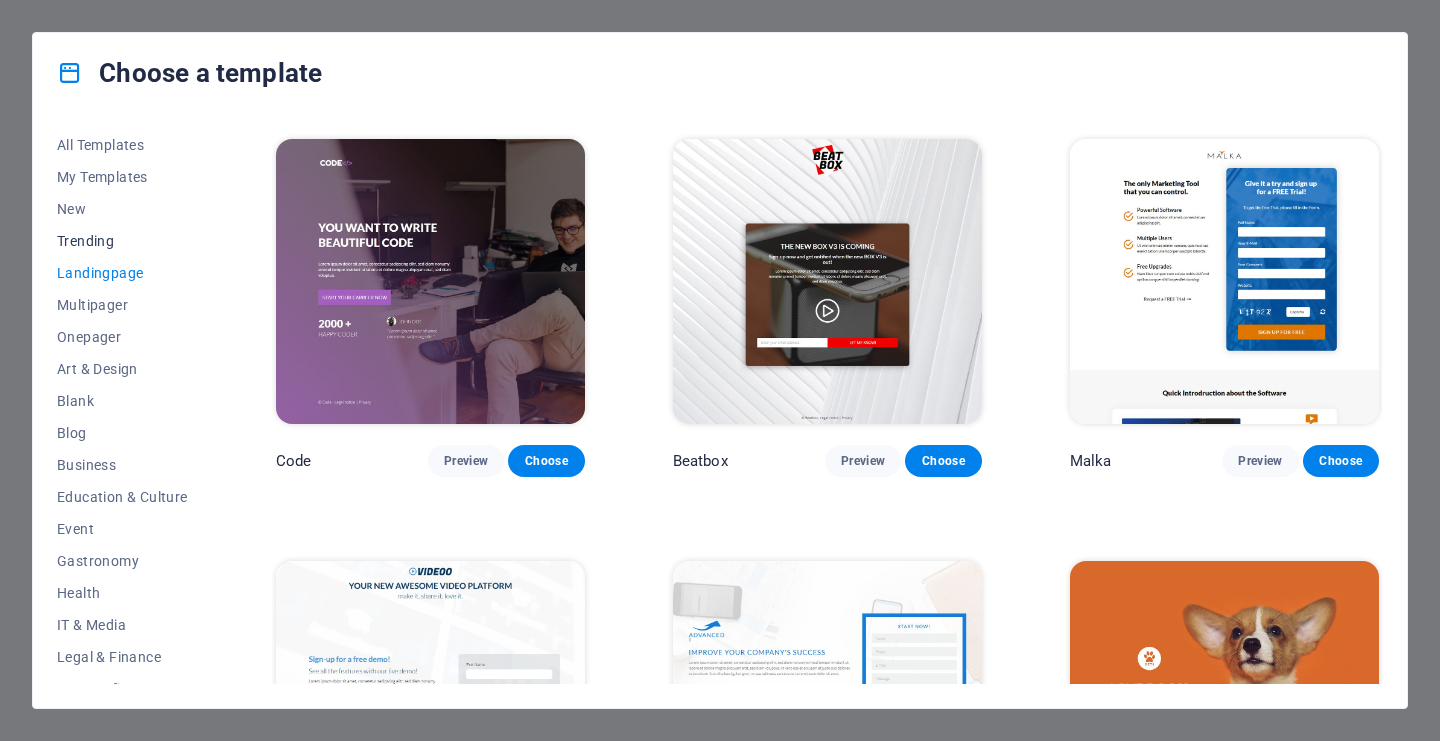 click on "Trending" at bounding box center (122, 241) 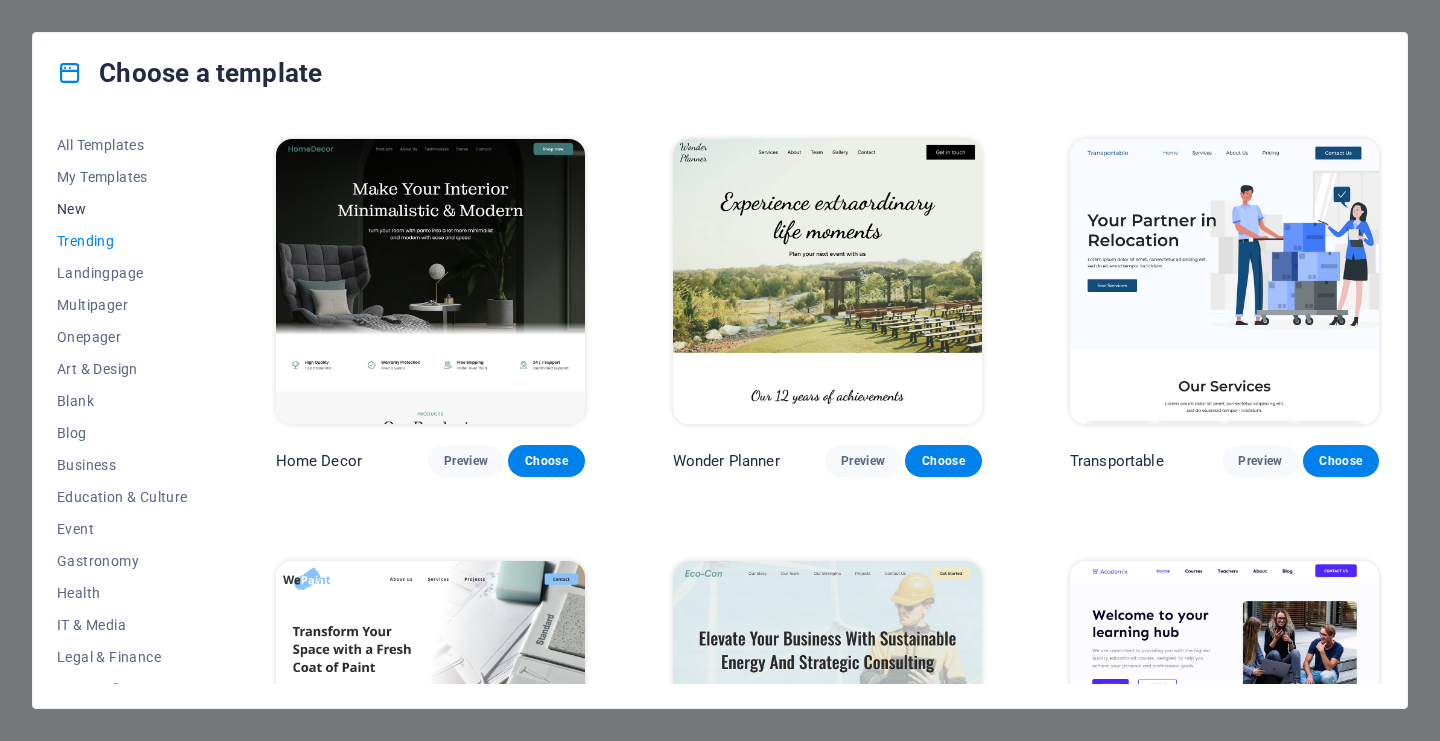 click on "New" at bounding box center (122, 209) 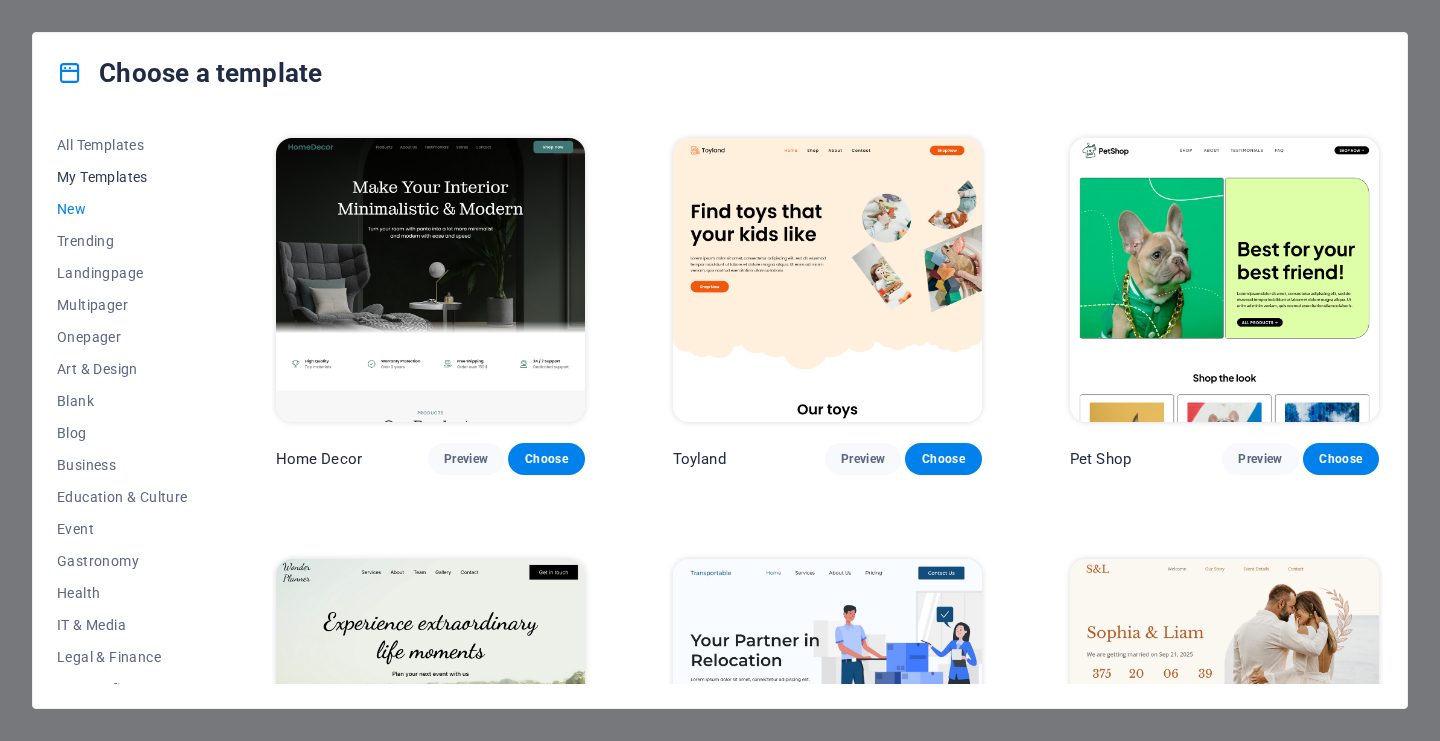 click on "My Templates" at bounding box center (122, 177) 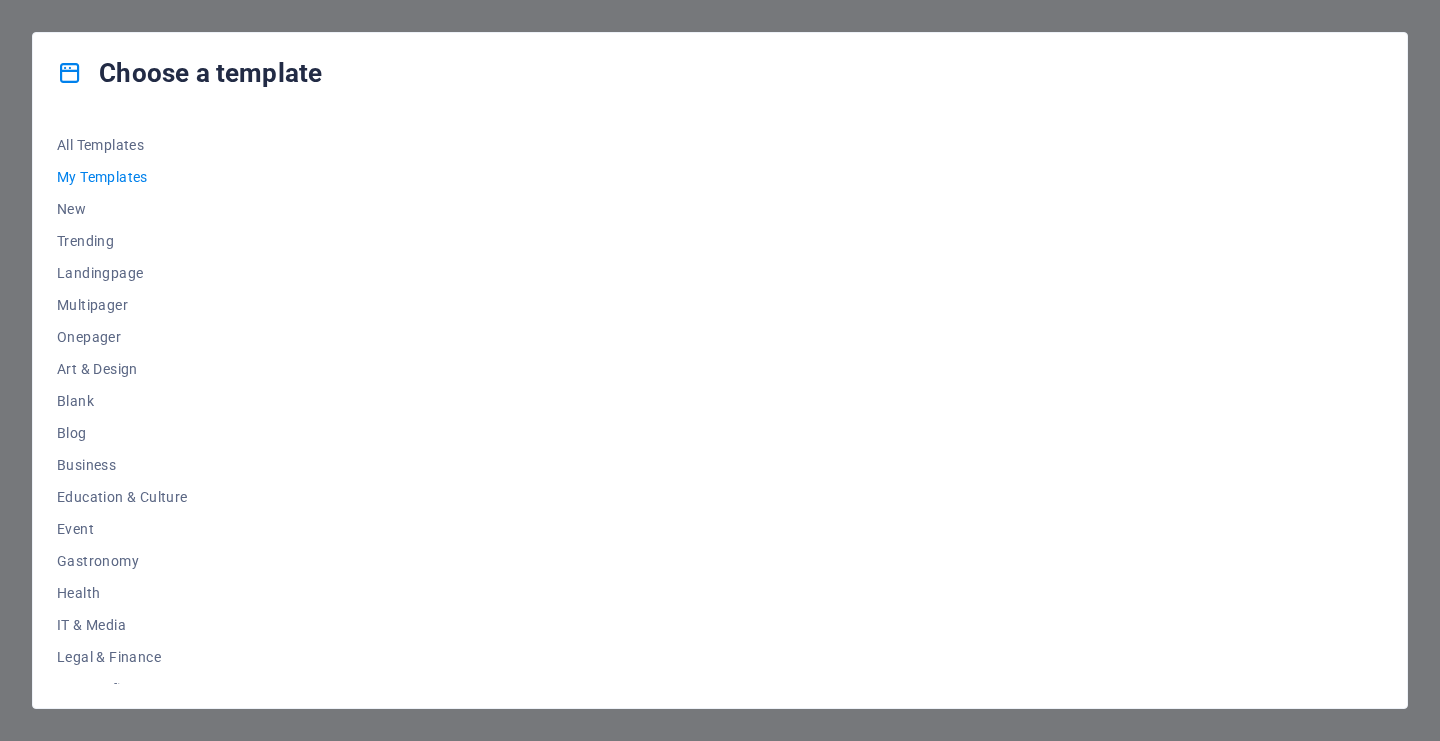 scroll, scrollTop: 0, scrollLeft: 0, axis: both 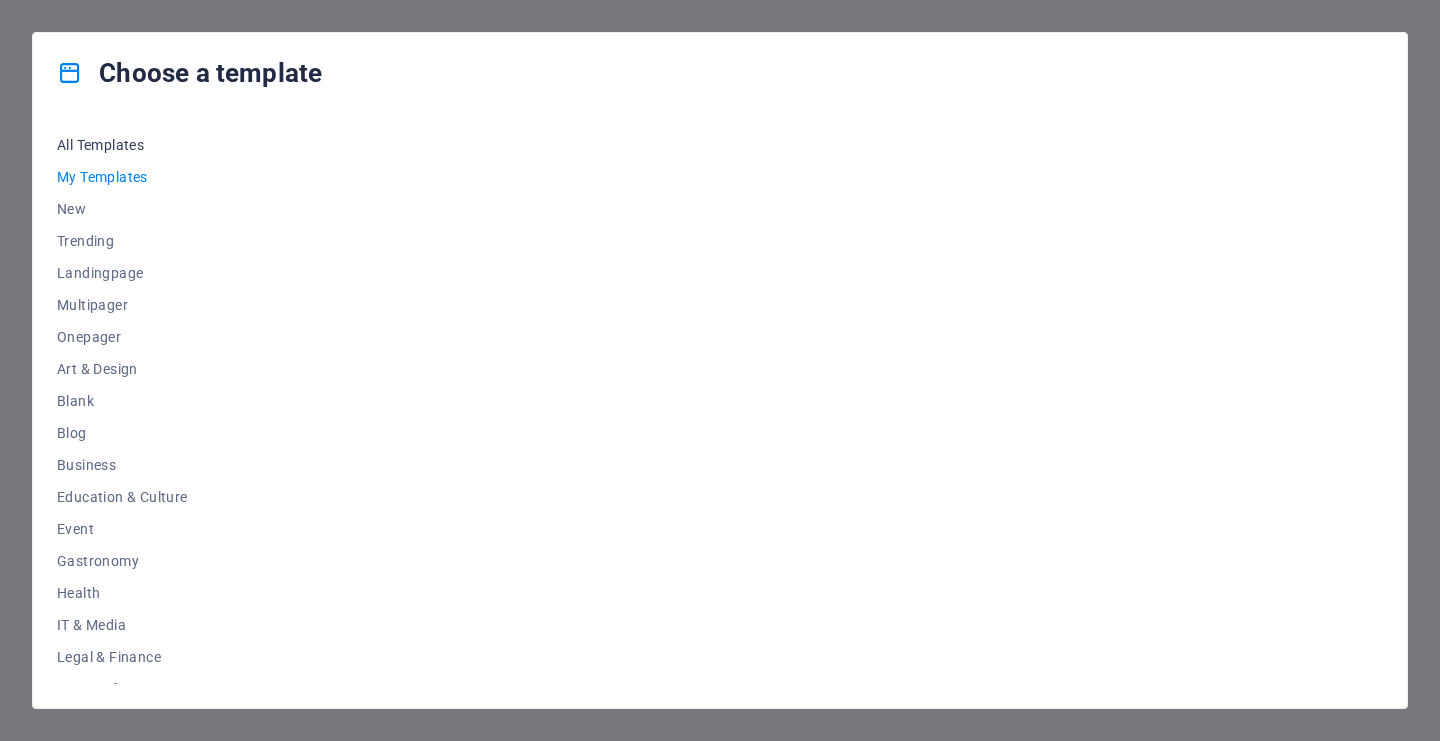click on "All Templates" at bounding box center [122, 145] 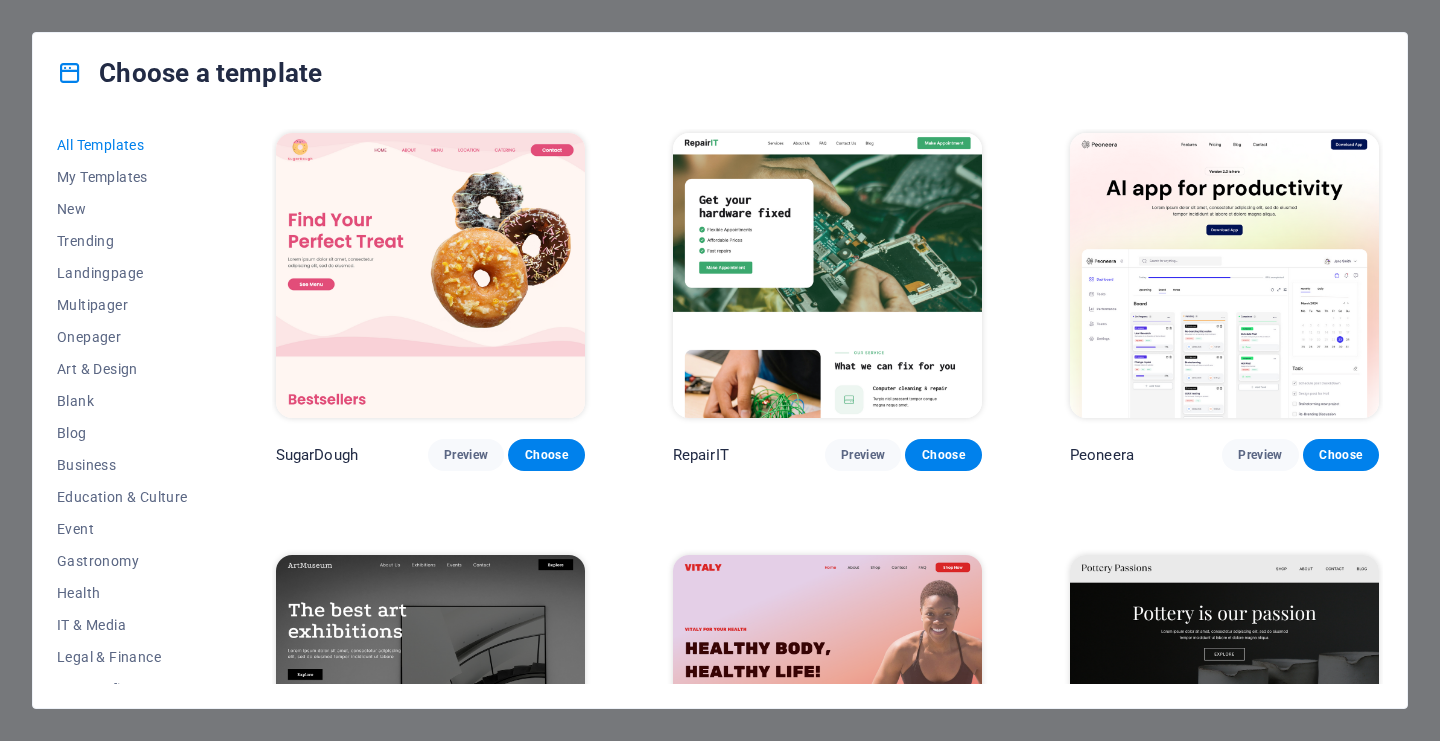 click on "All Templates" at bounding box center (122, 145) 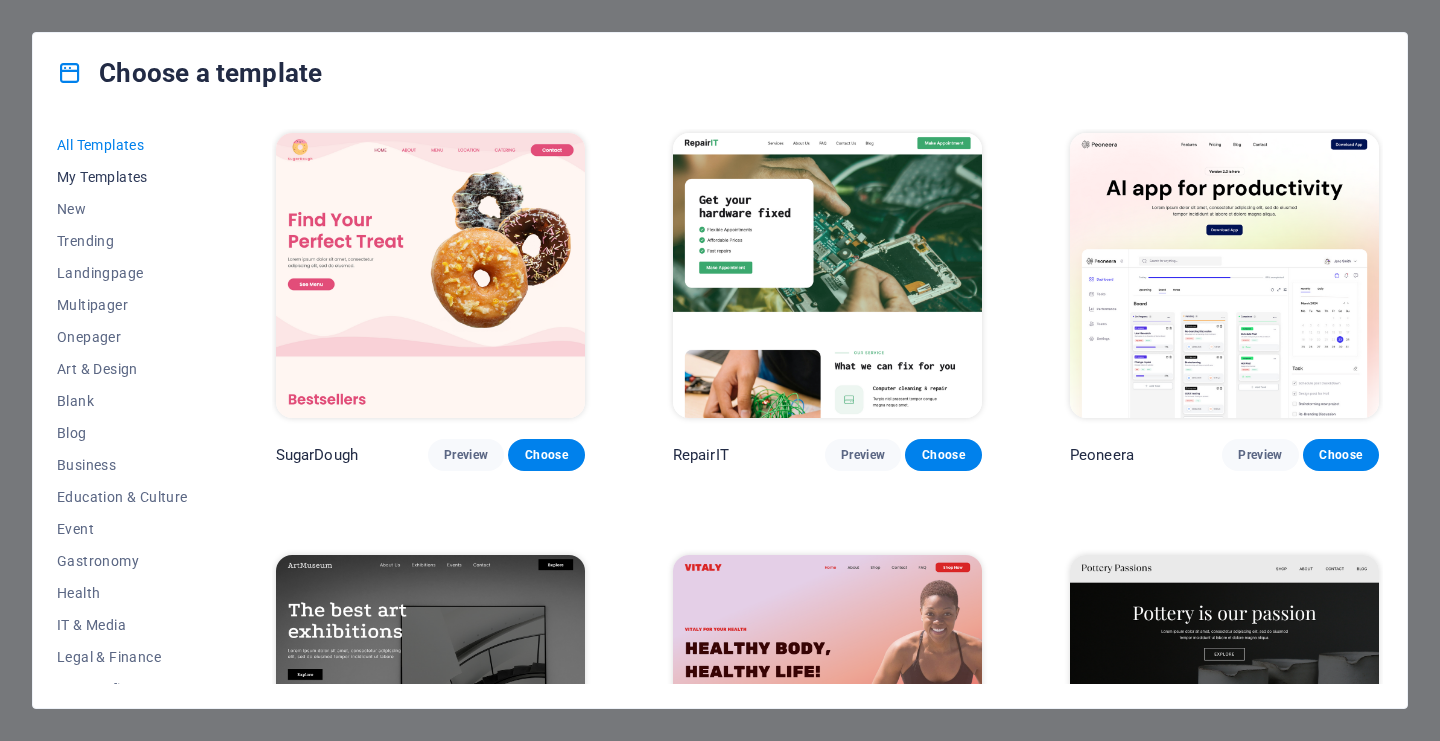 click on "My Templates" at bounding box center [122, 177] 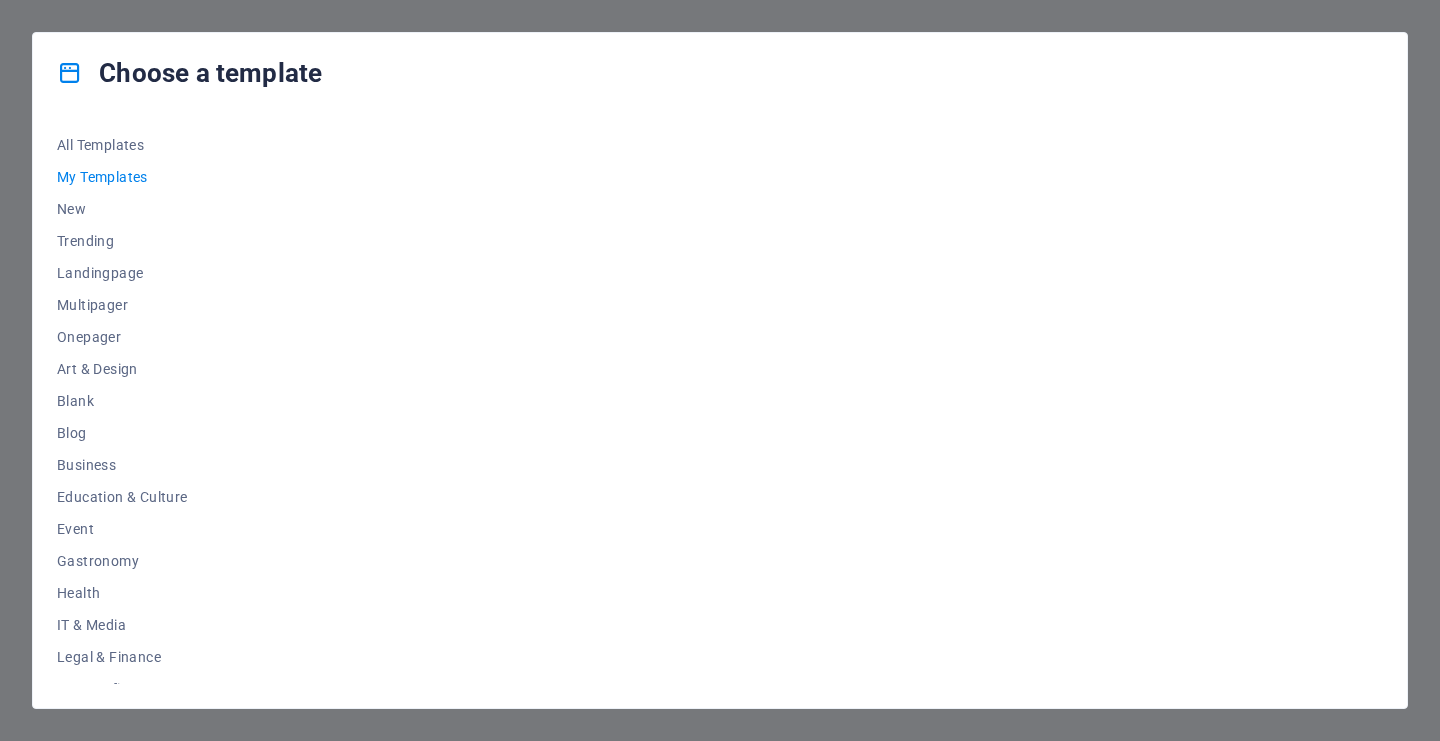 click on "Choose a template All Templates My Templates New Trending Landingpage Multipager Onepager Art & Design Blank Blog Business Education & Culture Event Gastronomy Health IT & Media Legal & Finance Non-Profit Performance Portfolio Services Shop Sports & Beauty Trades Travel Wireframe" at bounding box center (720, 370) 